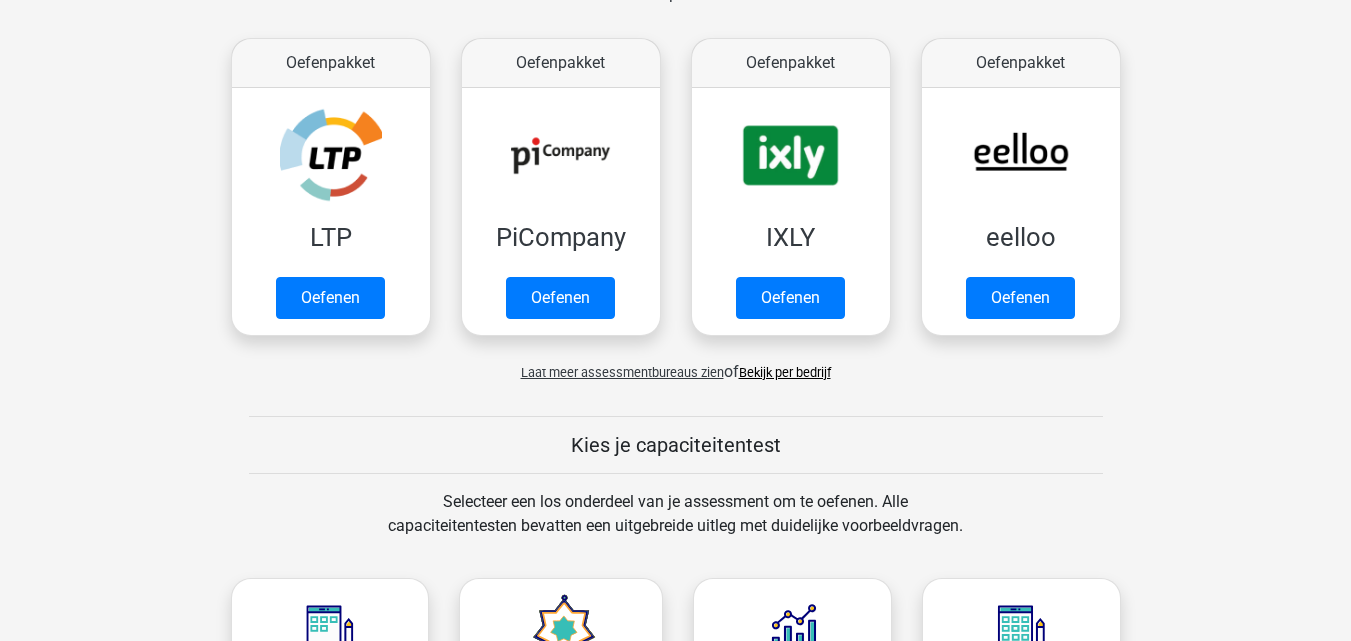 scroll, scrollTop: 330, scrollLeft: 0, axis: vertical 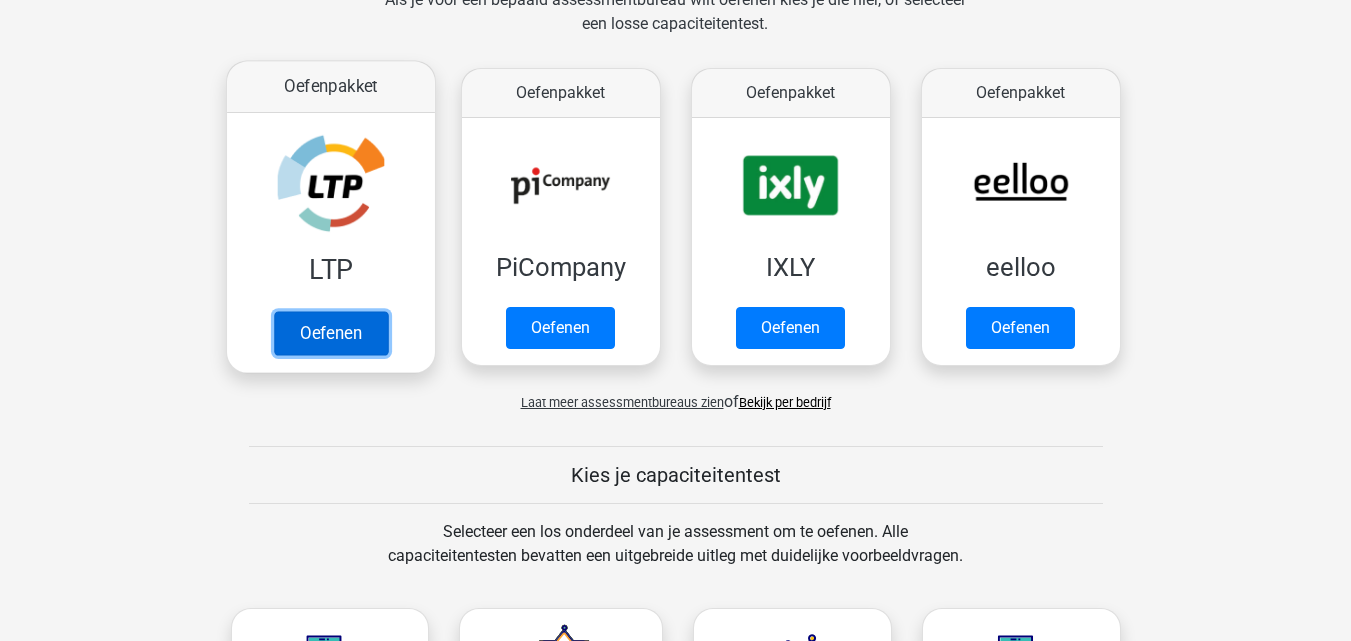 click on "Oefenen" at bounding box center (330, 333) 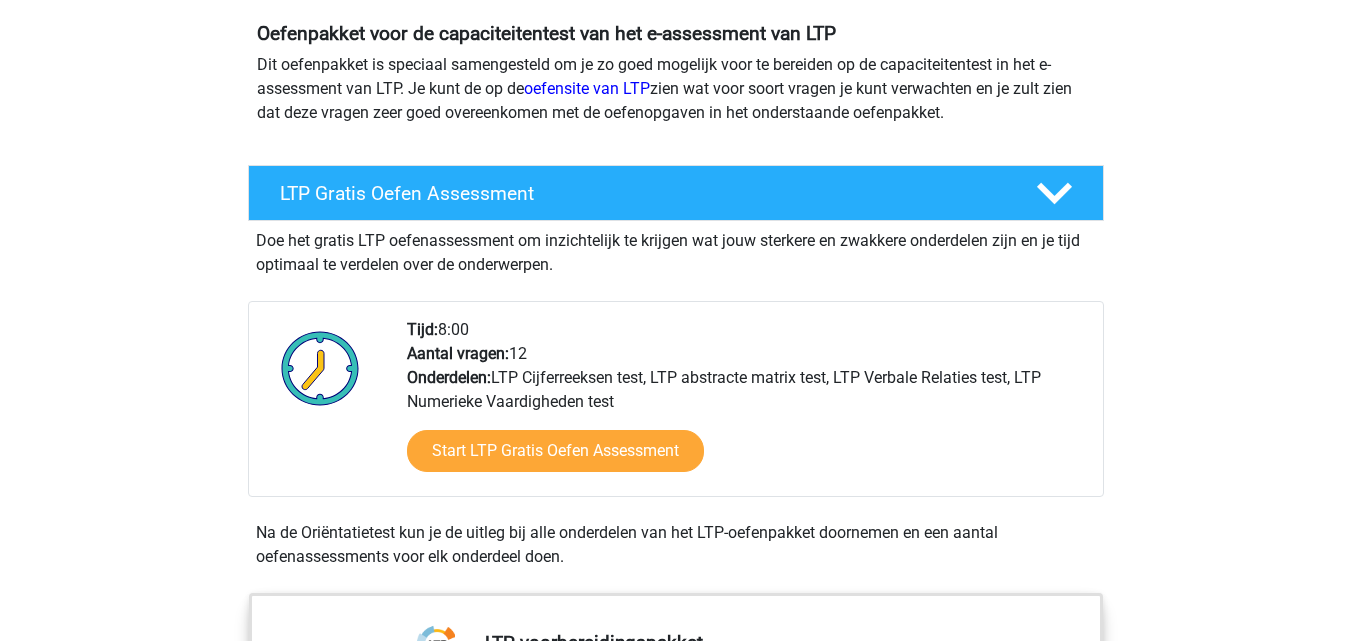 scroll, scrollTop: 223, scrollLeft: 0, axis: vertical 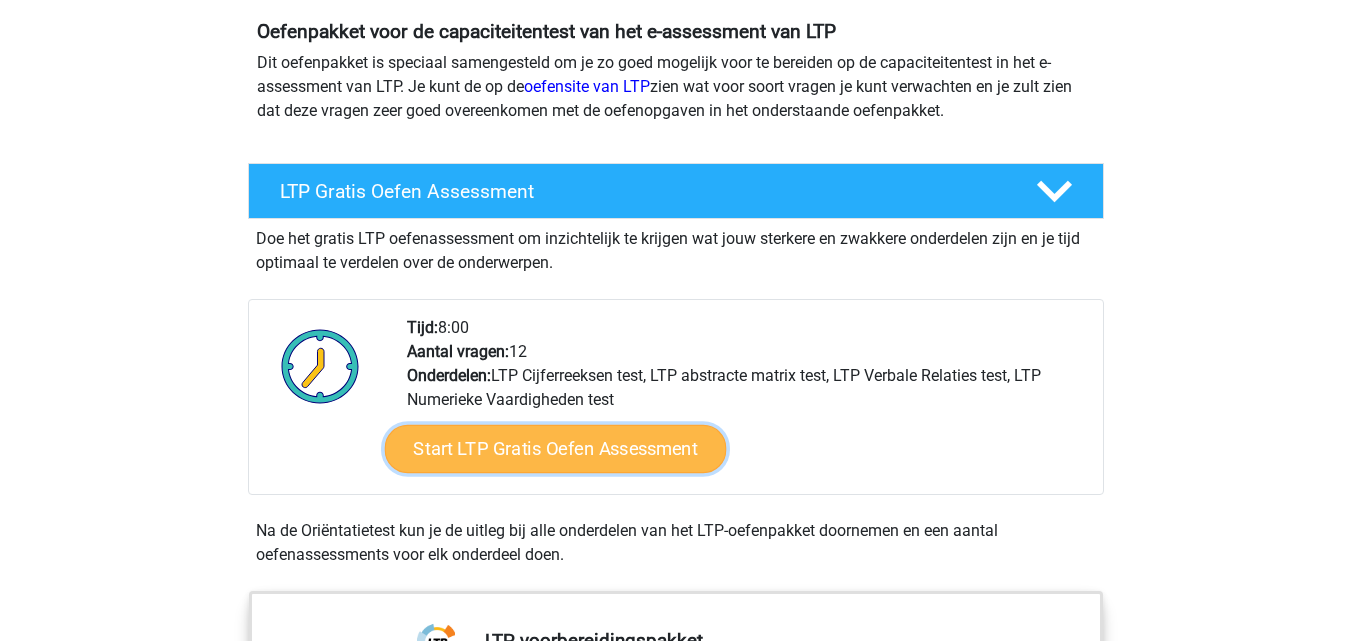 click on "Start LTP Gratis Oefen Assessment" at bounding box center [555, 449] 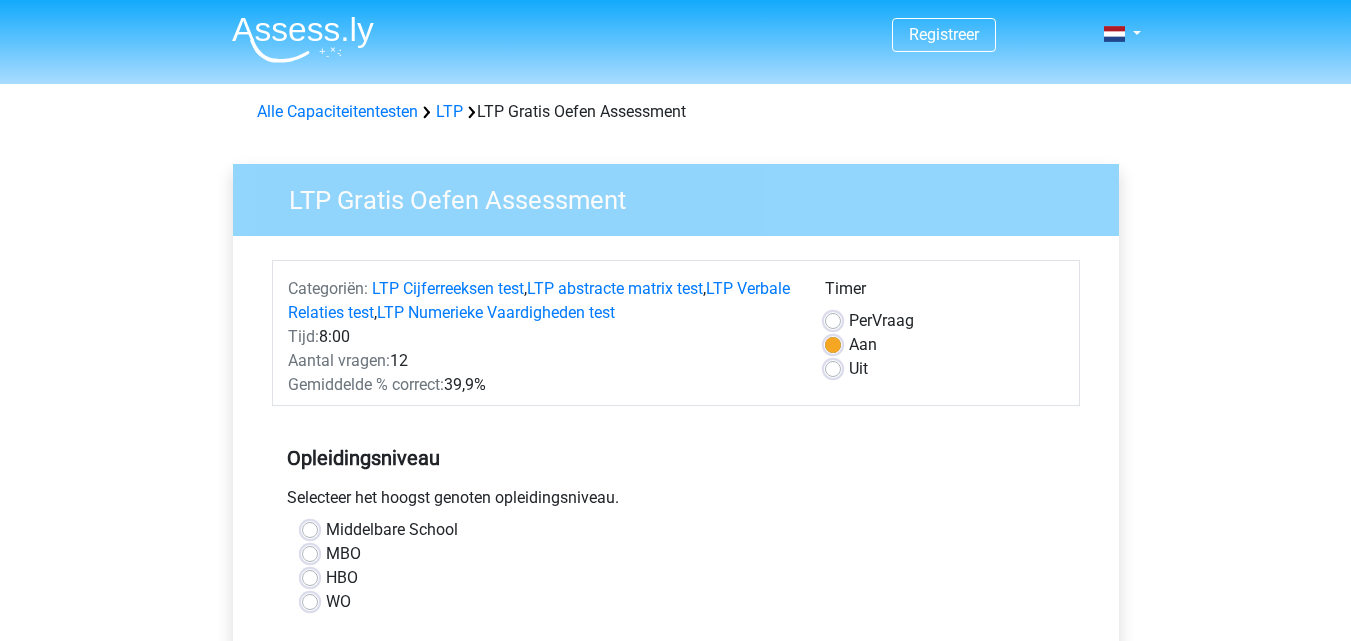 scroll, scrollTop: 0, scrollLeft: 0, axis: both 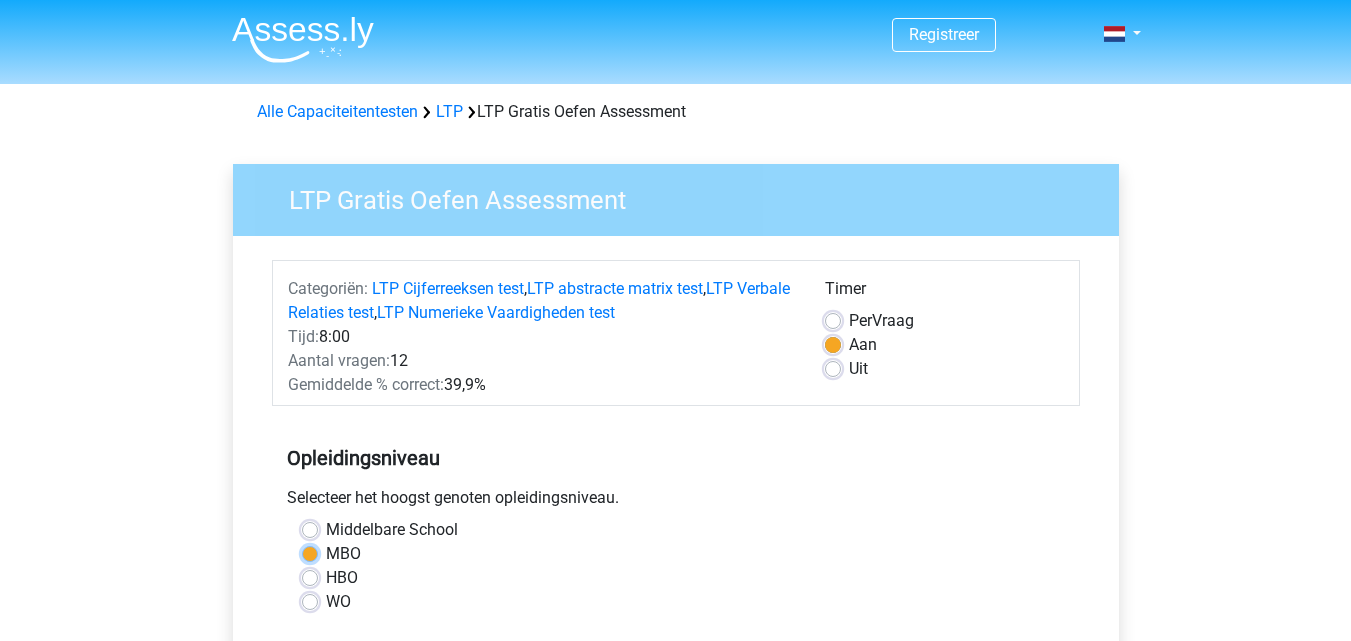 click on "MBO" at bounding box center [310, 552] 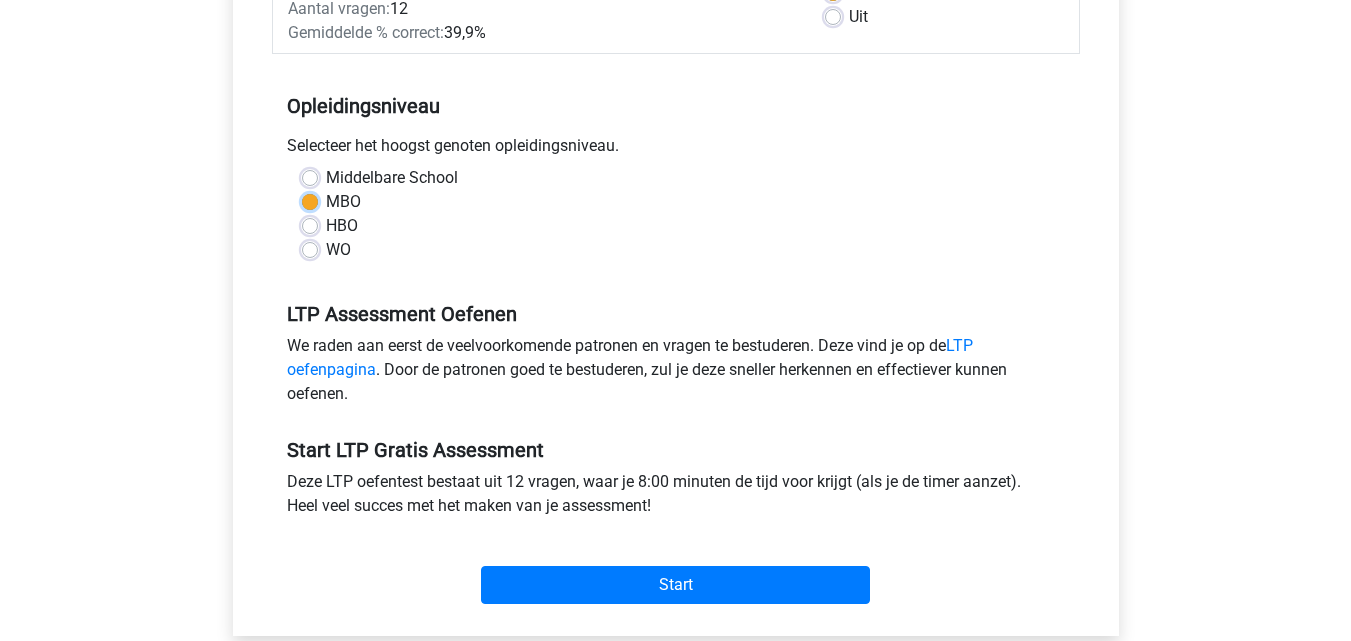 scroll, scrollTop: 353, scrollLeft: 0, axis: vertical 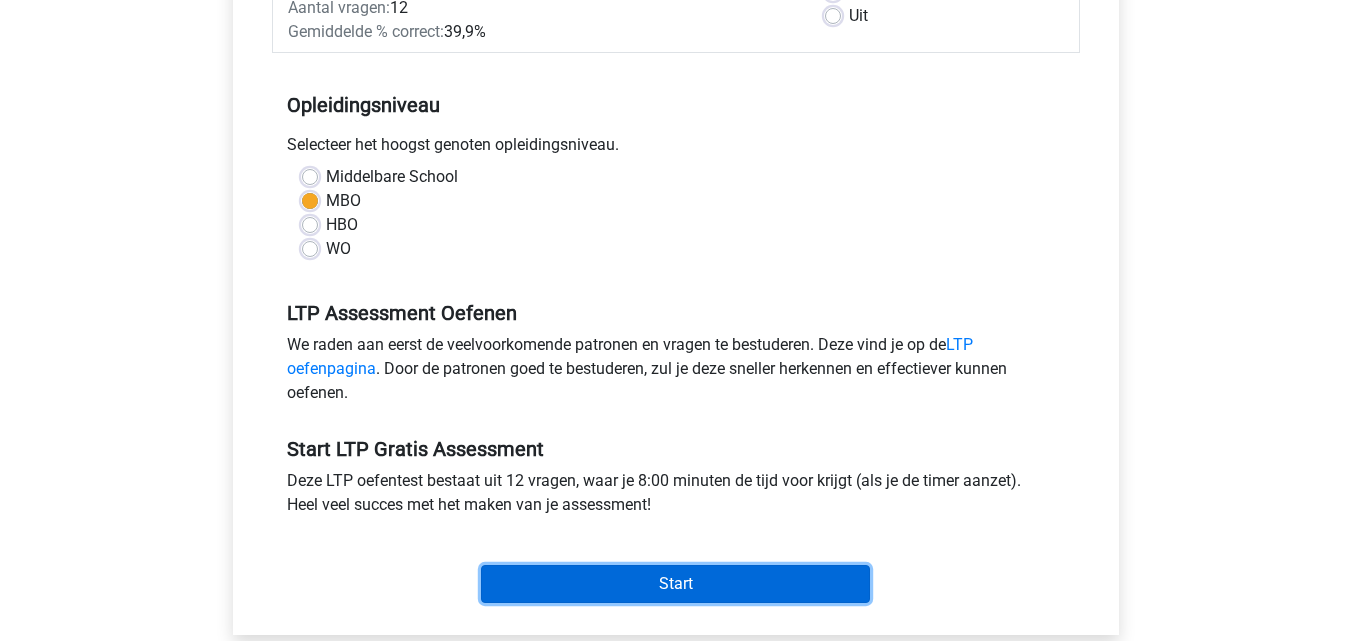 click on "Start" at bounding box center [675, 584] 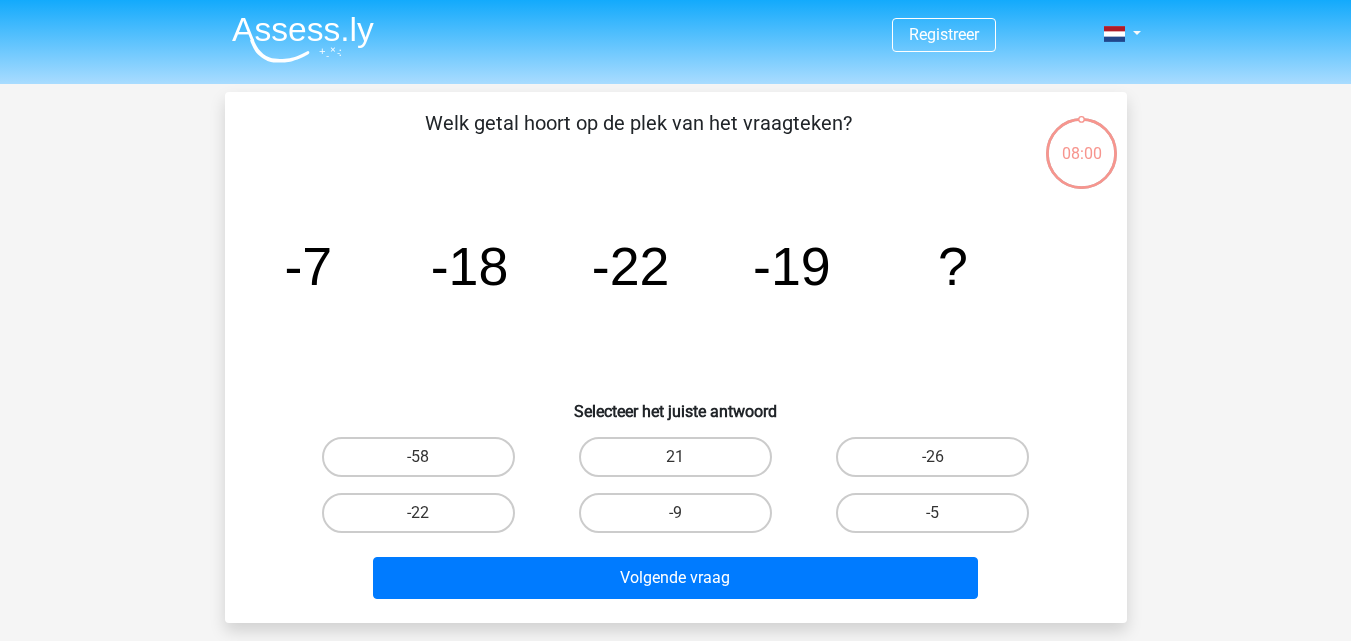 scroll, scrollTop: 0, scrollLeft: 0, axis: both 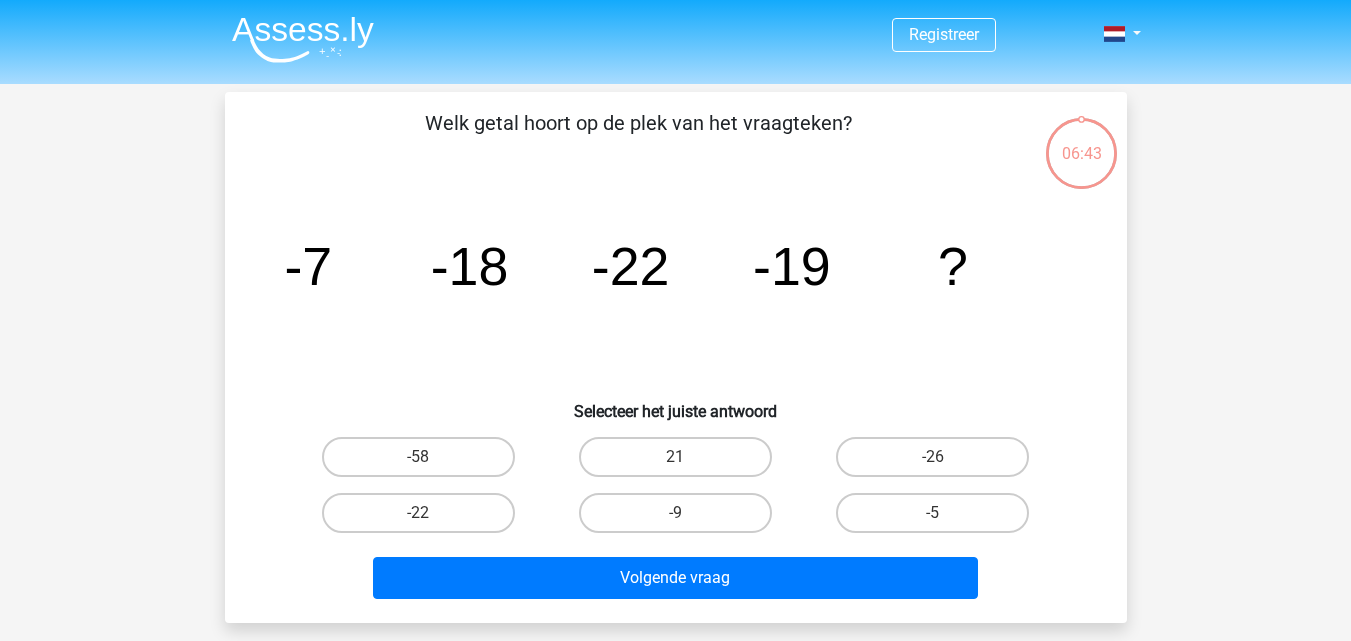 click on "-26" at bounding box center (939, 463) 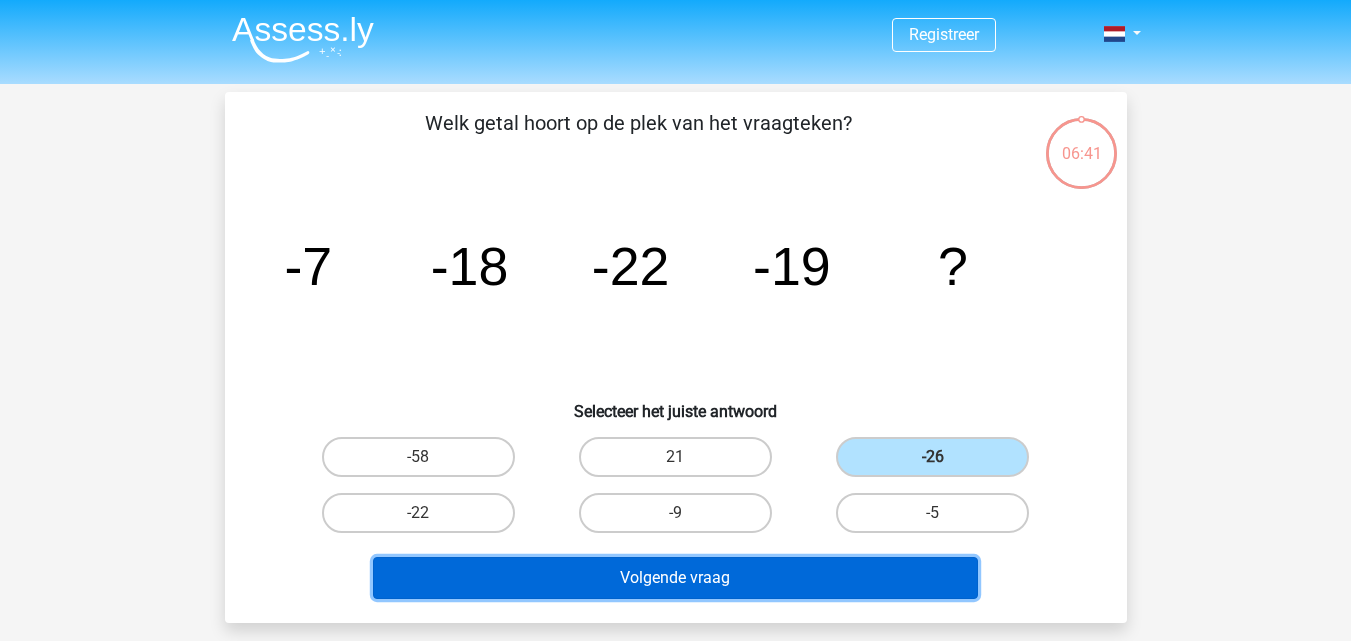 click on "Volgende vraag" at bounding box center (675, 578) 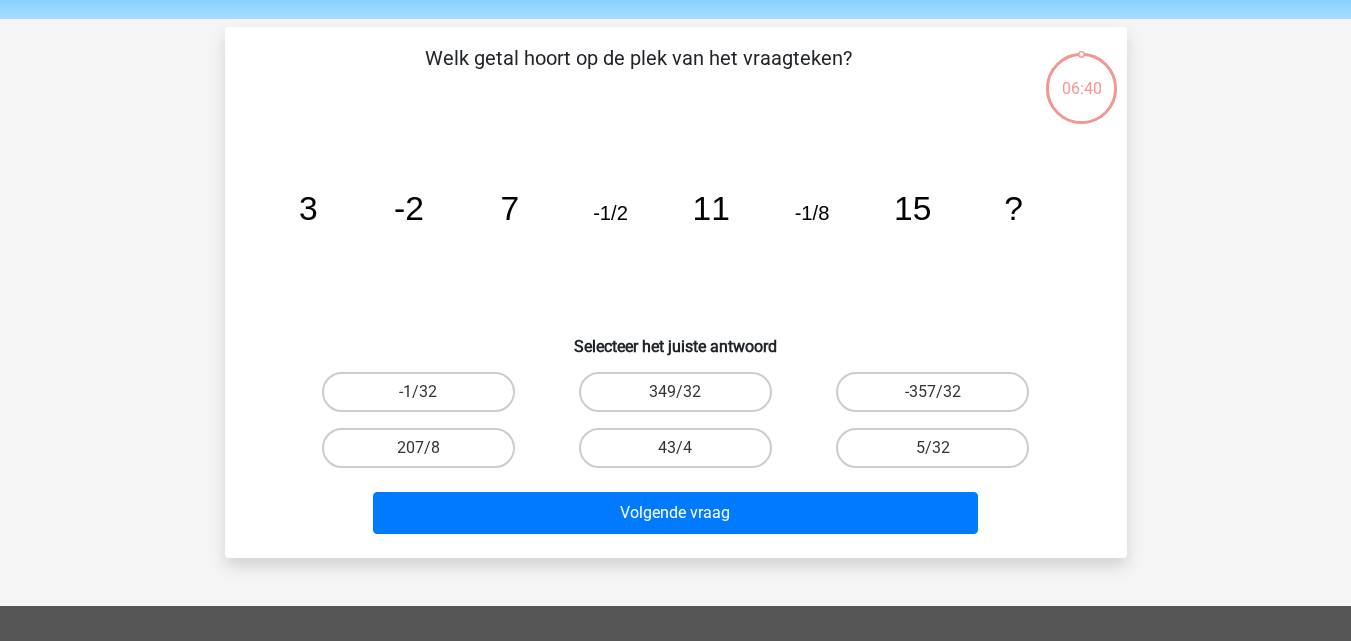 scroll, scrollTop: 92, scrollLeft: 0, axis: vertical 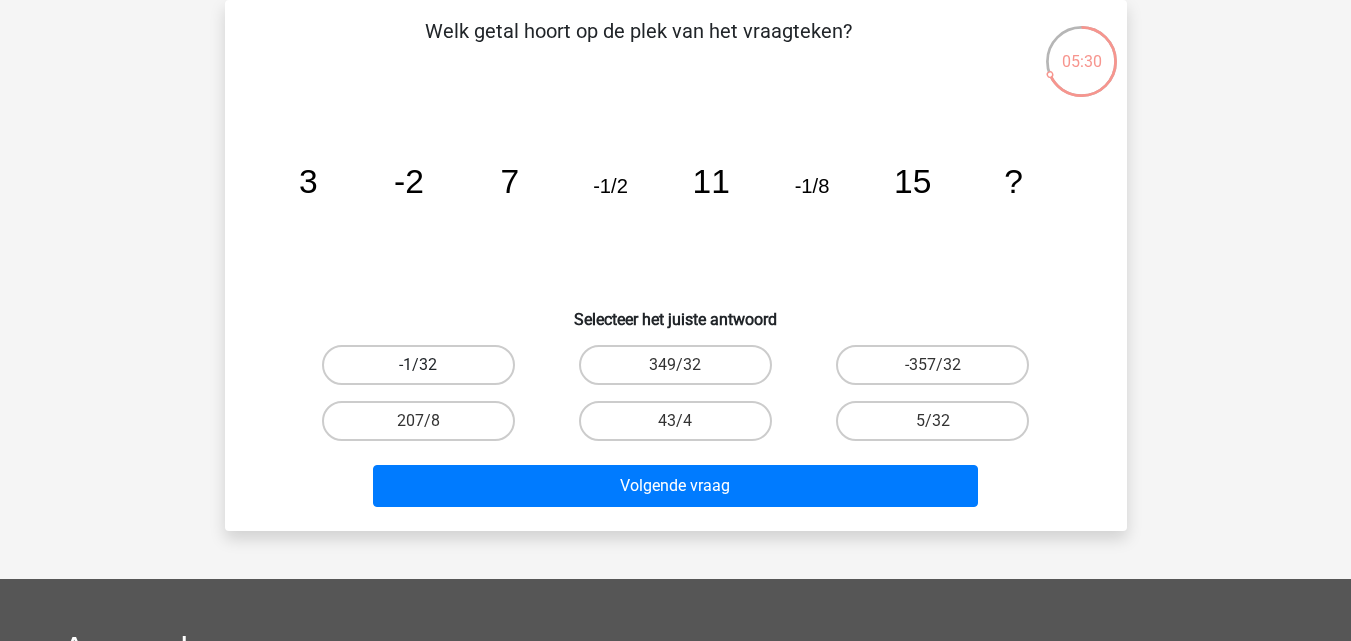 click on "-1/32" at bounding box center (418, 365) 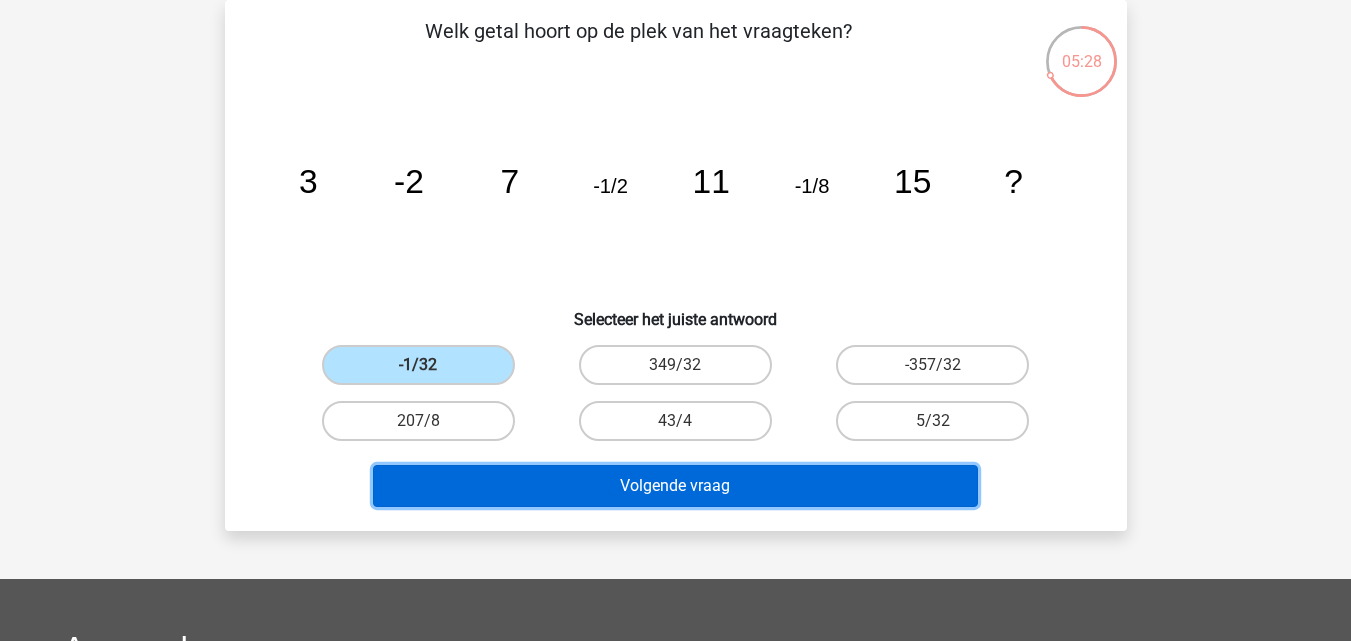 click on "Volgende vraag" at bounding box center [675, 486] 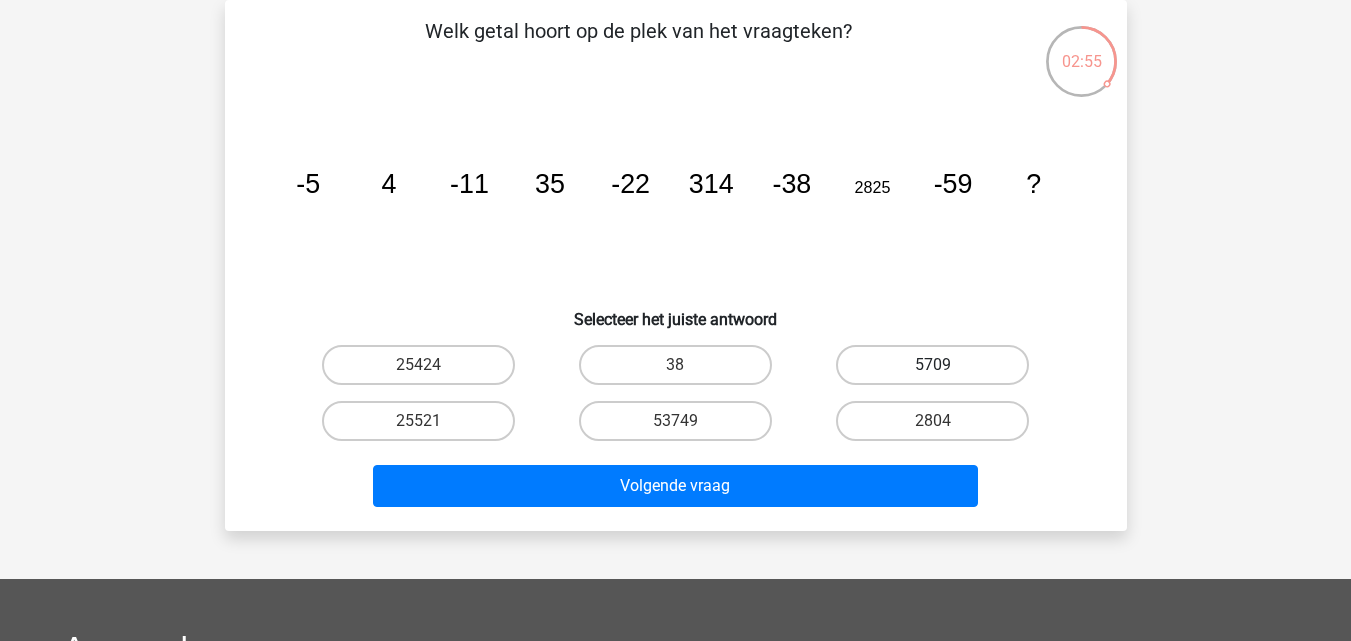 click on "5709" at bounding box center [932, 365] 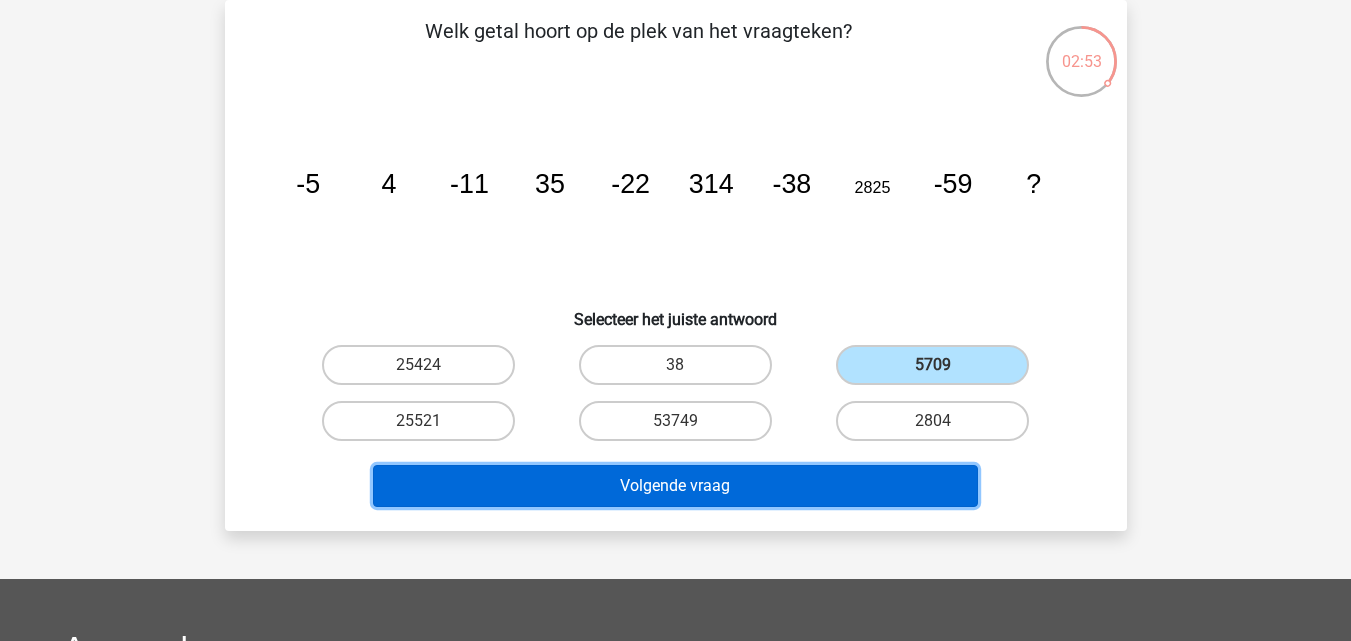 click on "Volgende vraag" at bounding box center (675, 486) 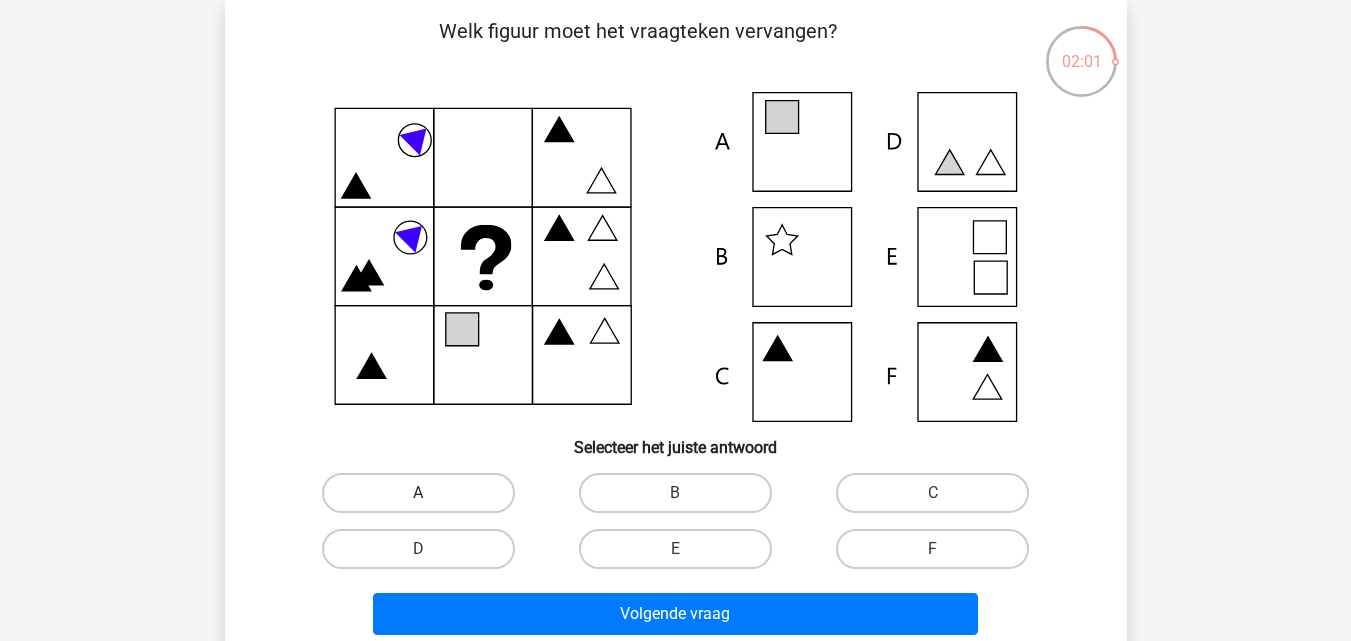click on "A" at bounding box center (418, 493) 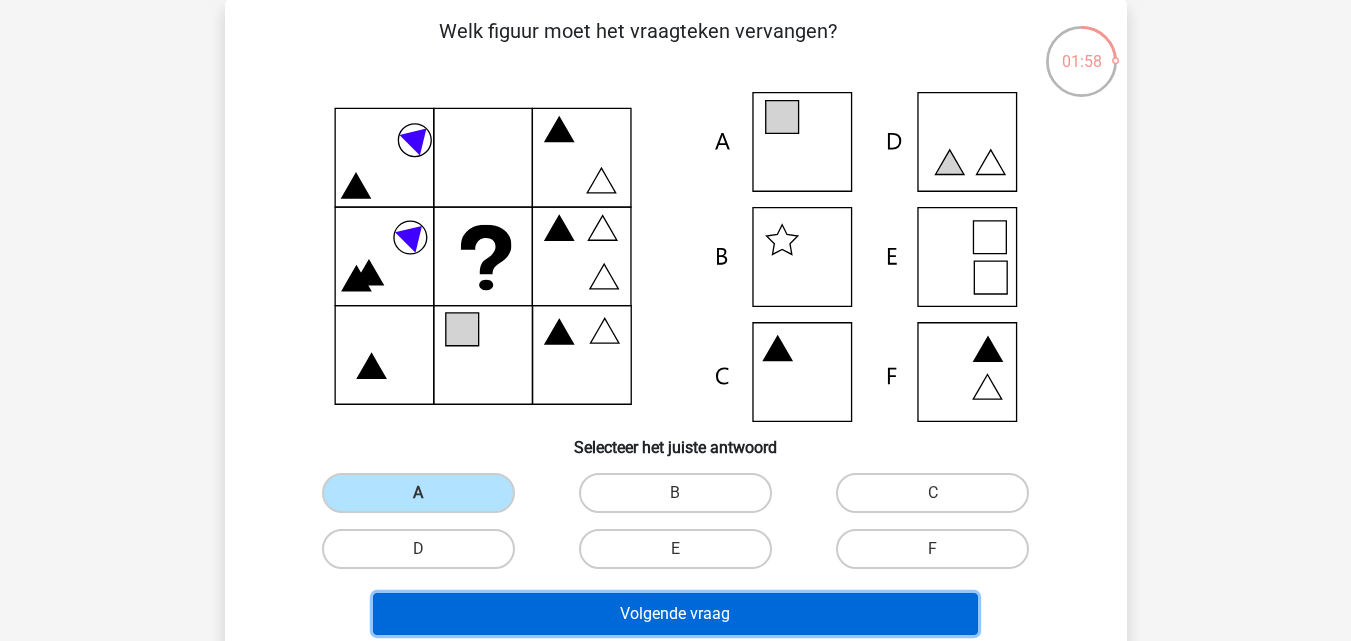 click on "Volgende vraag" at bounding box center [675, 614] 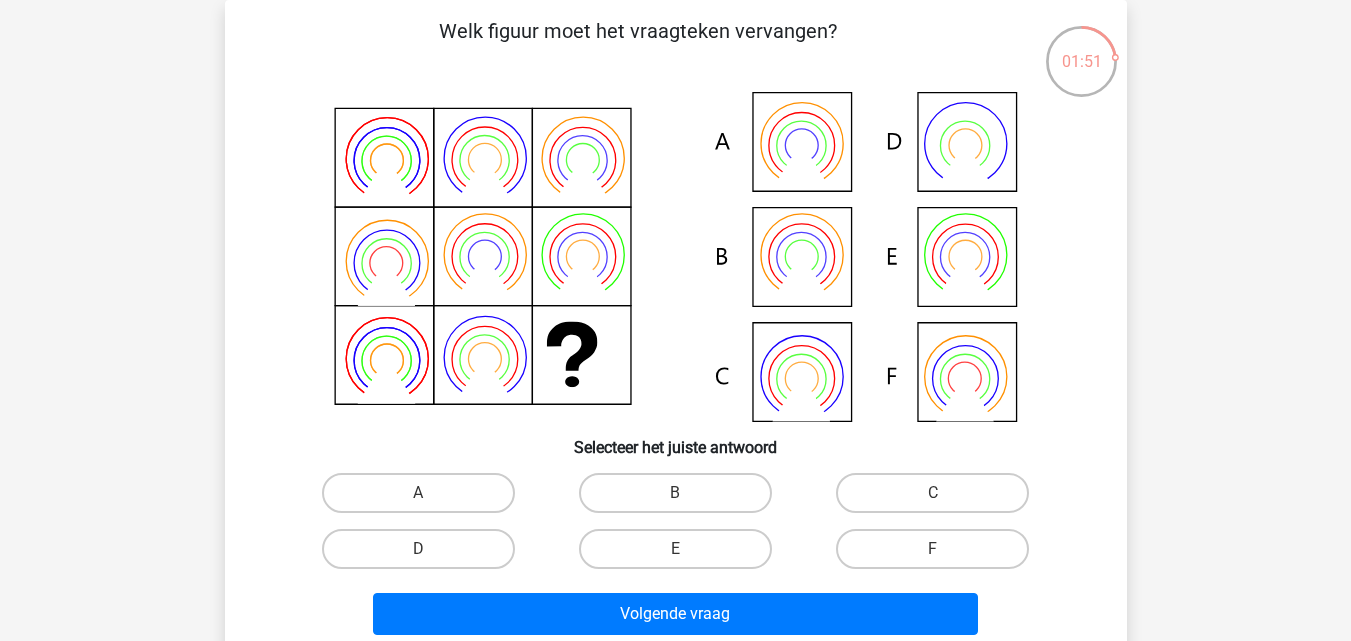 click on "B" at bounding box center [675, 493] 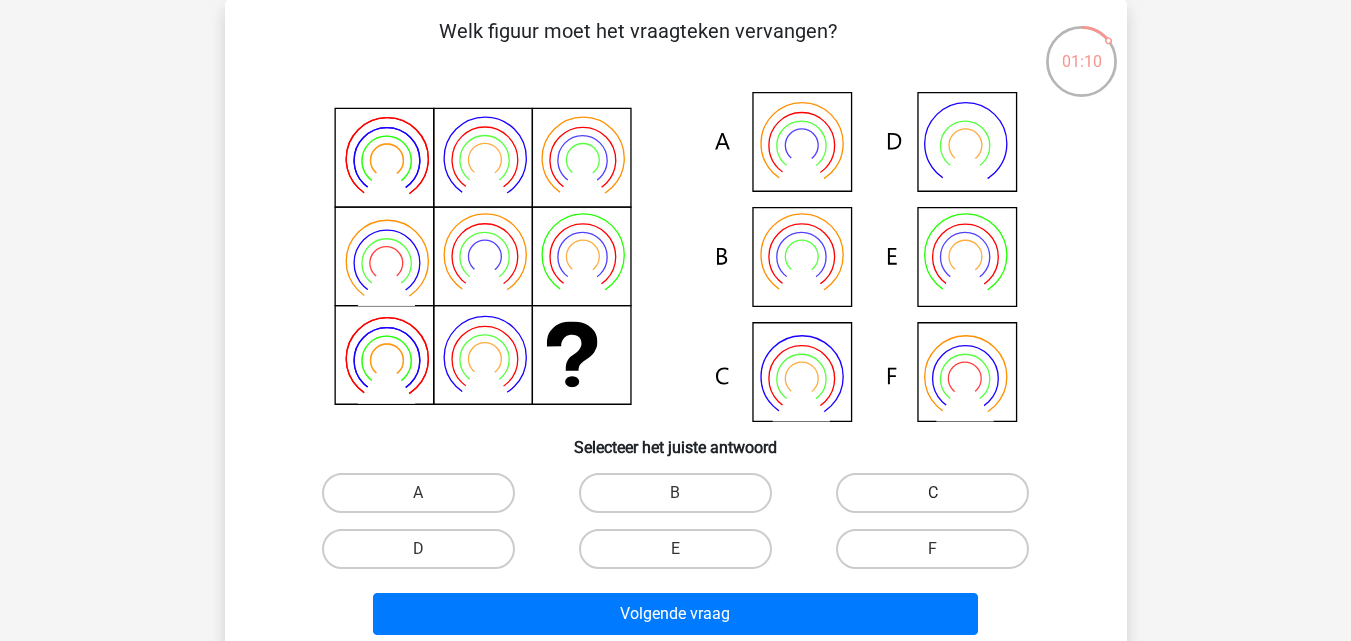 click on "C" at bounding box center [932, 493] 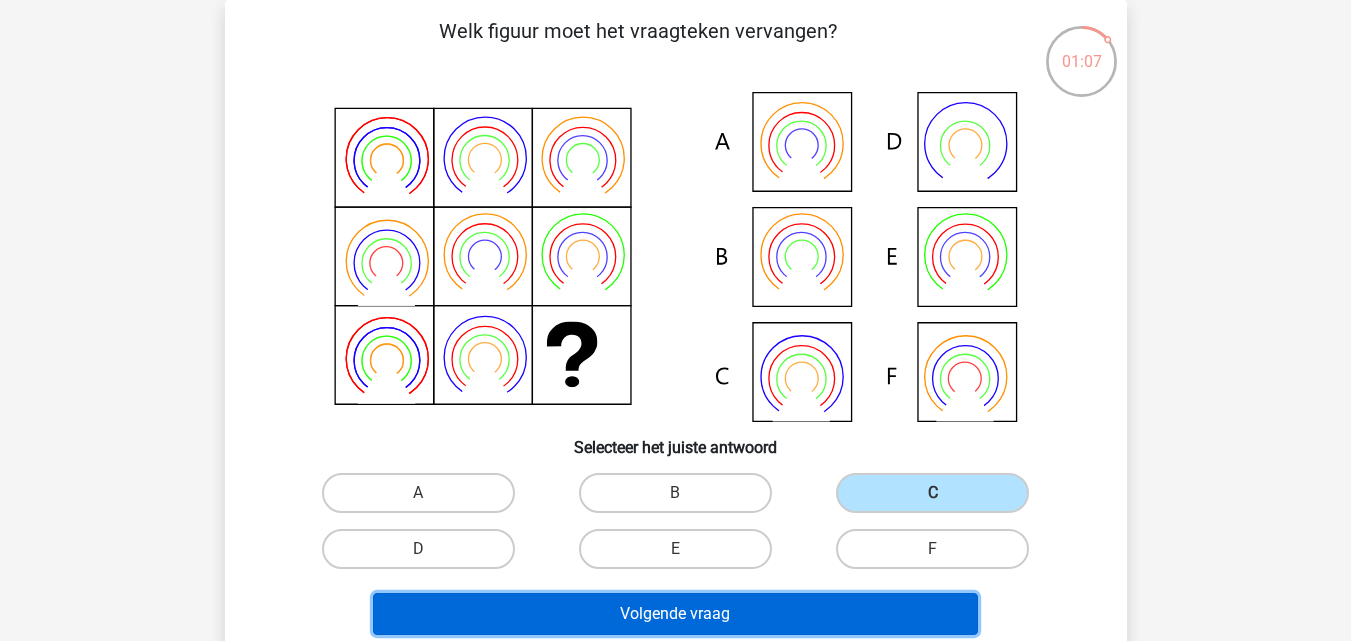 click on "Volgende vraag" at bounding box center [675, 614] 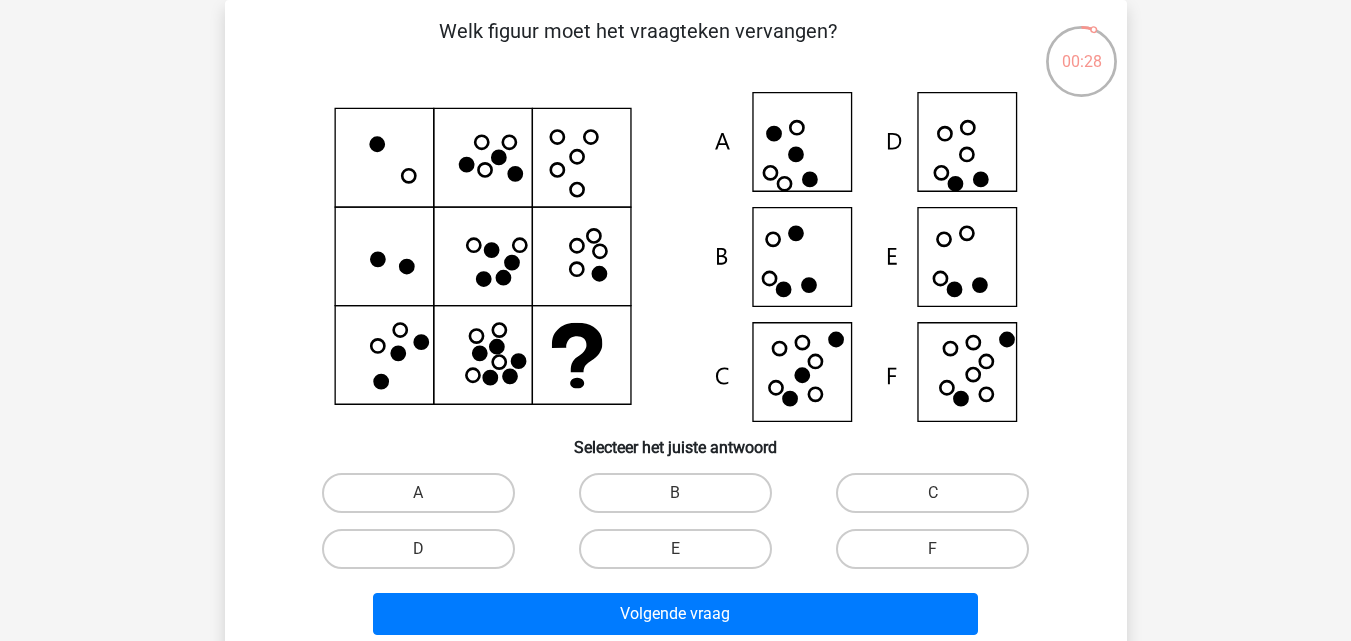 click 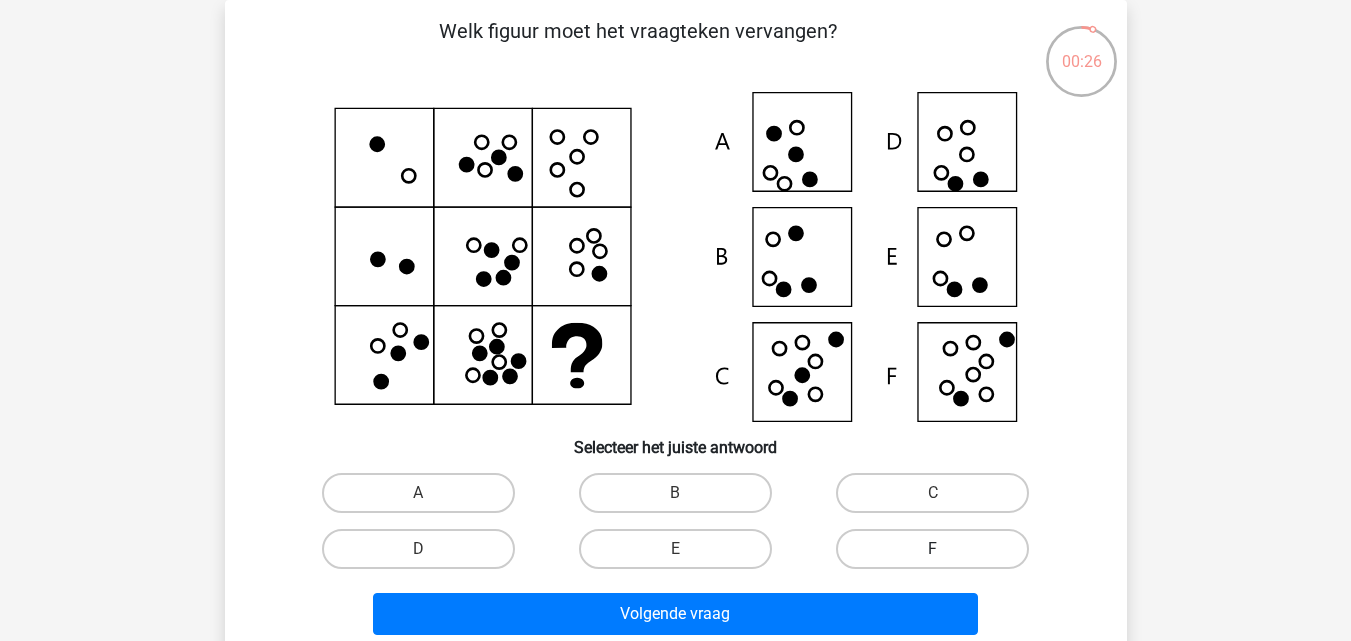 click on "F" at bounding box center [932, 549] 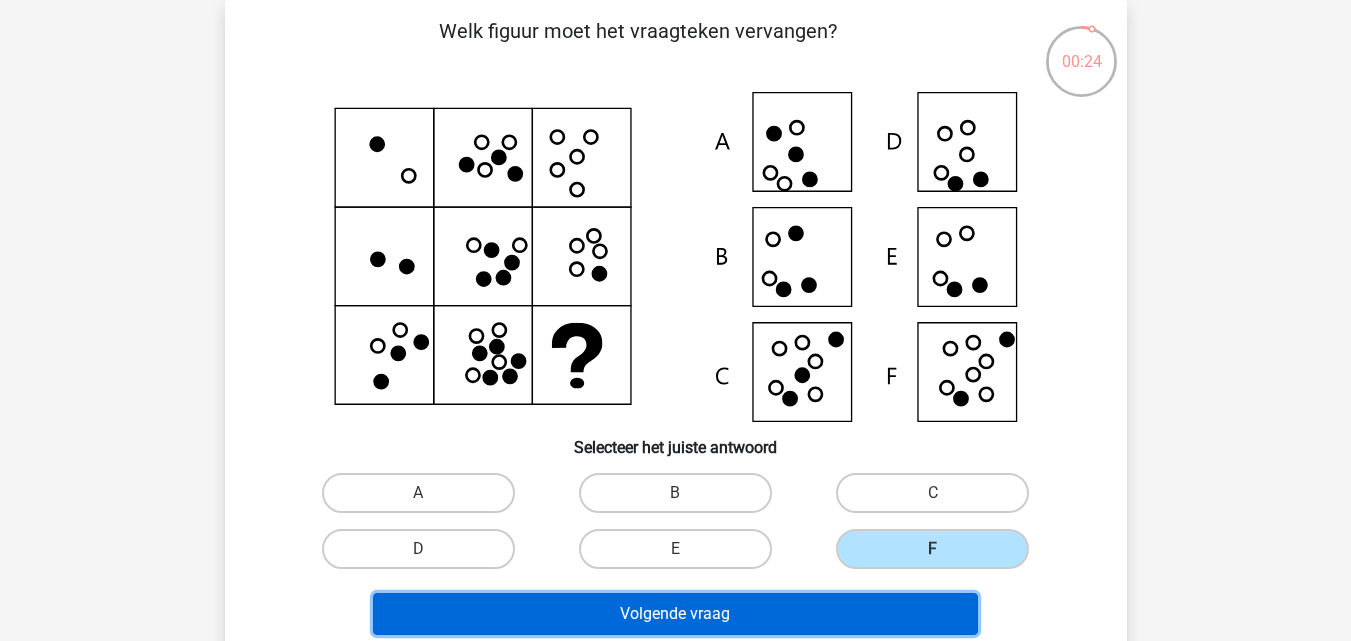 click on "Volgende vraag" at bounding box center (675, 614) 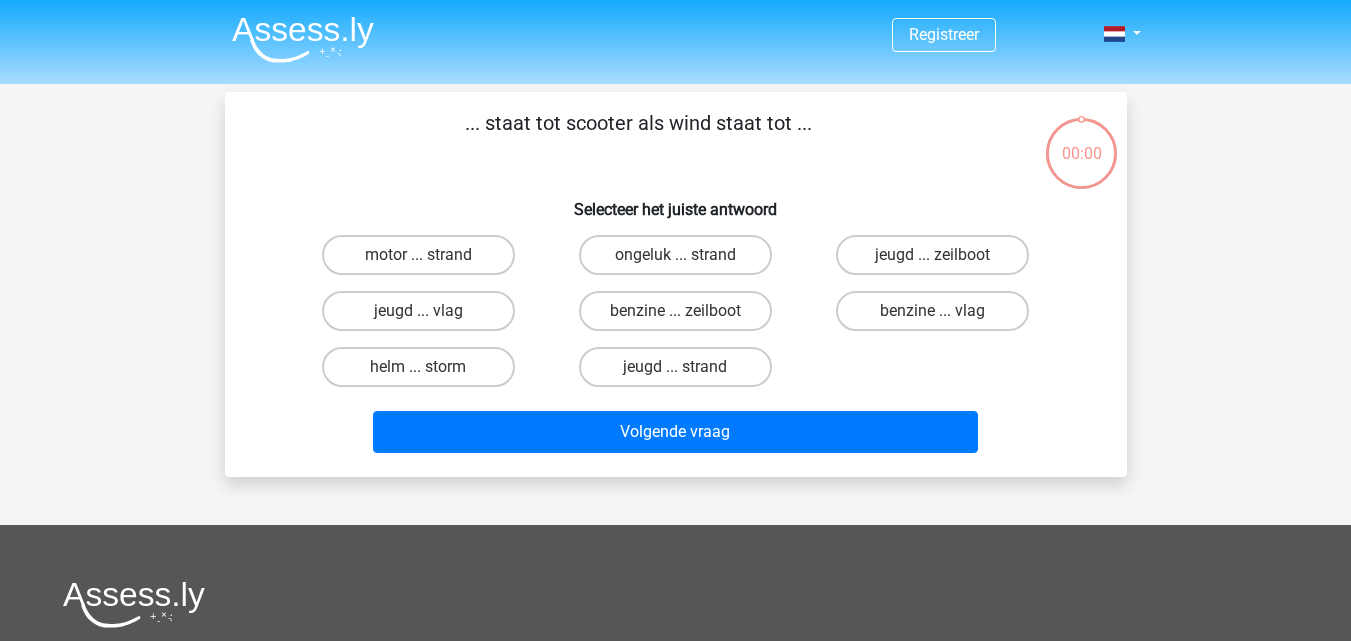 scroll, scrollTop: 92, scrollLeft: 0, axis: vertical 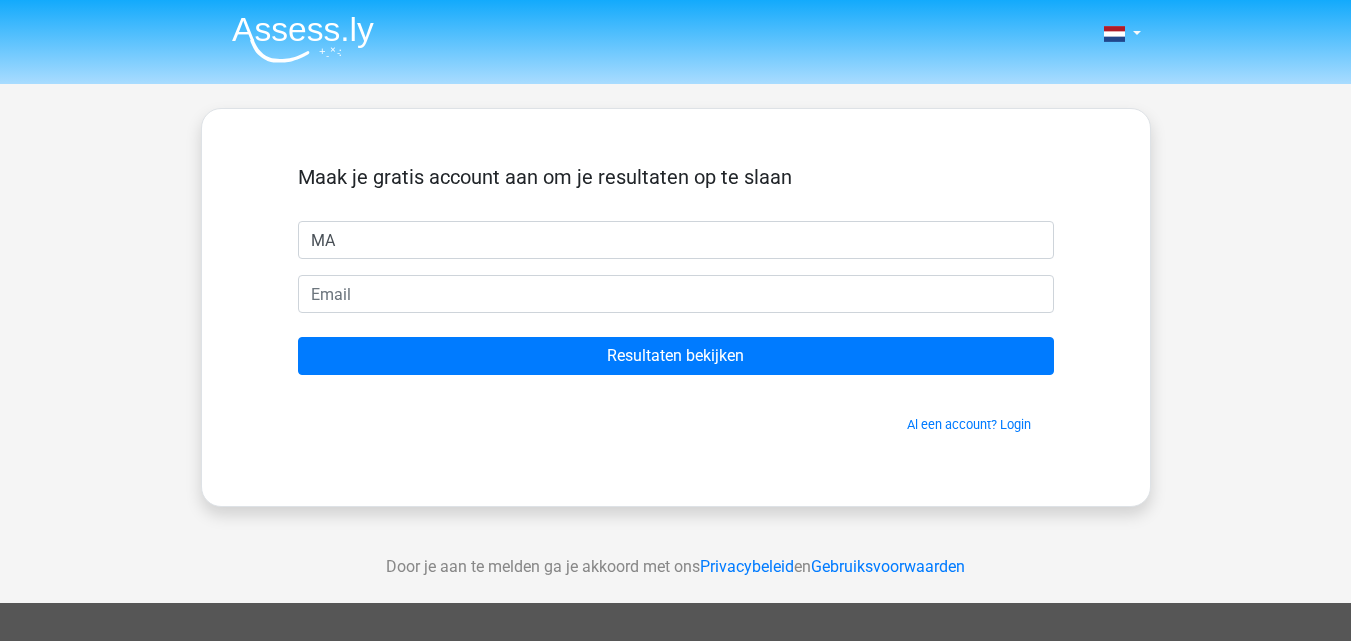 type on "MA" 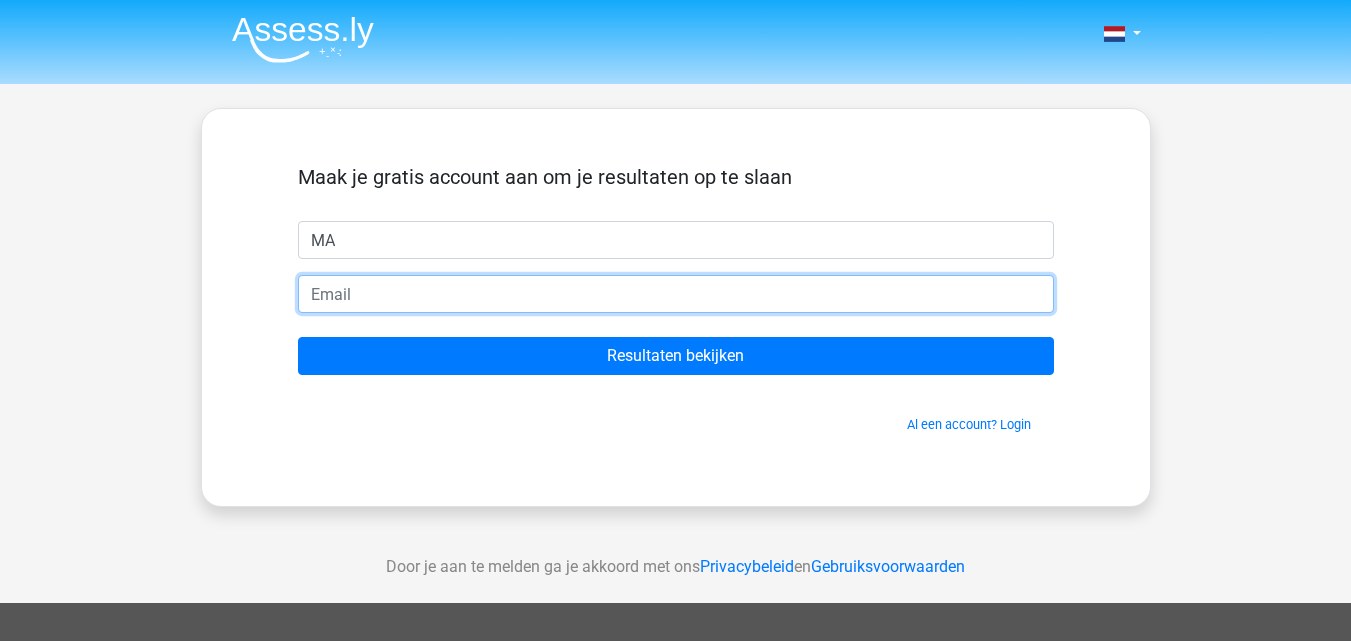 click at bounding box center [676, 294] 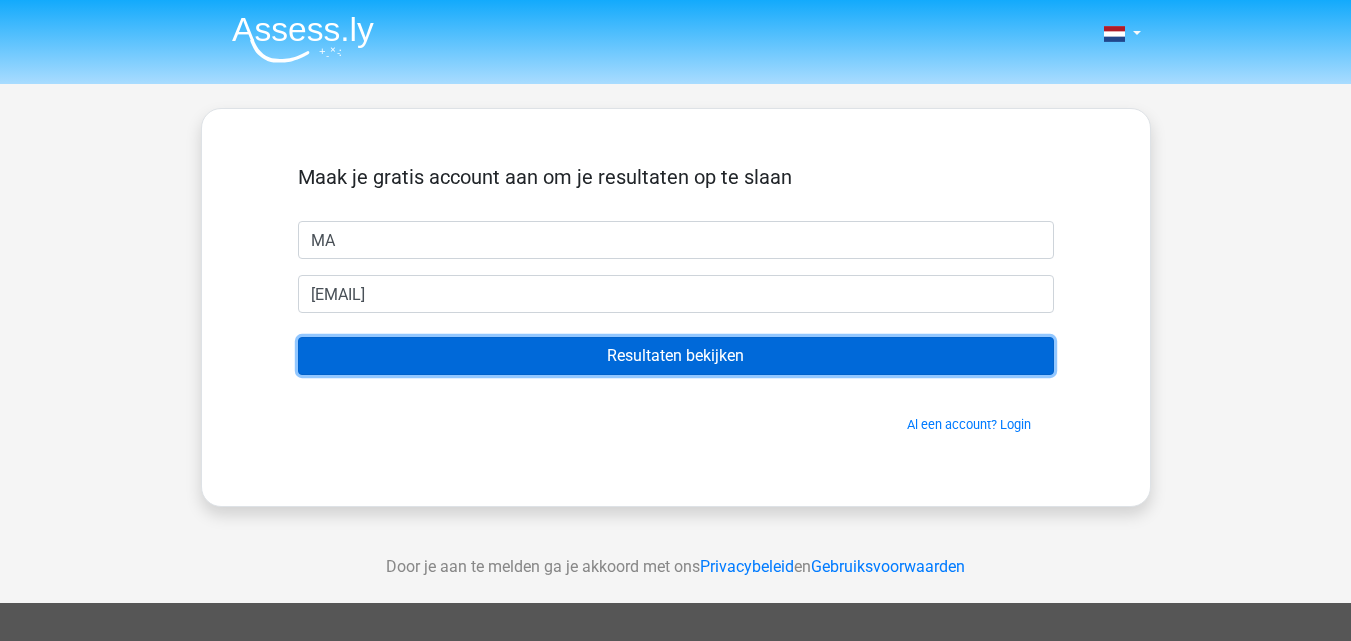 click on "Resultaten bekijken" at bounding box center (676, 356) 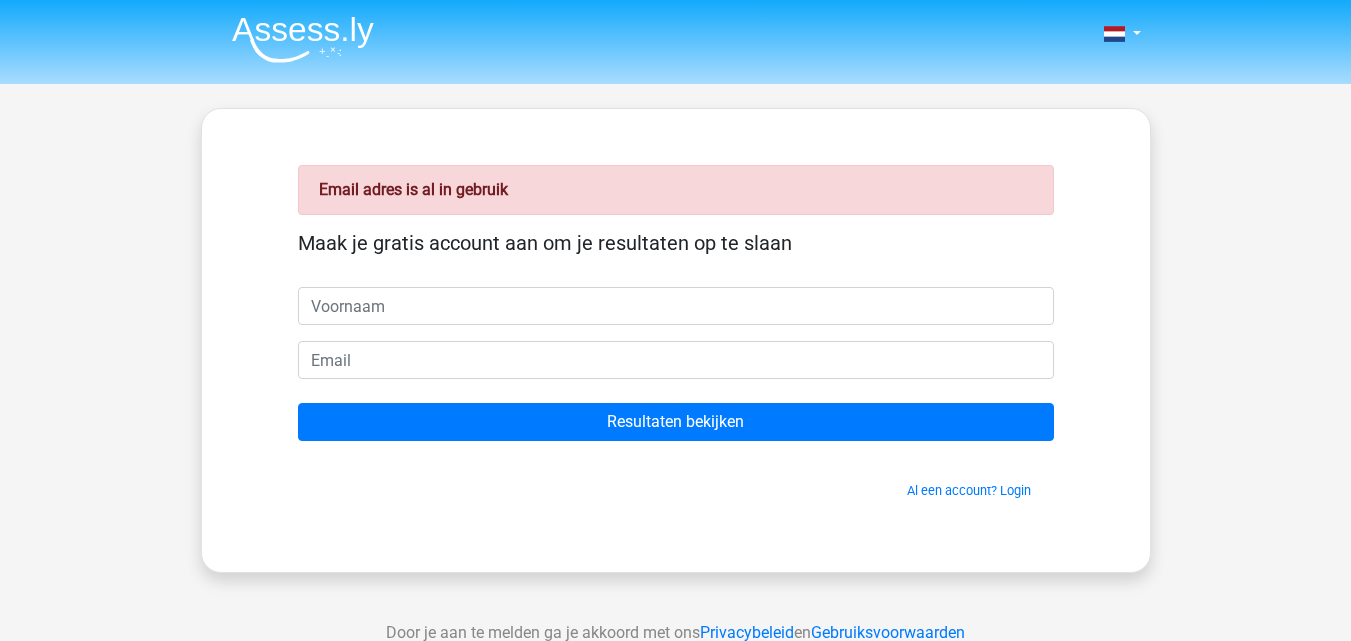 scroll, scrollTop: 0, scrollLeft: 0, axis: both 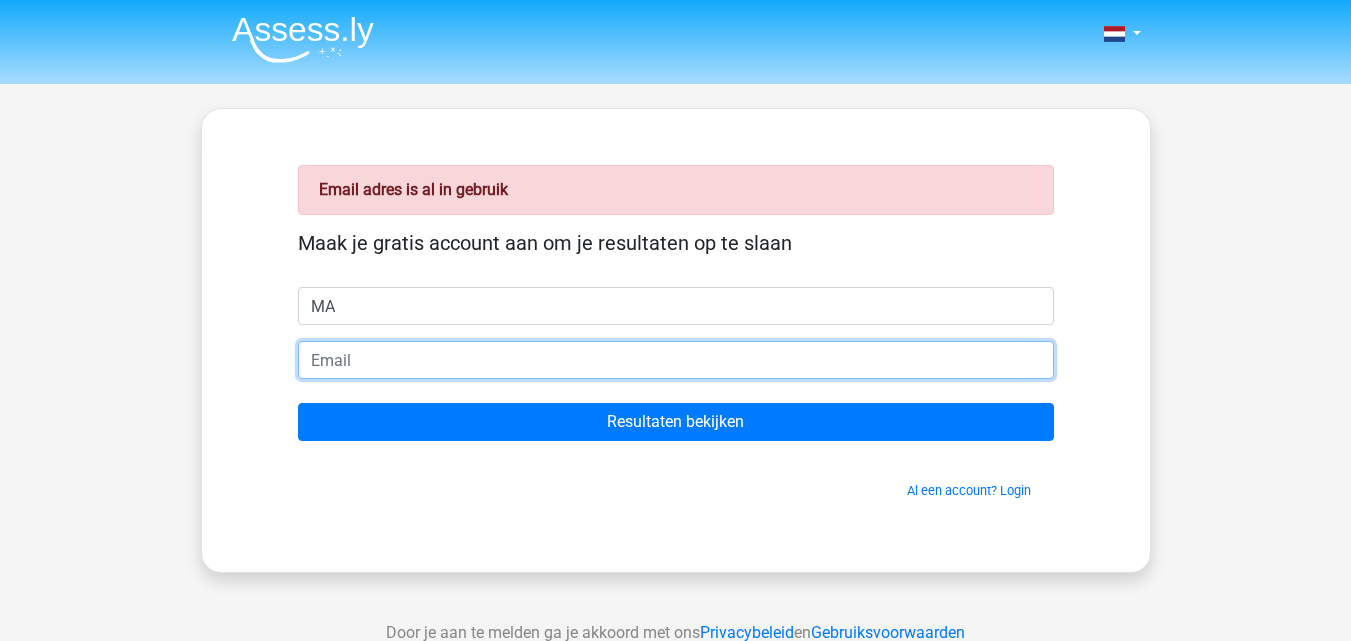 click at bounding box center [676, 360] 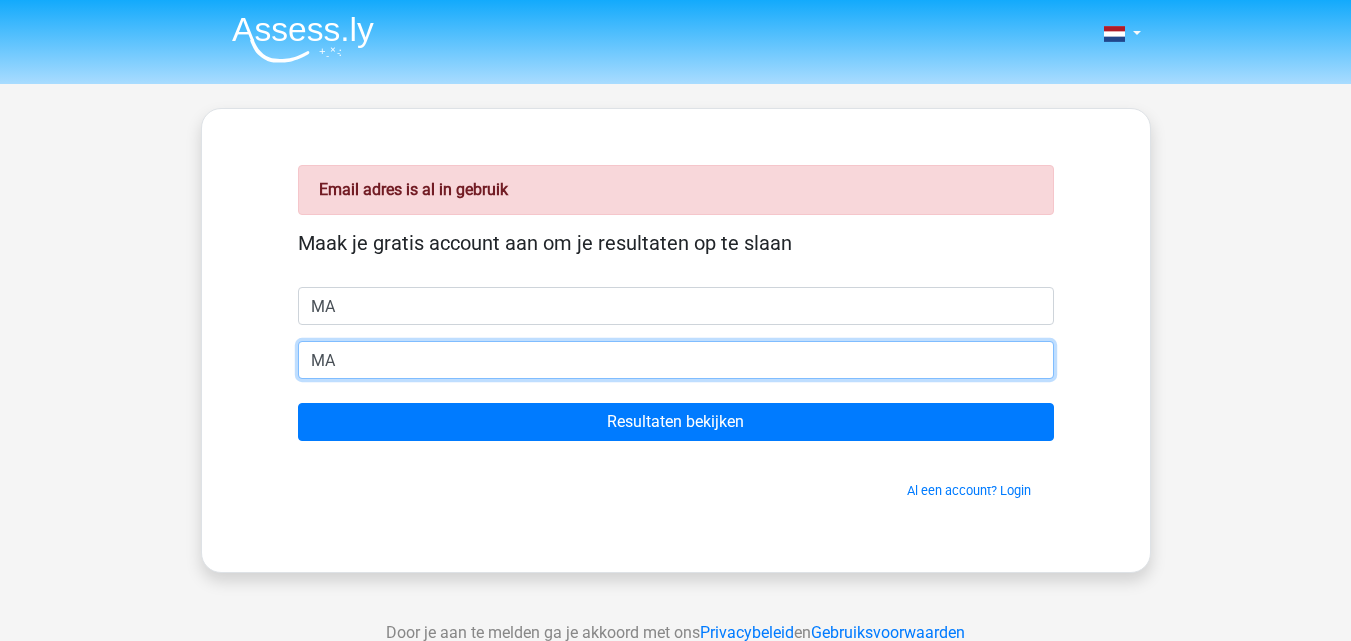 type on "M" 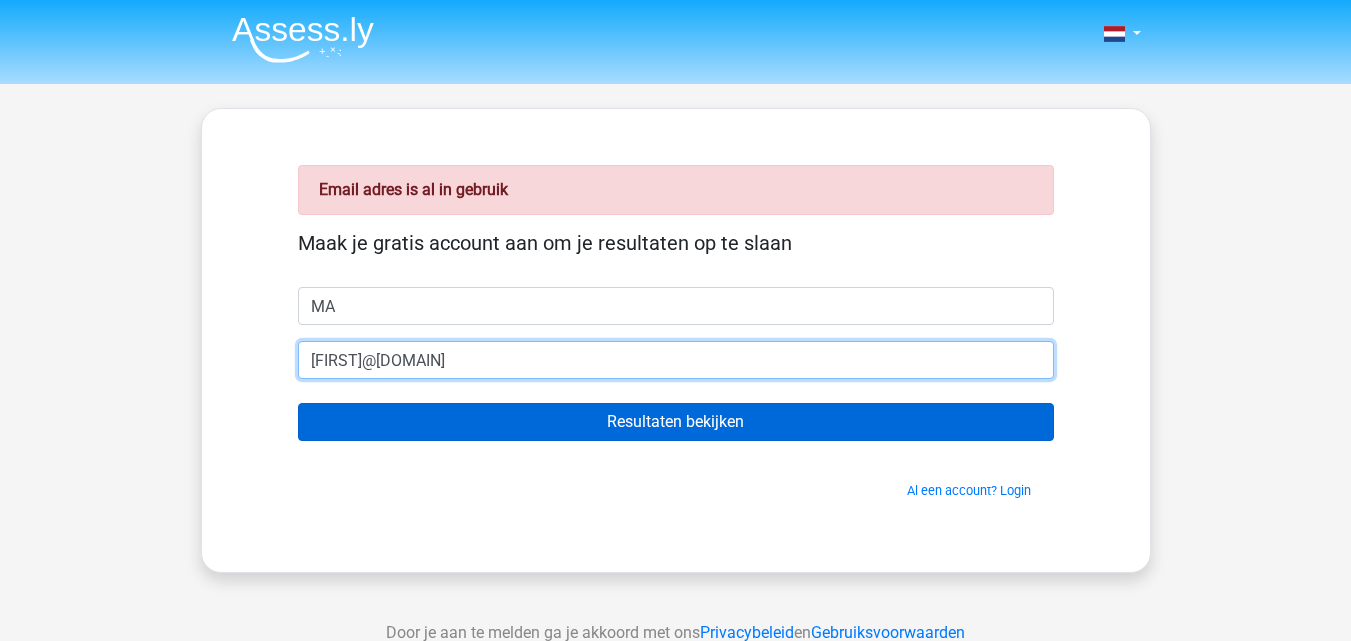 type on "mariejosedunselman@gmail.com" 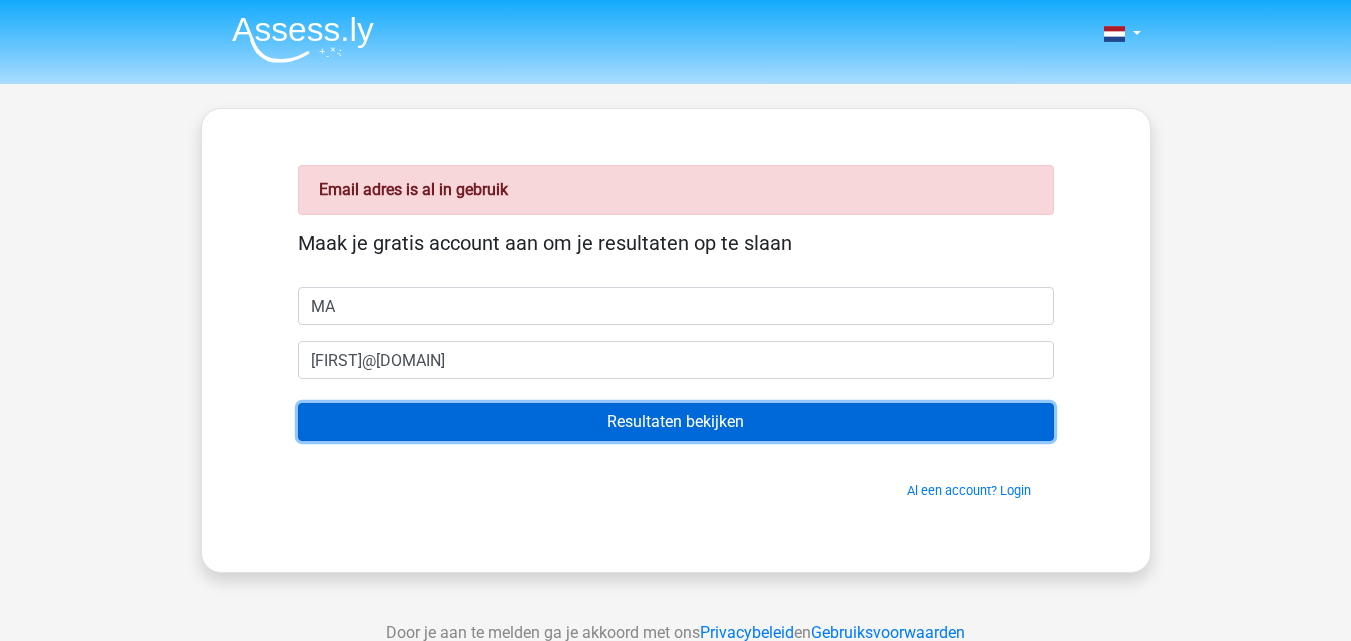 click on "Resultaten bekijken" at bounding box center [676, 422] 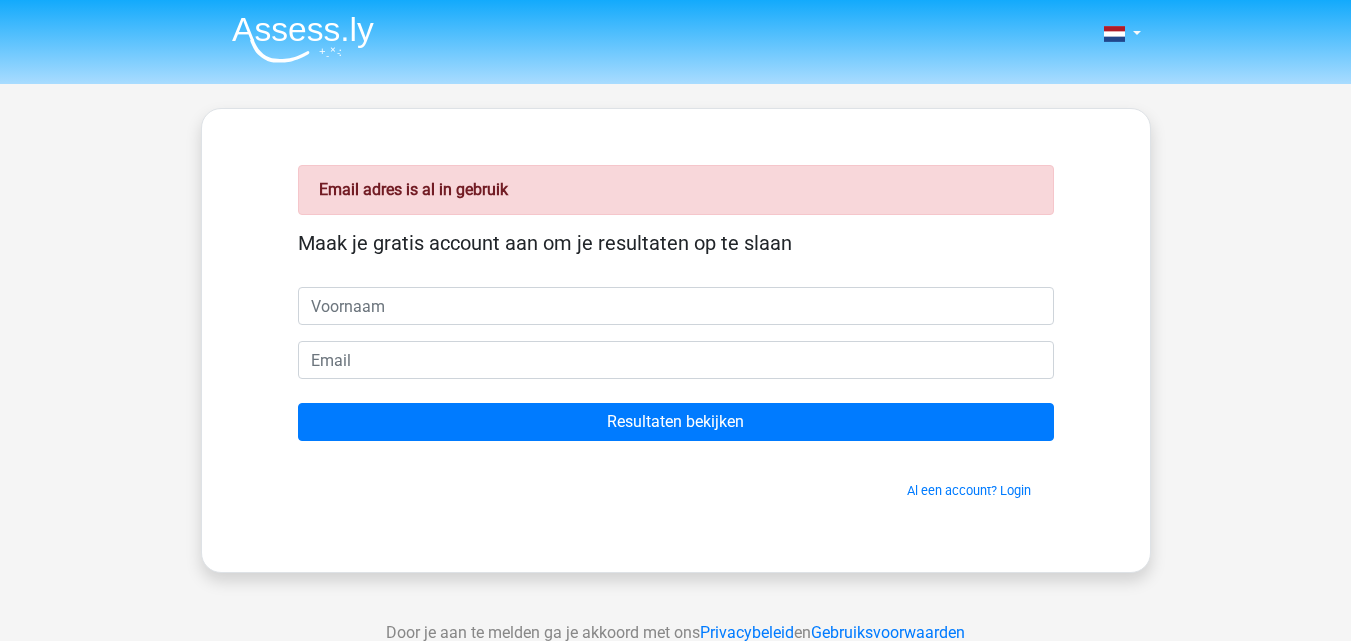 scroll, scrollTop: 0, scrollLeft: 0, axis: both 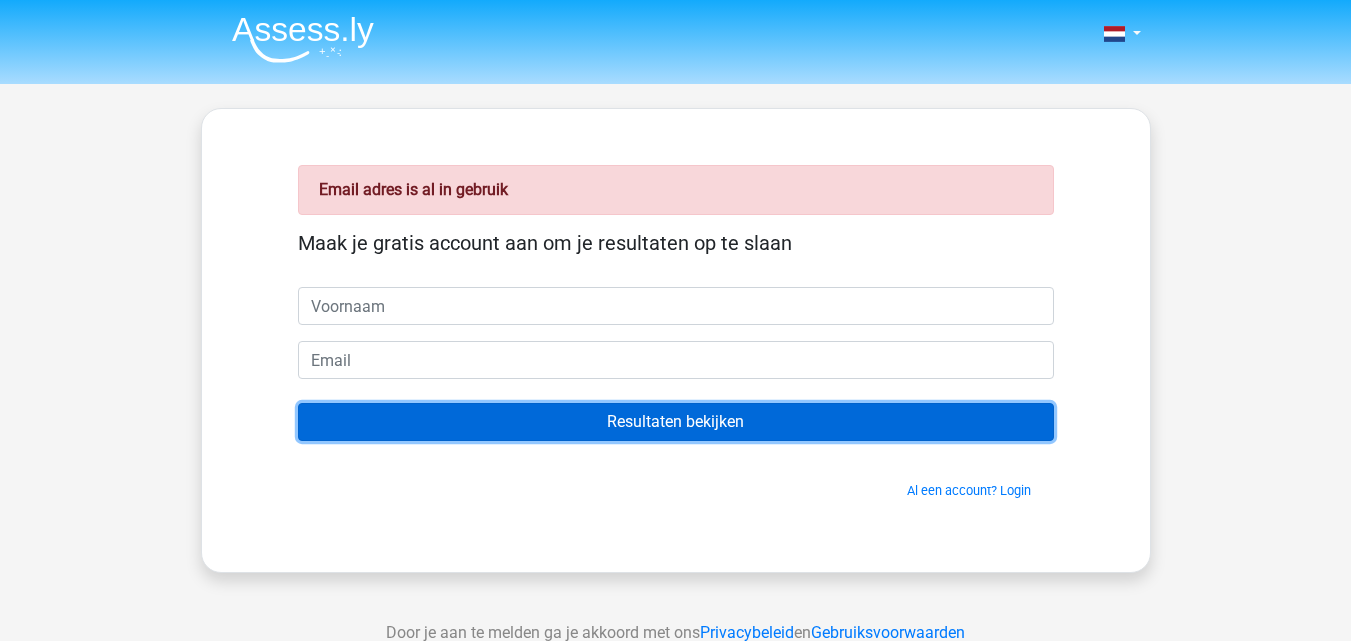 click on "Resultaten bekijken" at bounding box center (676, 422) 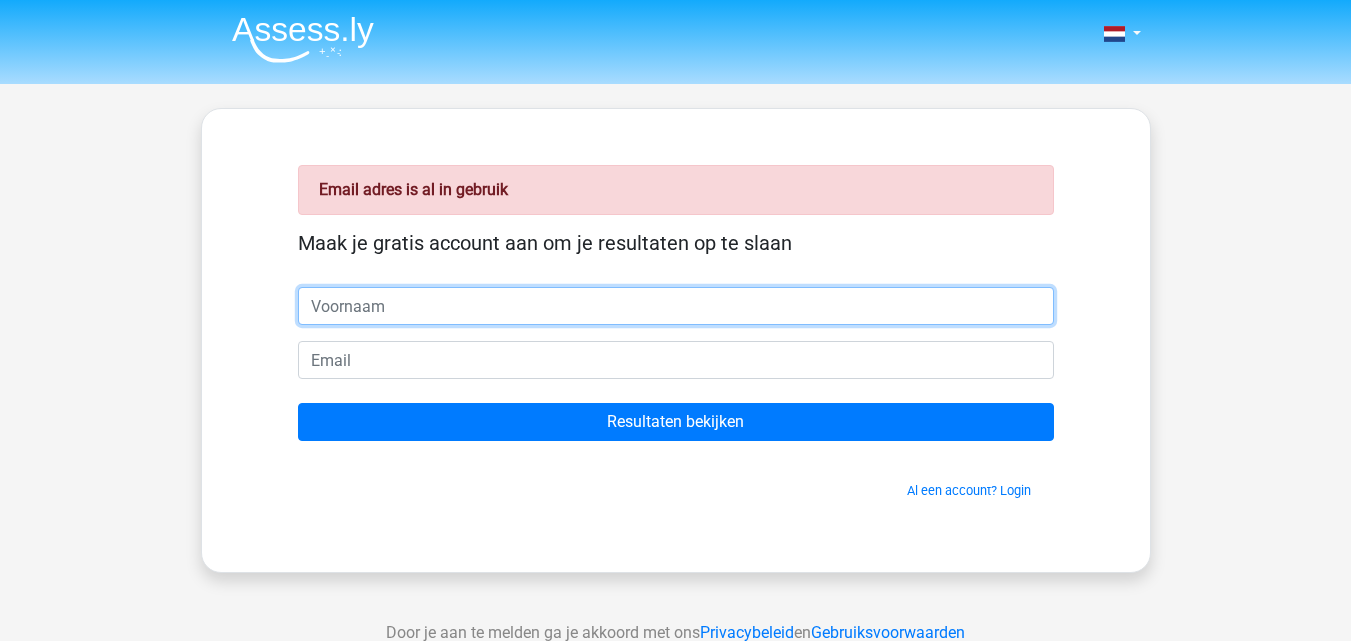 click at bounding box center (676, 306) 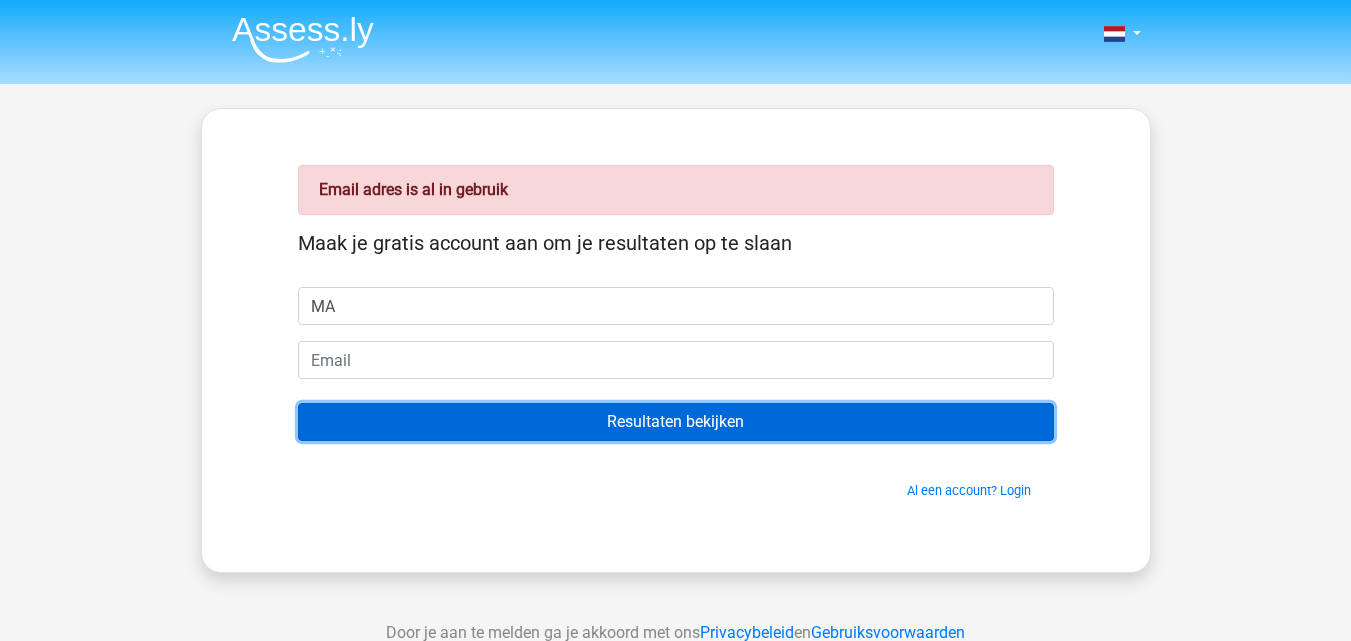 click on "Resultaten bekijken" at bounding box center (676, 422) 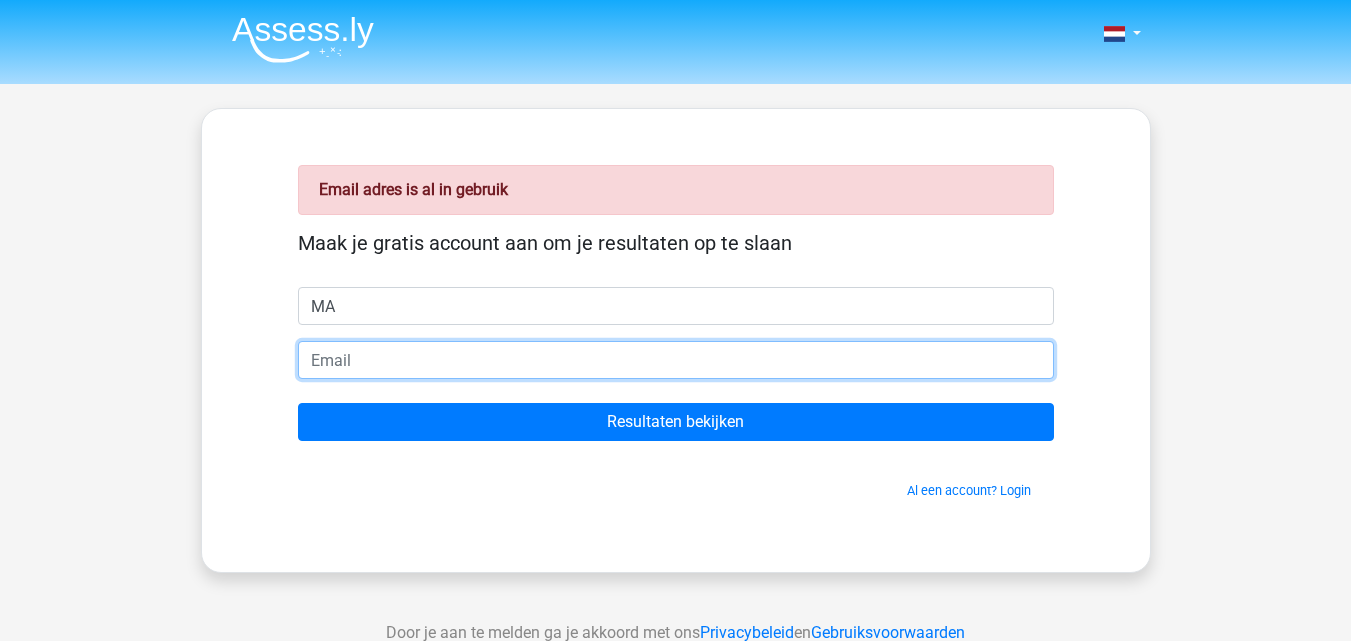 click at bounding box center [676, 360] 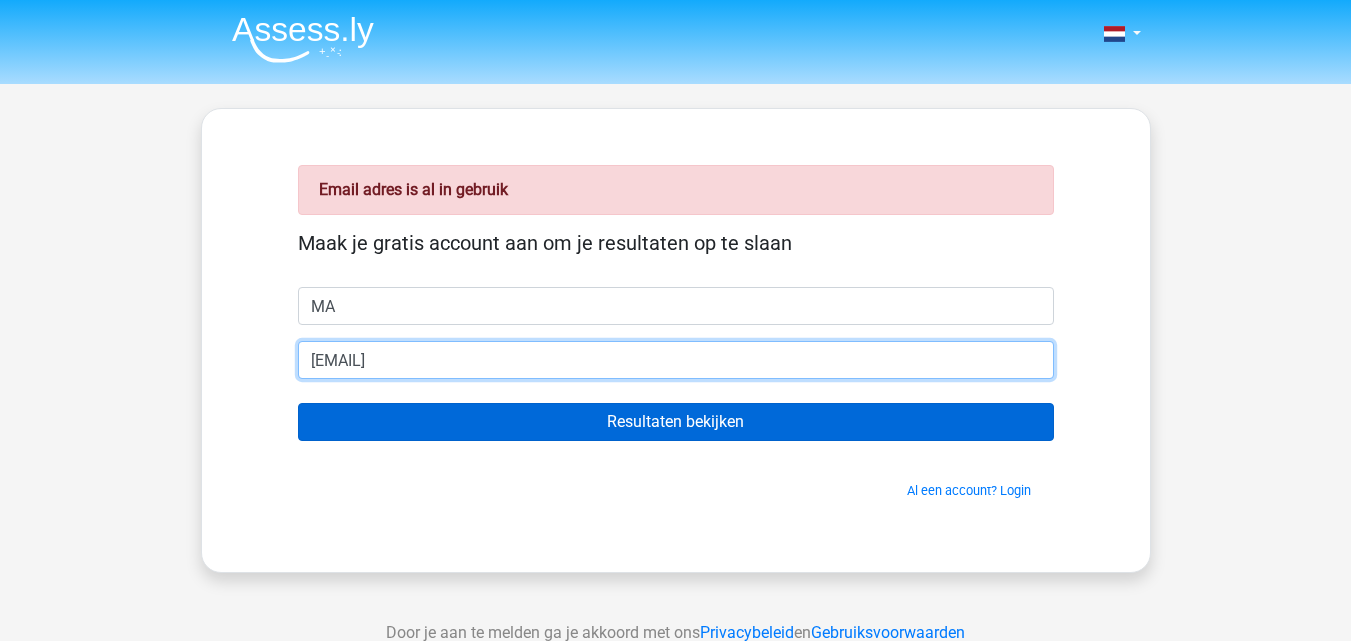 type on "[EMAIL]" 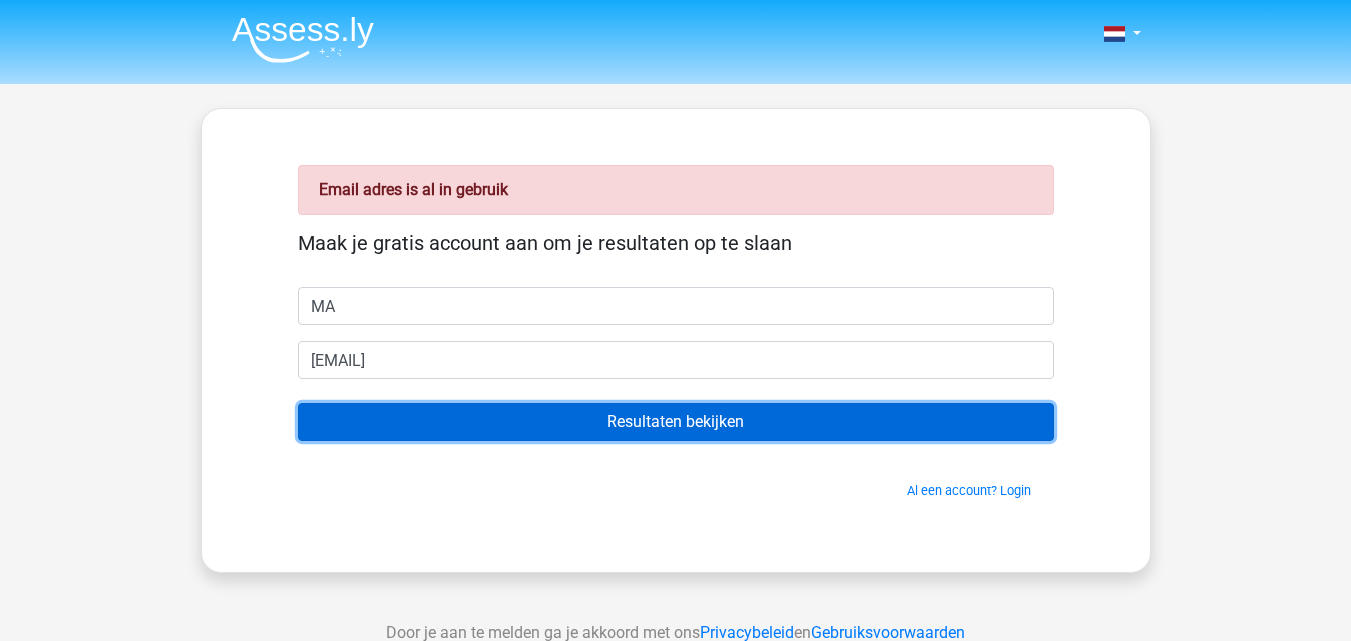 click on "Resultaten bekijken" at bounding box center [676, 422] 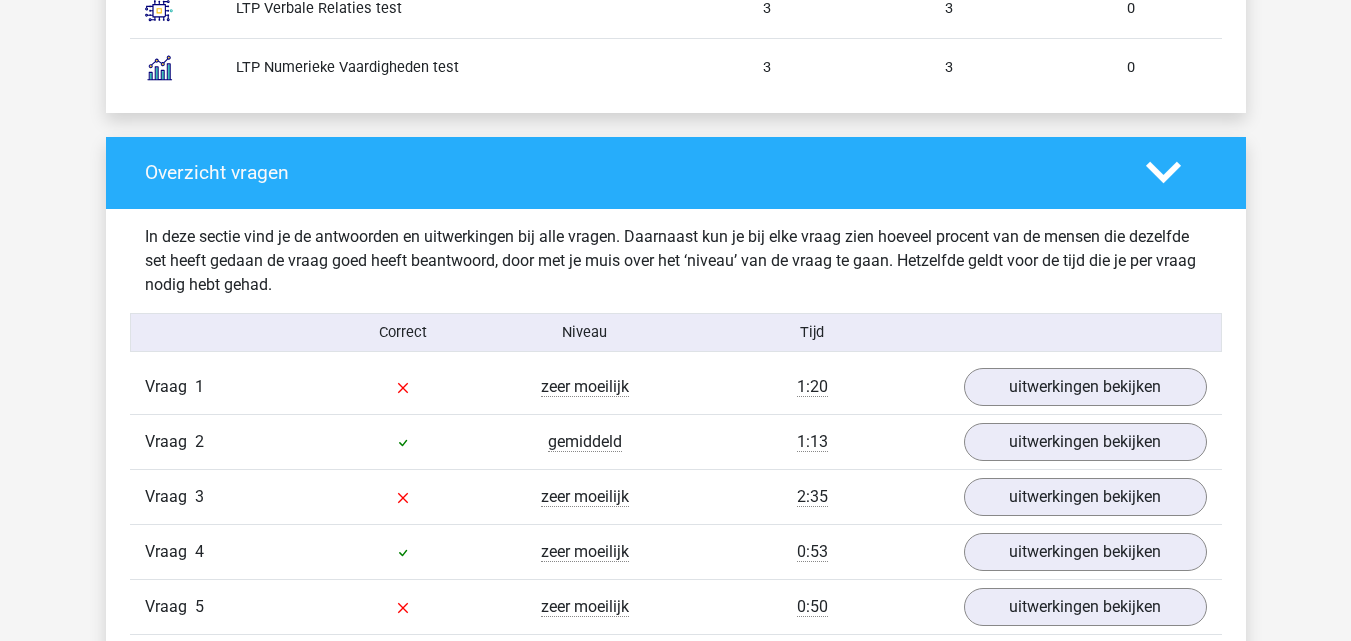 scroll, scrollTop: 1940, scrollLeft: 0, axis: vertical 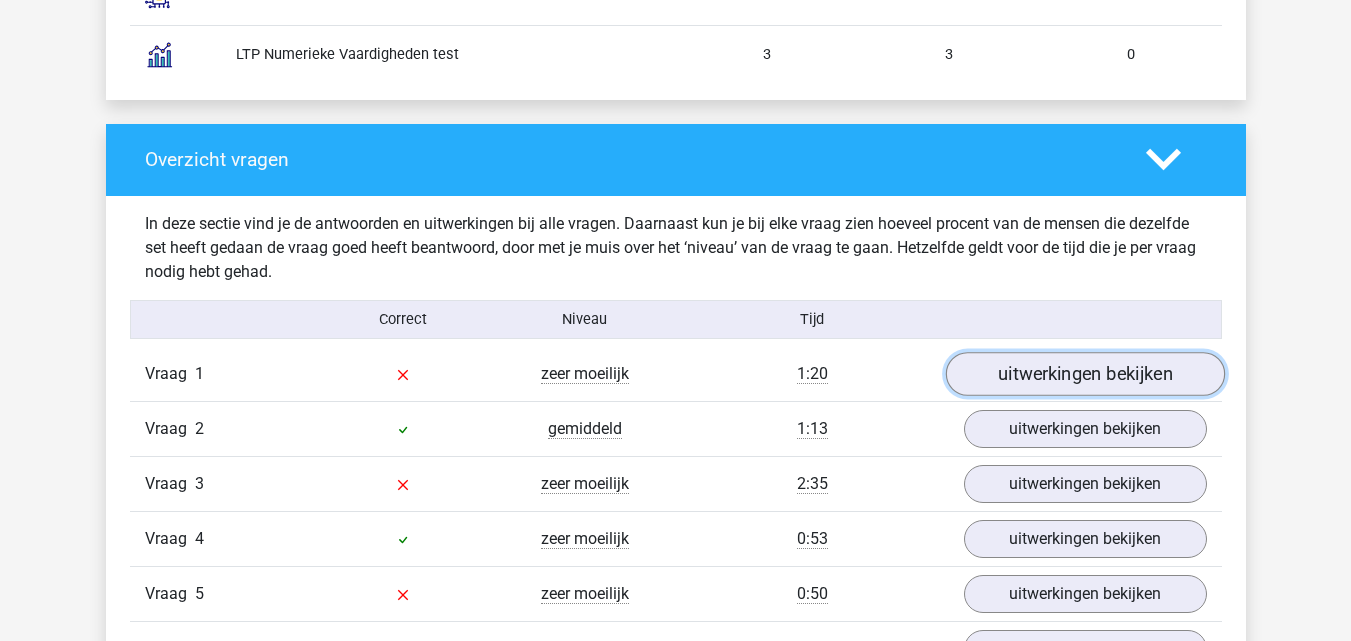 click on "uitwerkingen bekijken" at bounding box center [1084, 375] 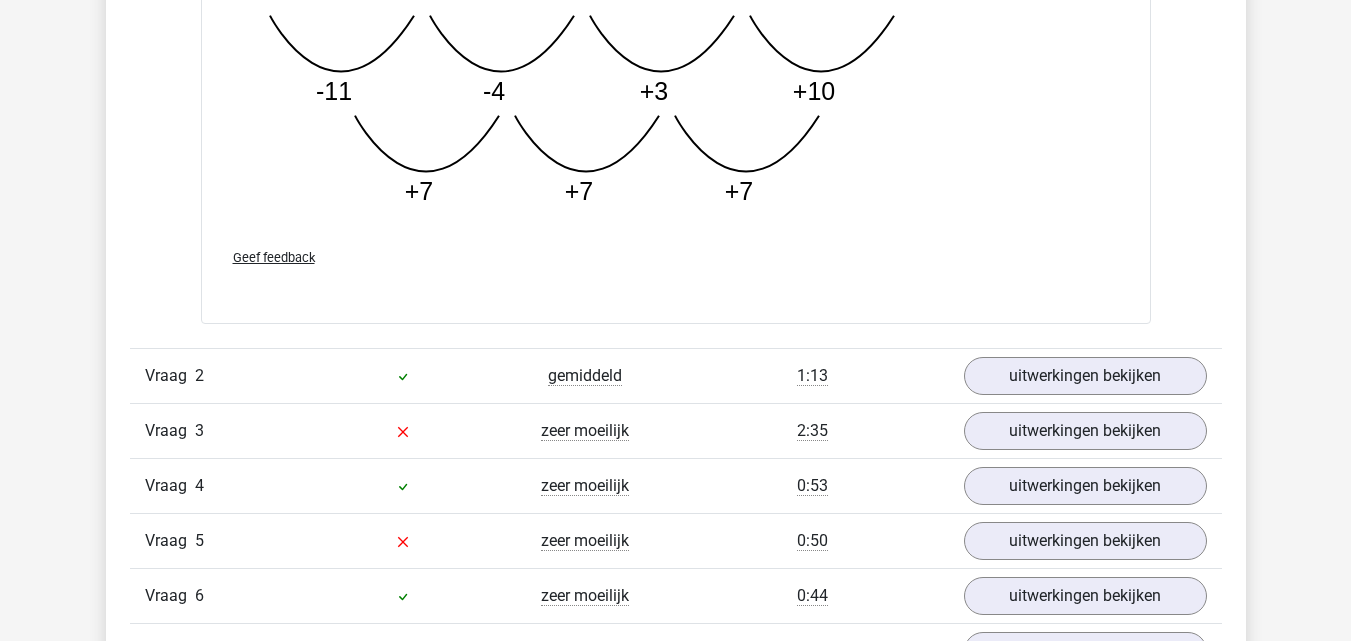 scroll, scrollTop: 3017, scrollLeft: 0, axis: vertical 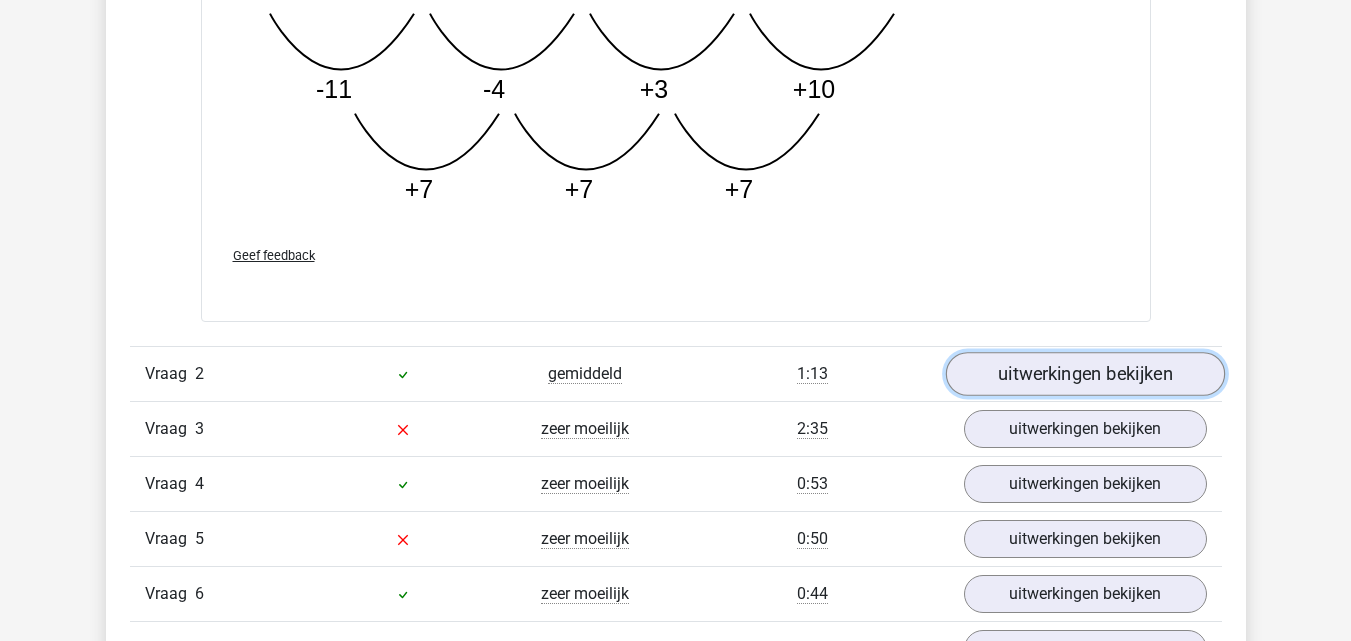 click on "uitwerkingen bekijken" at bounding box center [1084, 374] 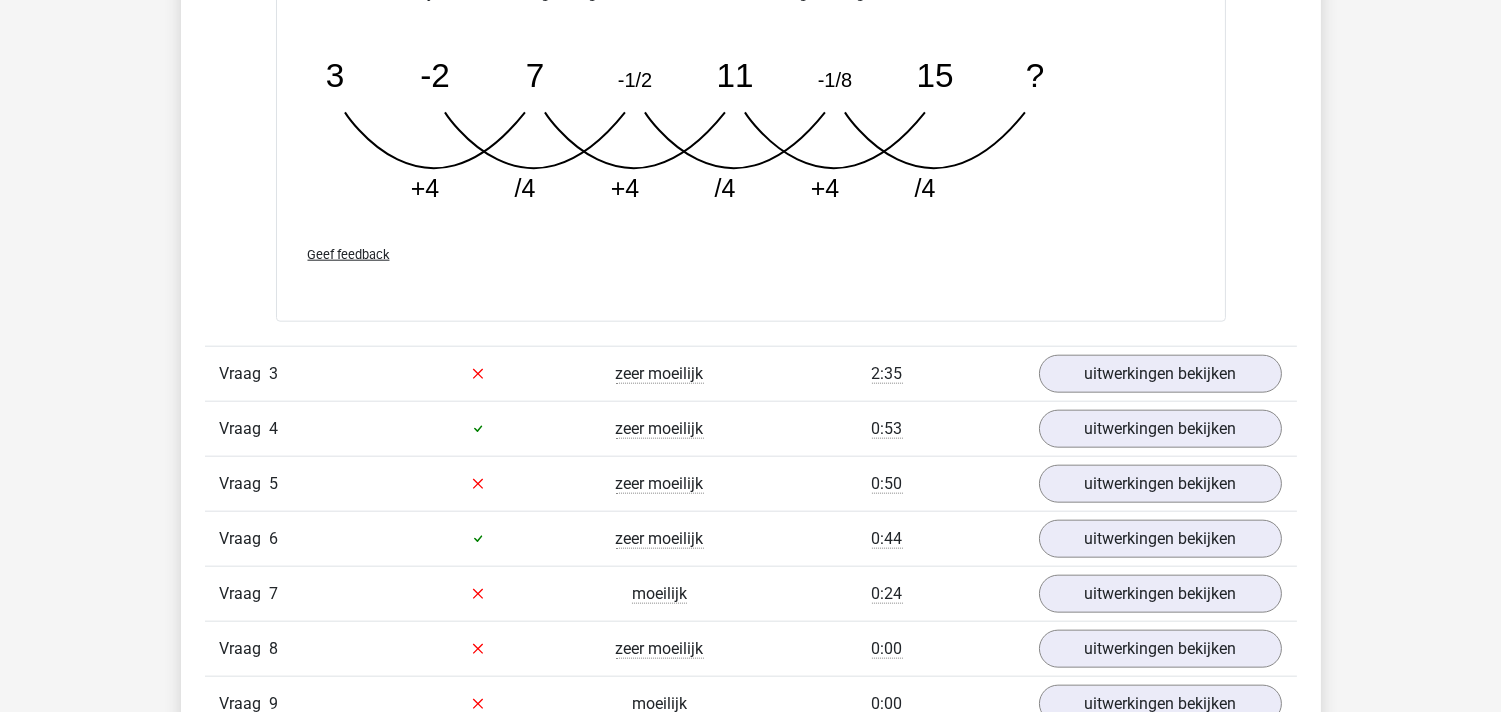 scroll, scrollTop: 4050, scrollLeft: 0, axis: vertical 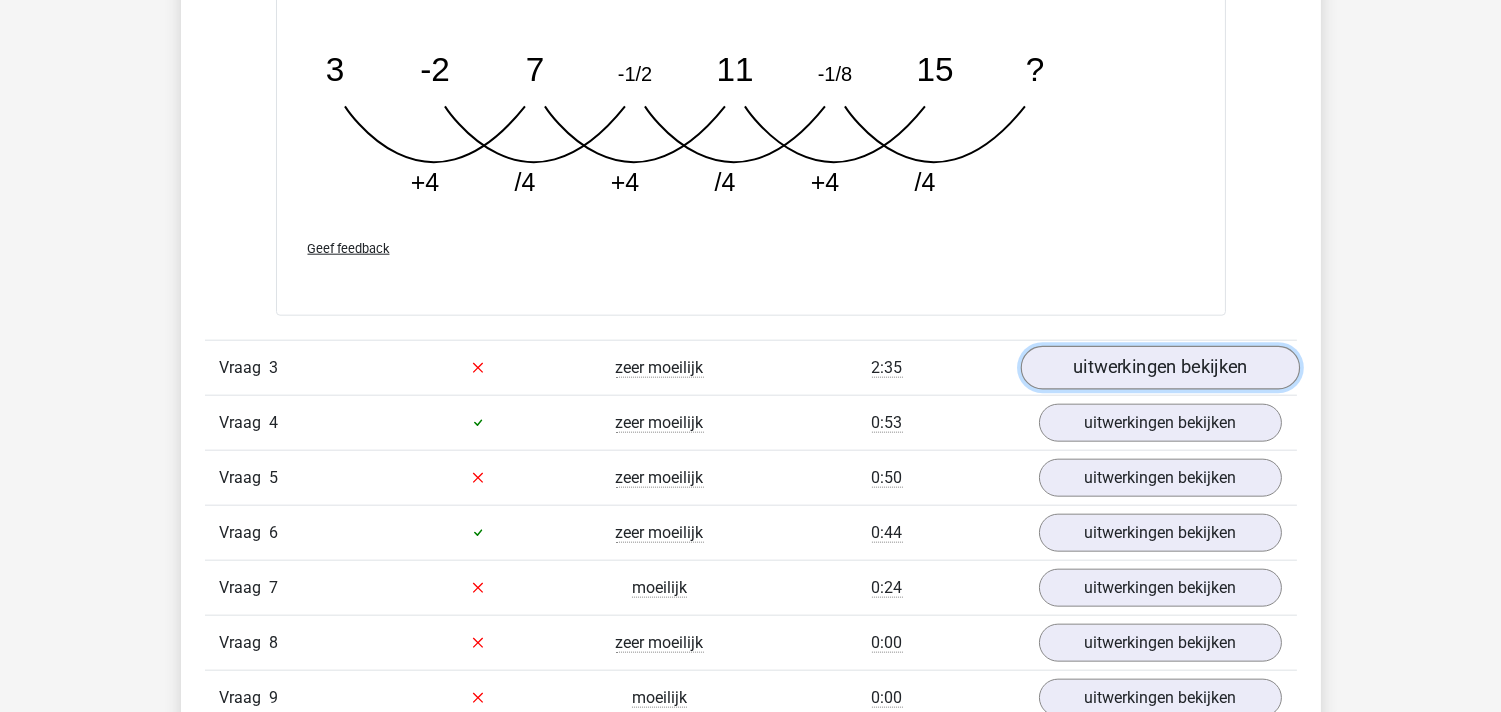 click on "uitwerkingen bekijken" at bounding box center (1159, 368) 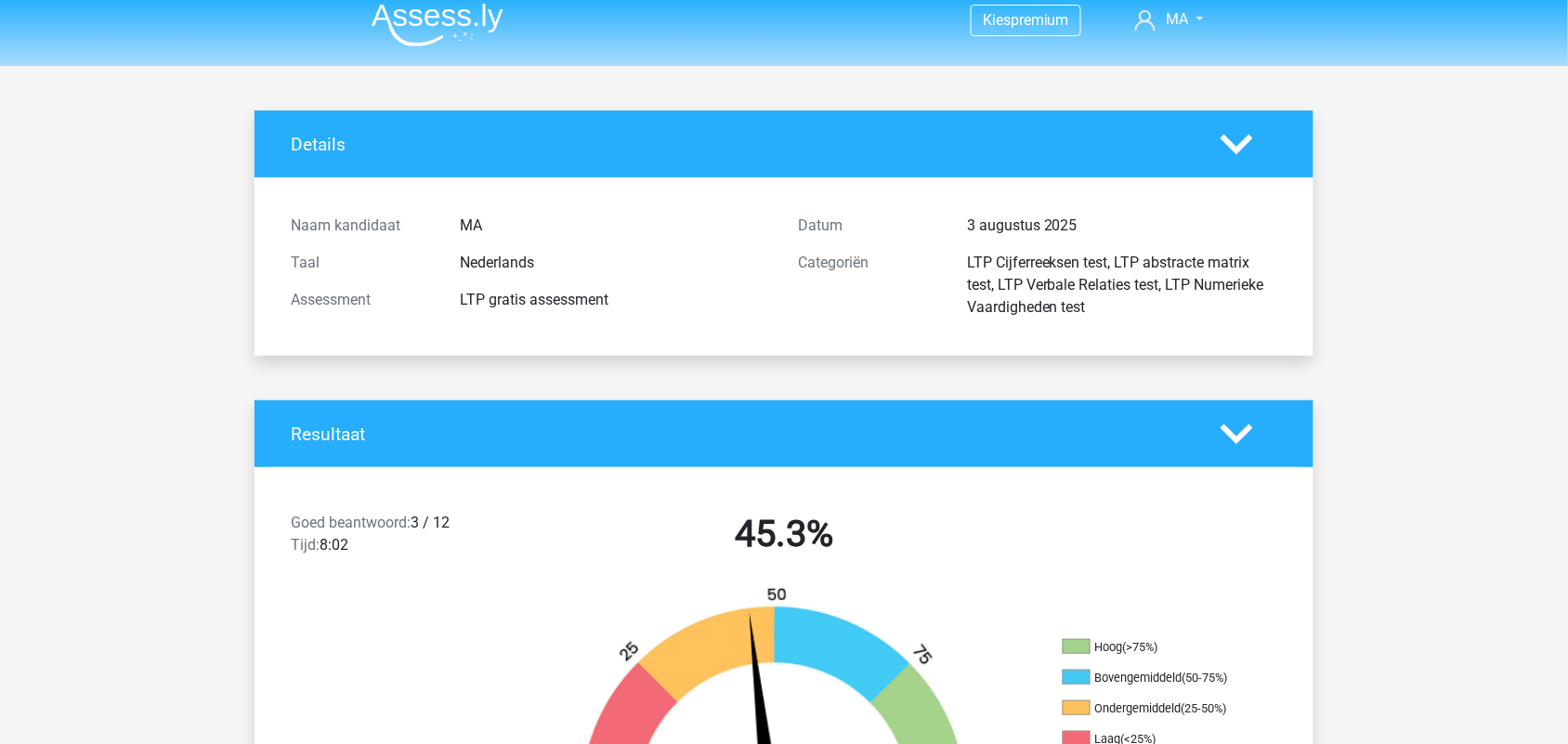 scroll, scrollTop: 0, scrollLeft: 0, axis: both 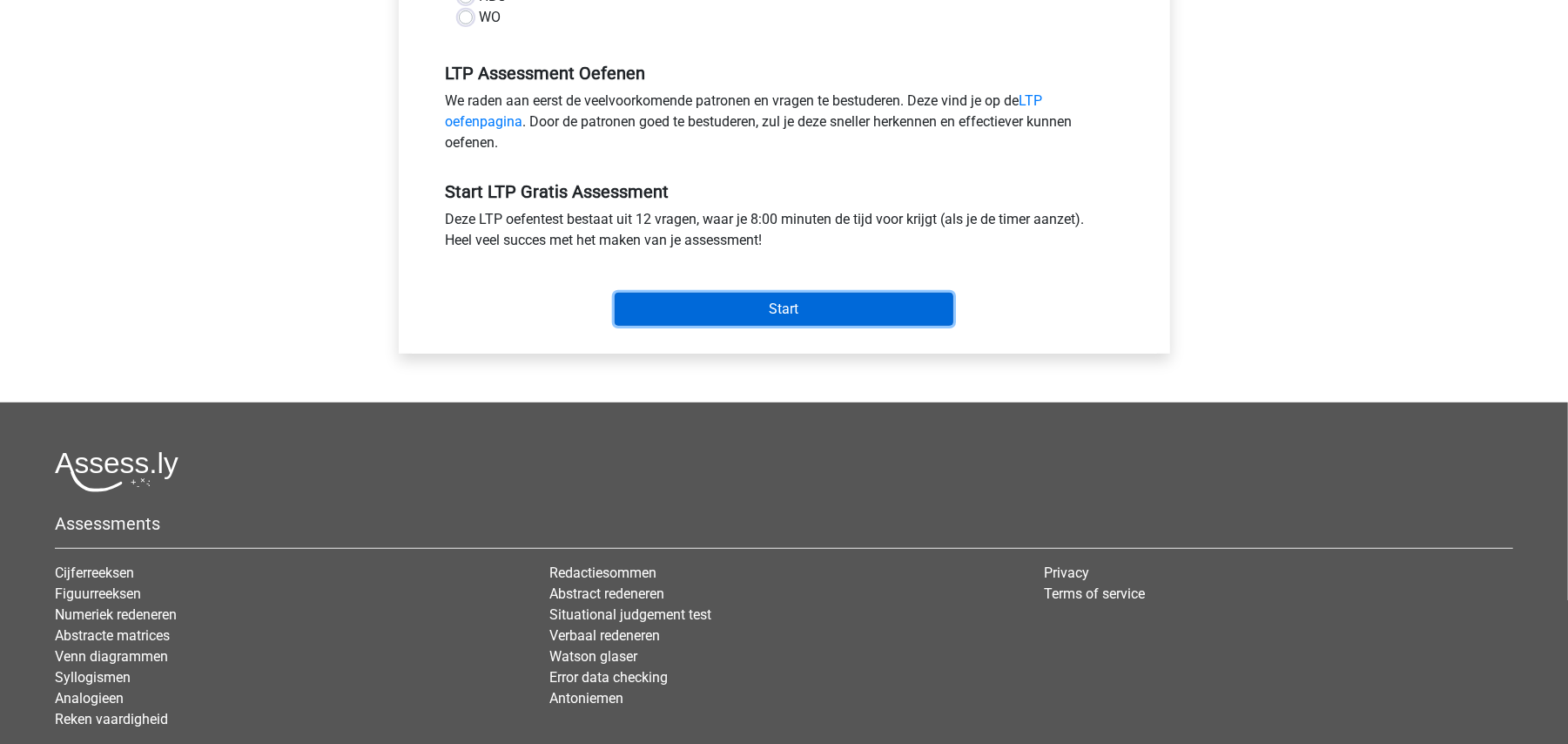 click on "Start" at bounding box center [784, 309] 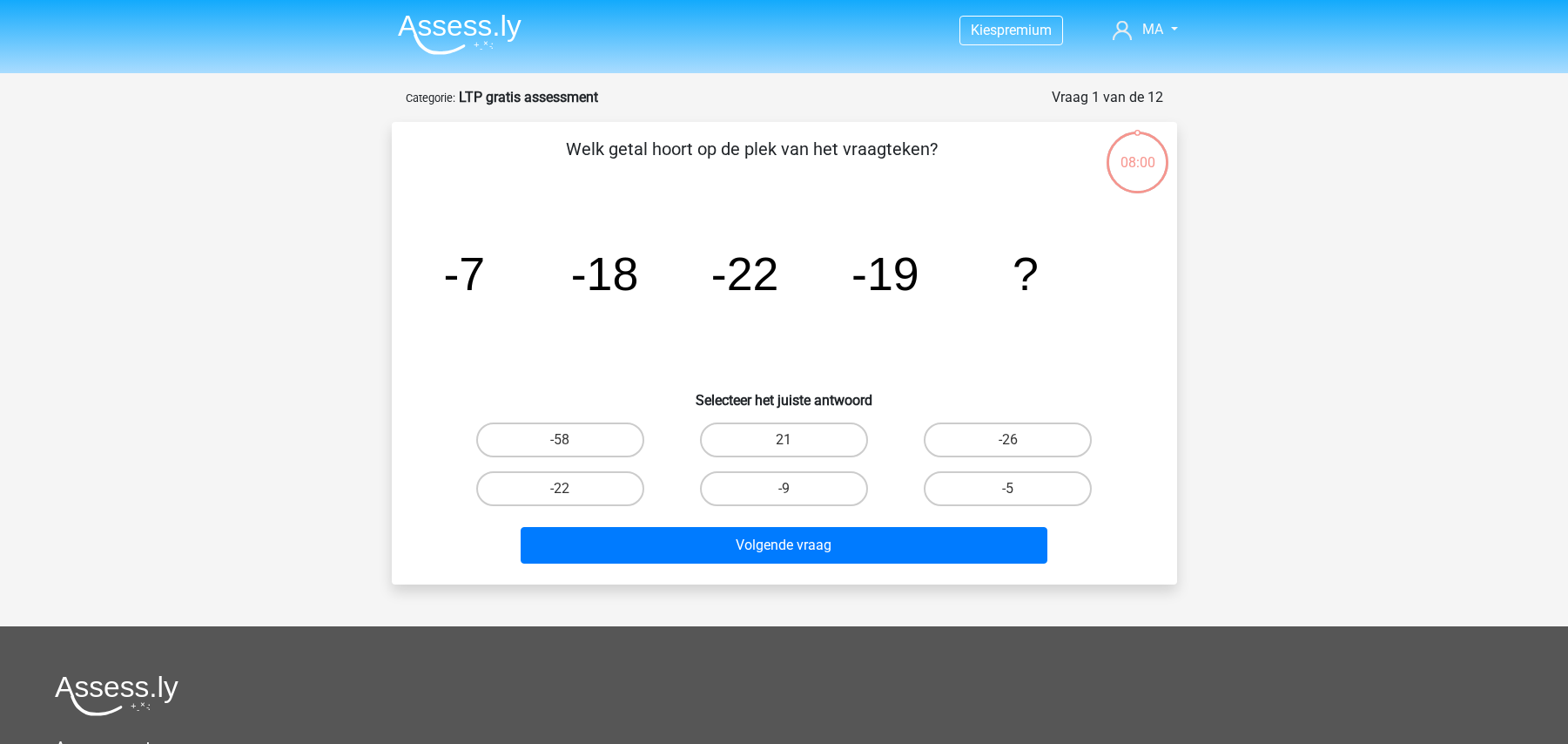 scroll, scrollTop: 0, scrollLeft: 0, axis: both 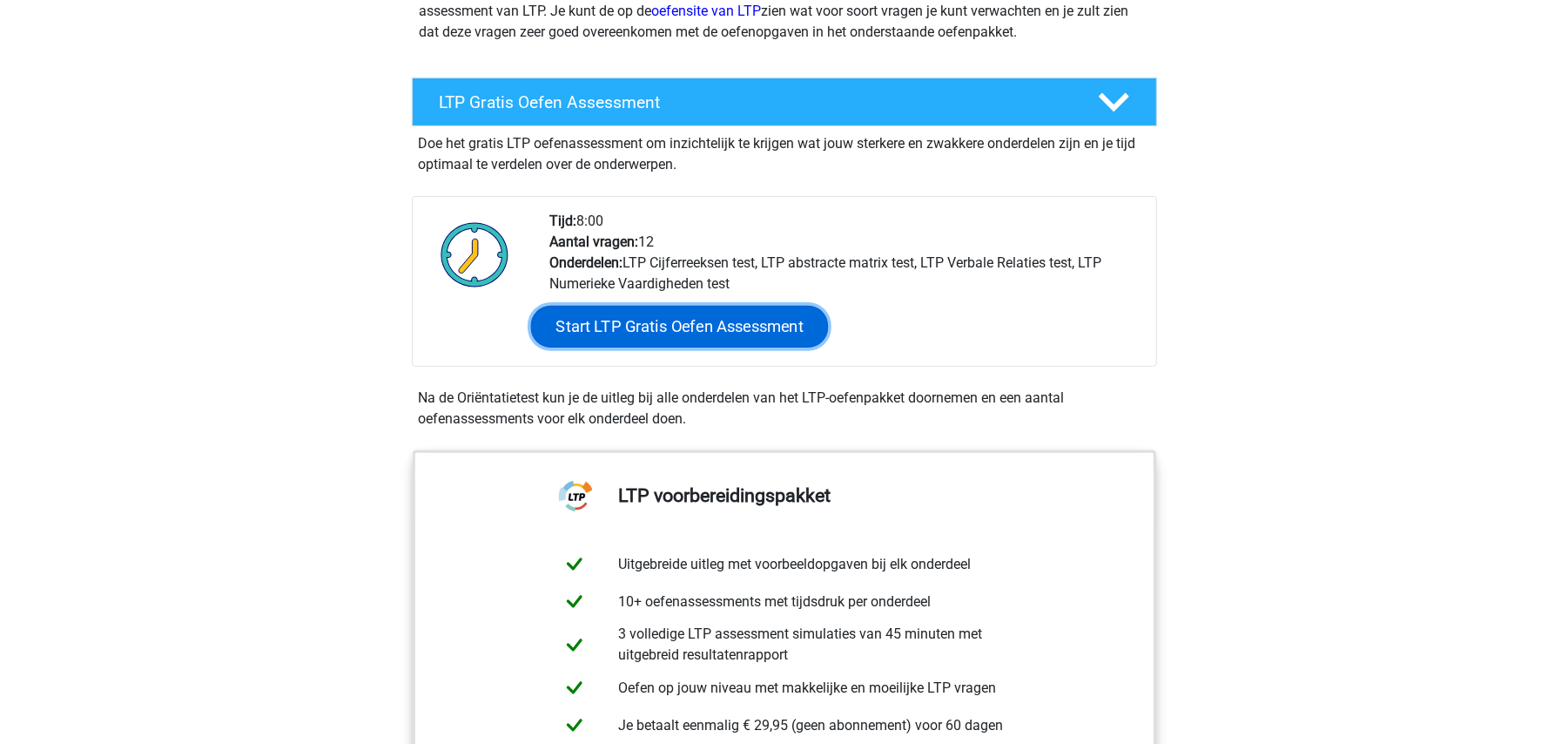 click on "Start LTP Gratis Oefen Assessment" at bounding box center (679, 327) 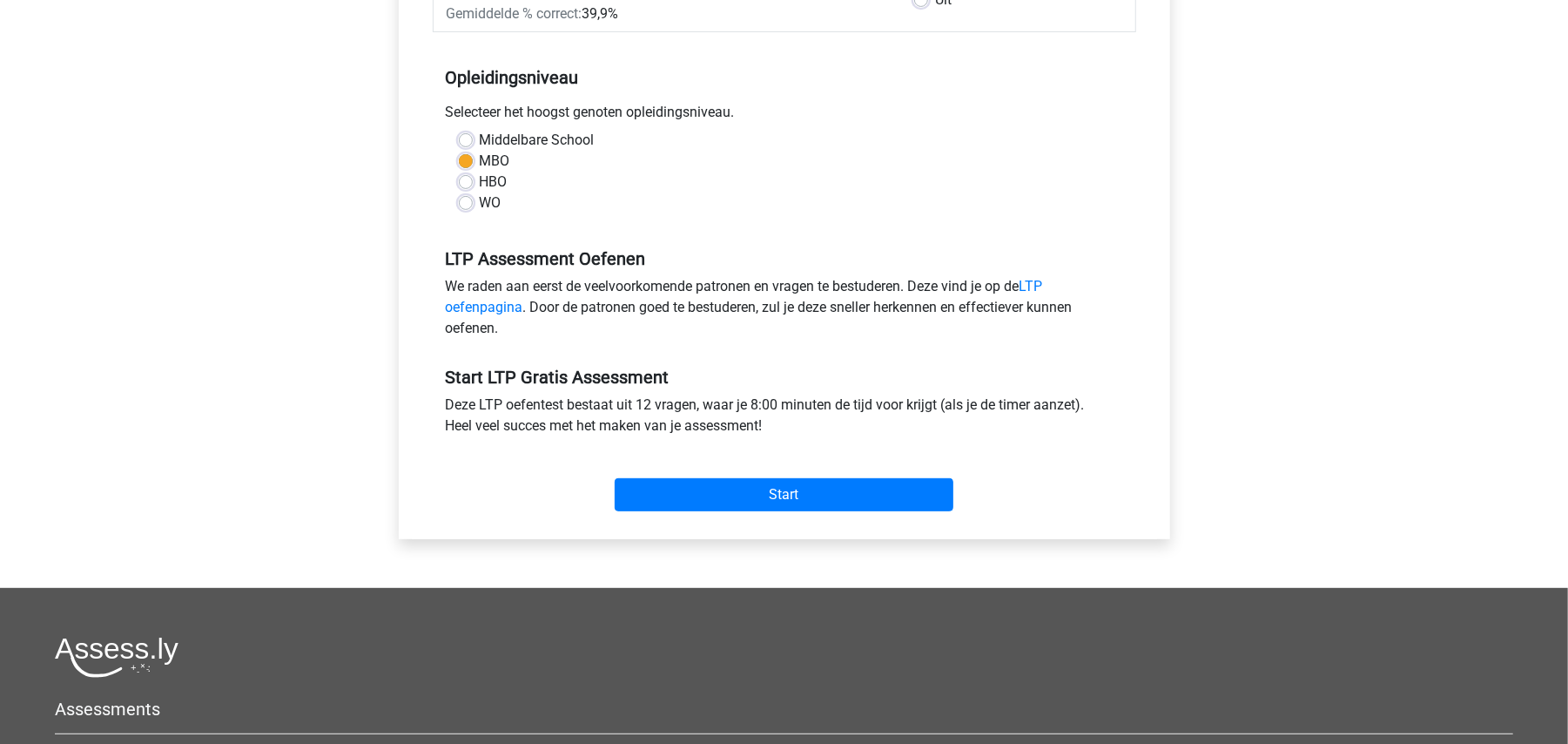 scroll, scrollTop: 325, scrollLeft: 0, axis: vertical 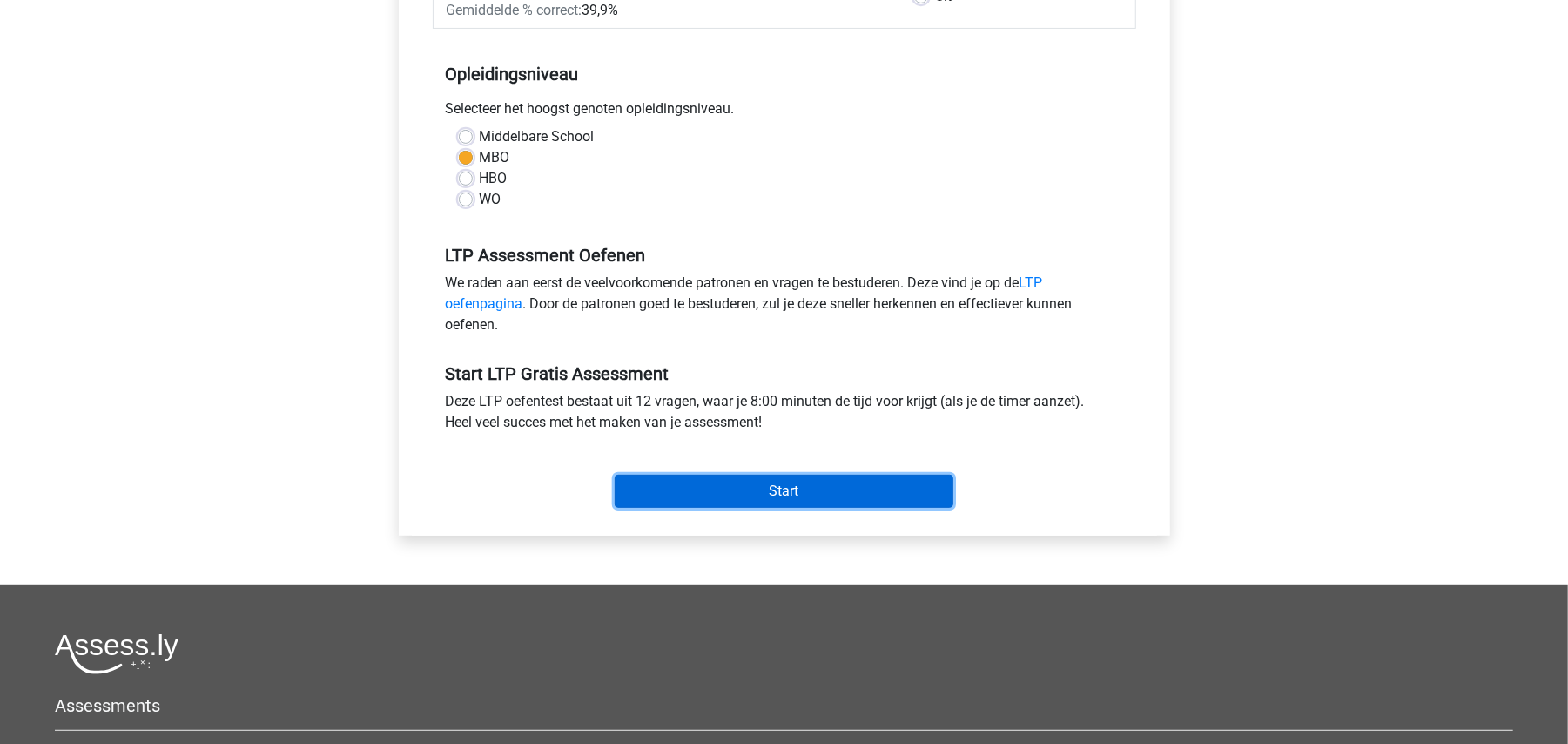 click on "Start" at bounding box center [784, 491] 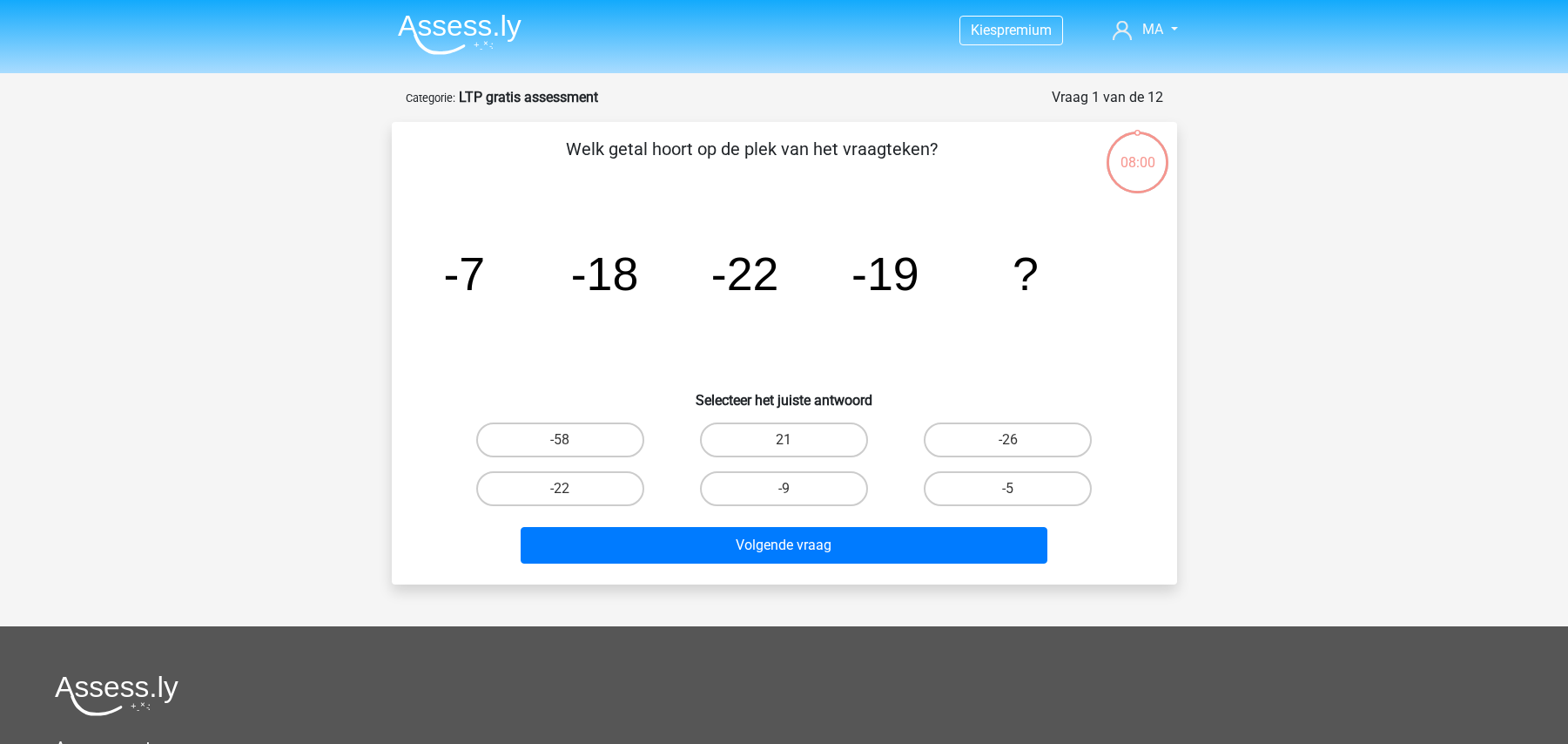 scroll, scrollTop: 0, scrollLeft: 0, axis: both 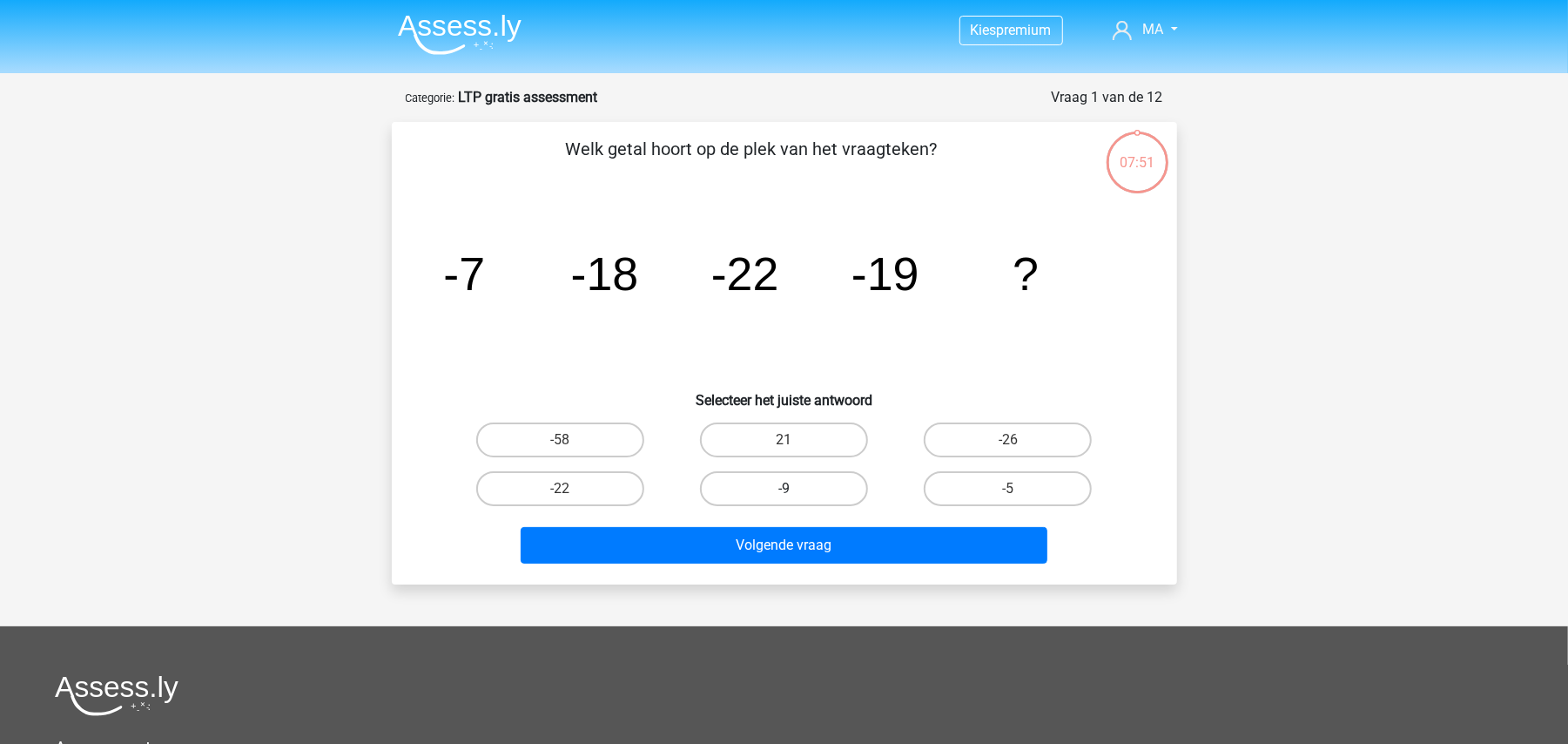 click on "-9" at bounding box center [784, 489] 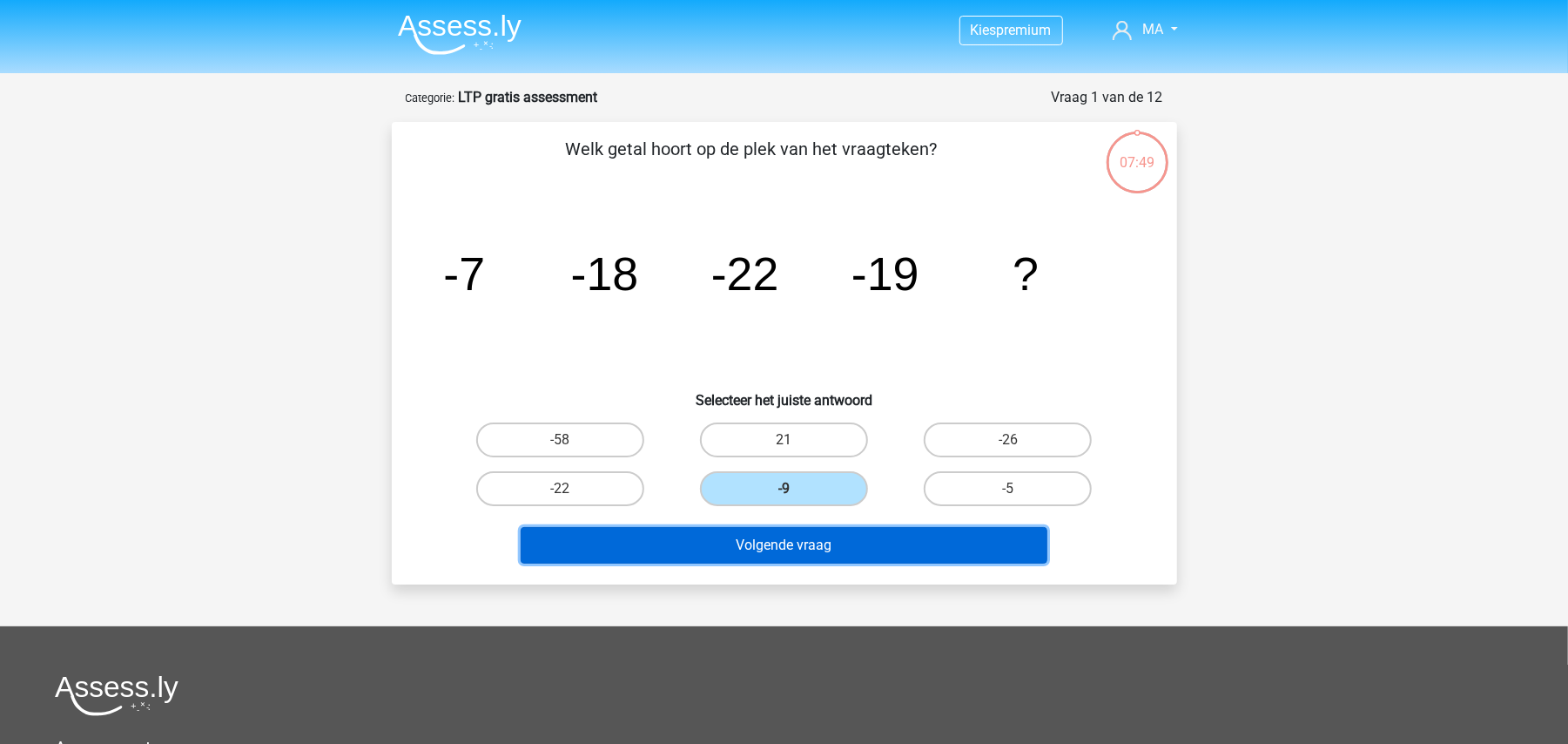 click on "Volgende vraag" at bounding box center (784, 545) 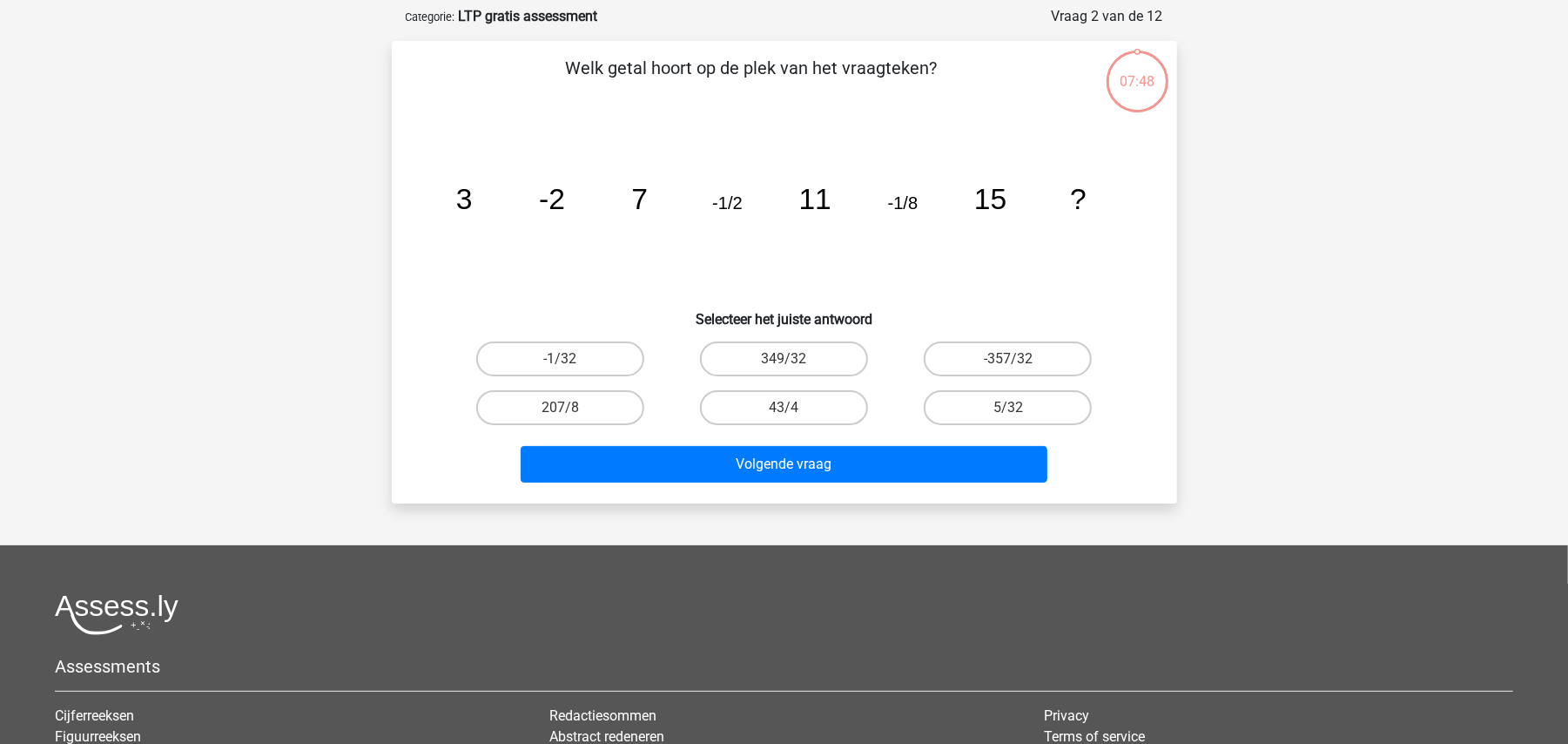 scroll, scrollTop: 87, scrollLeft: 0, axis: vertical 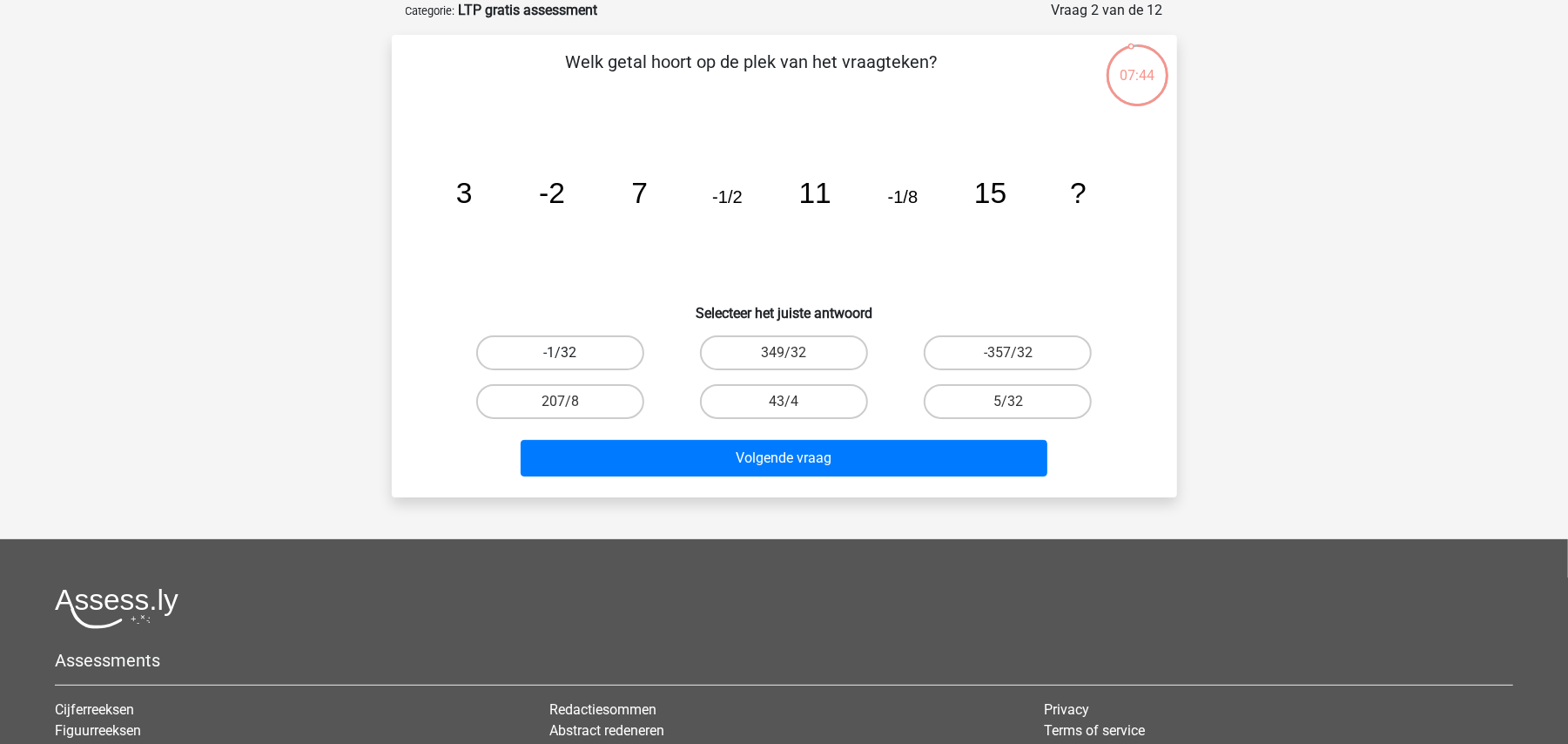 click on "-1/32" at bounding box center (560, 353) 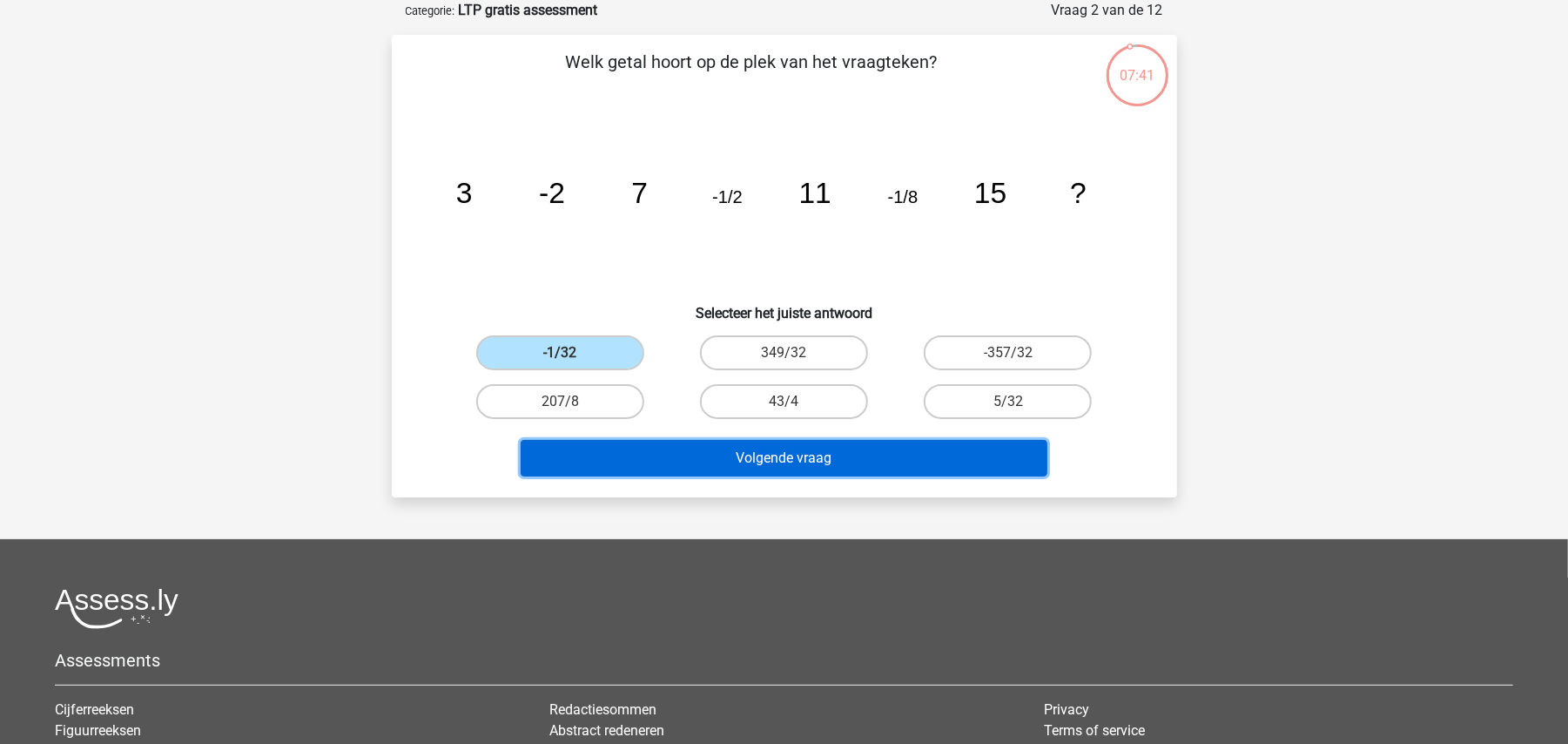 click on "Volgende vraag" at bounding box center [784, 458] 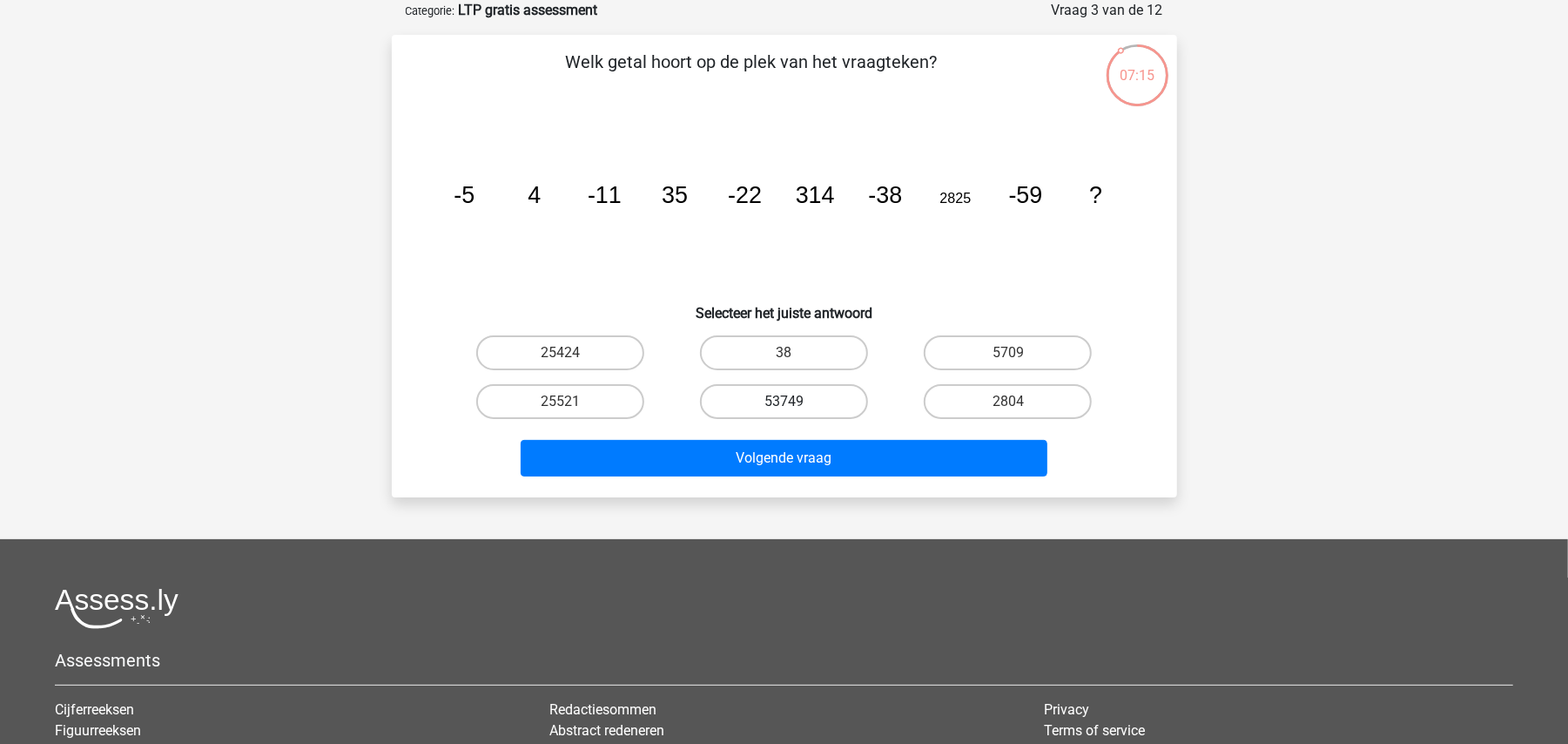 click on "53749" at bounding box center [784, 402] 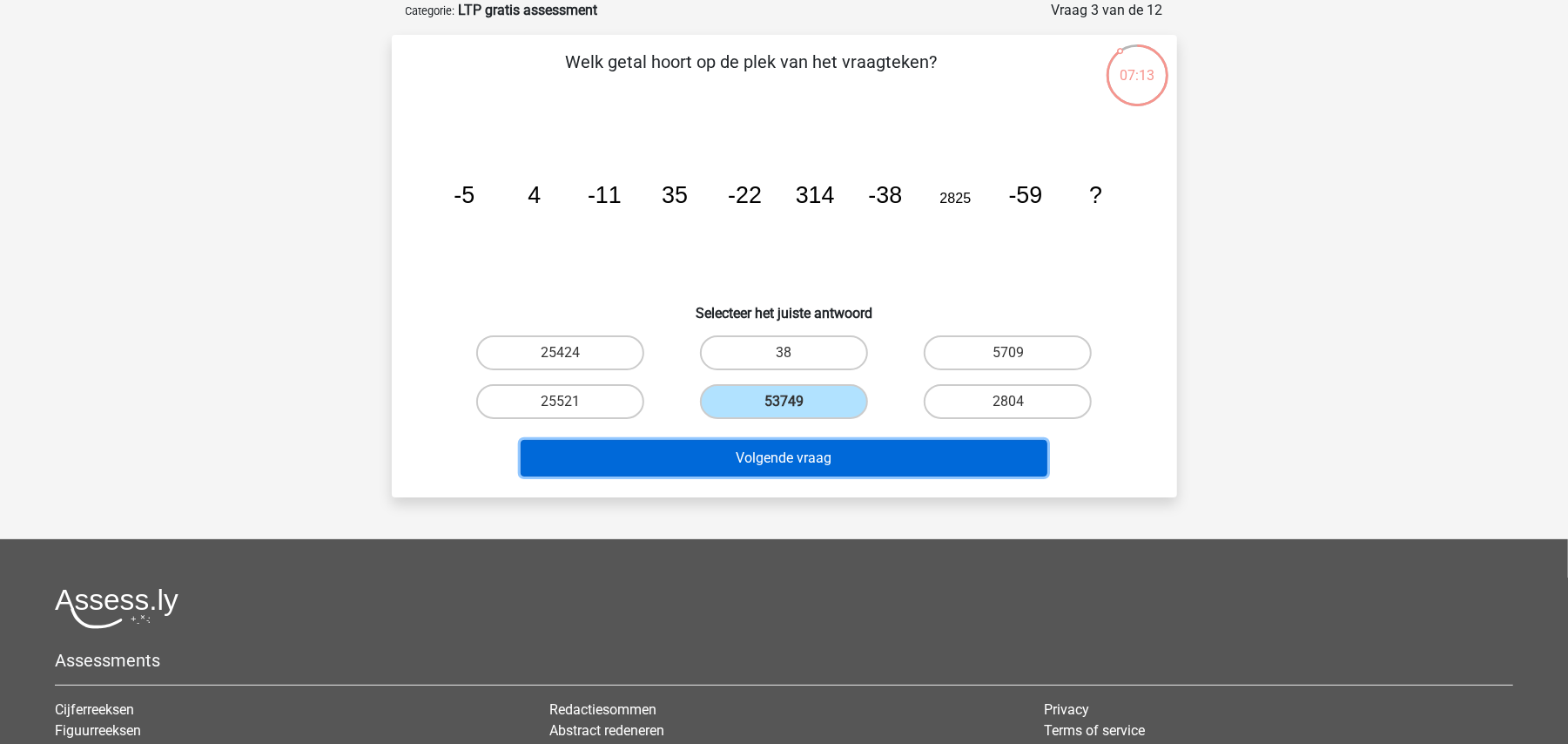 click on "Volgende vraag" at bounding box center (784, 458) 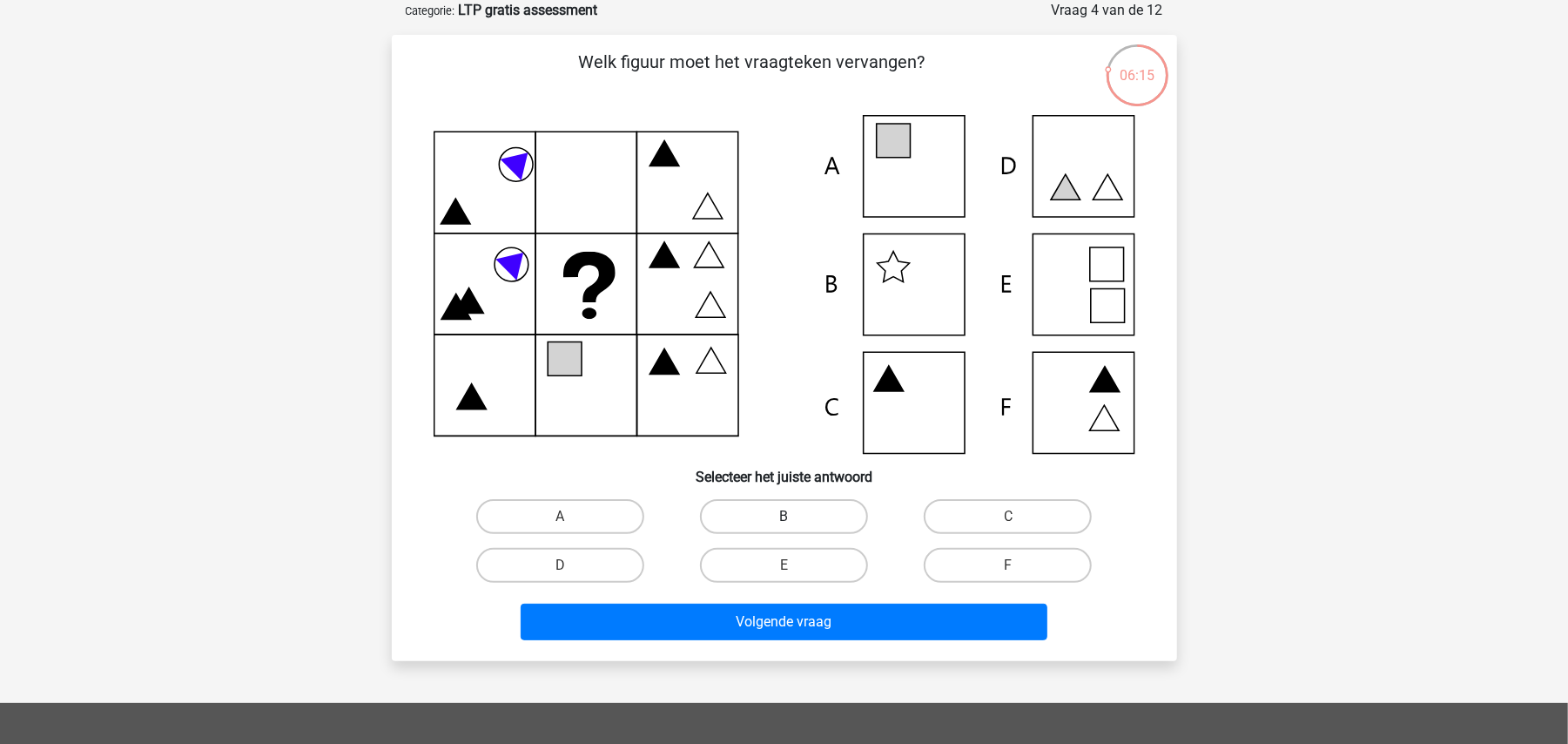 click on "B" at bounding box center [784, 517] 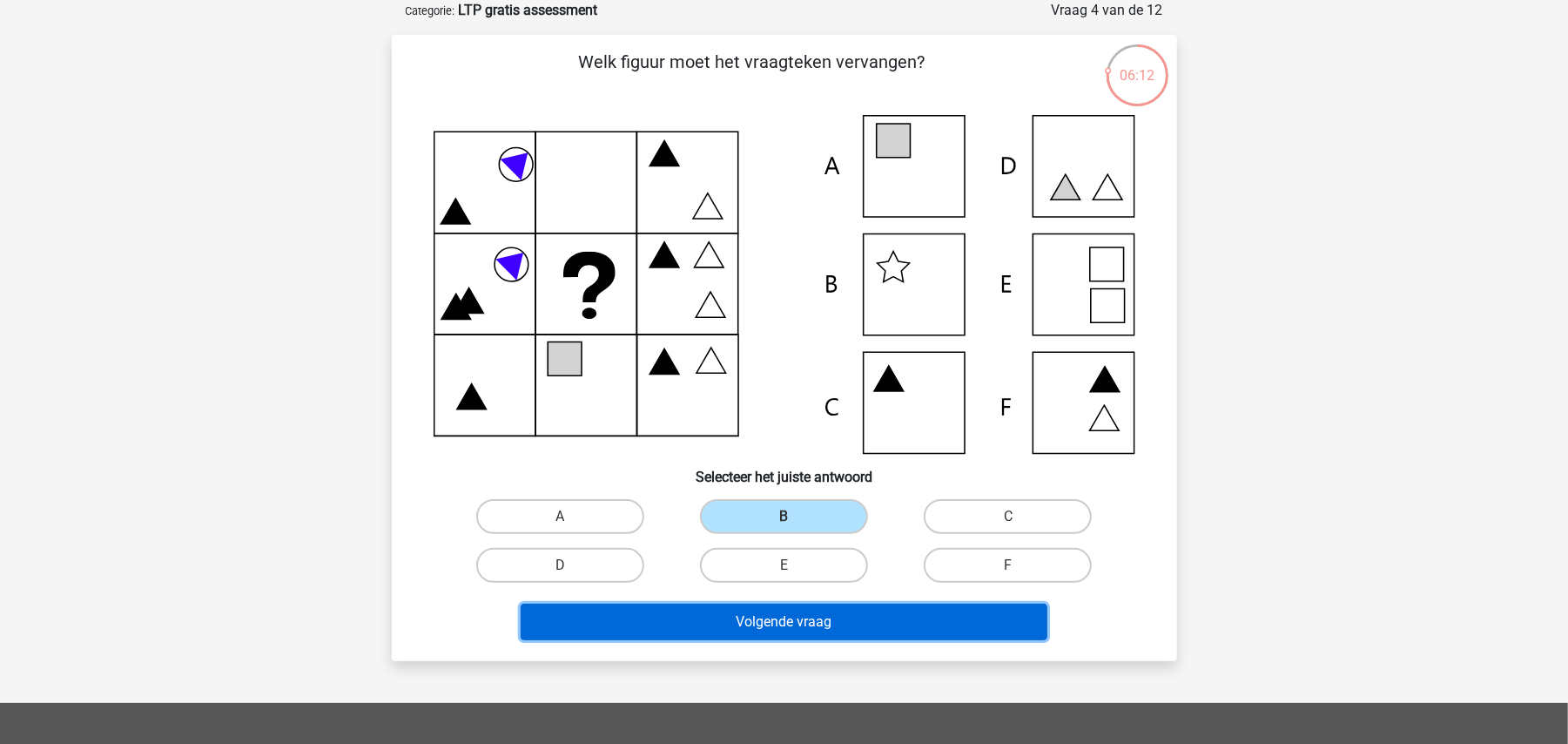 click on "Volgende vraag" at bounding box center [784, 622] 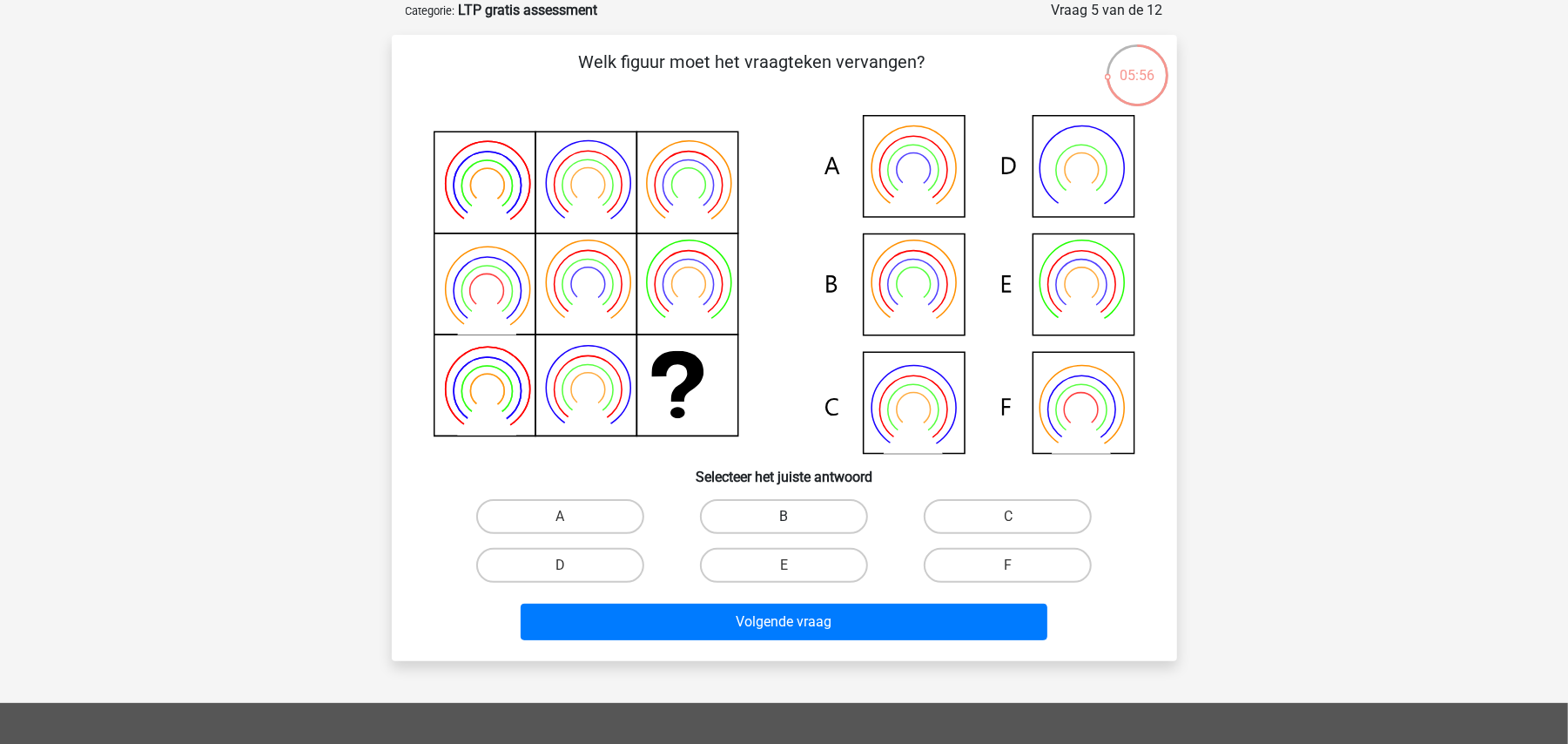 click on "B" at bounding box center [784, 517] 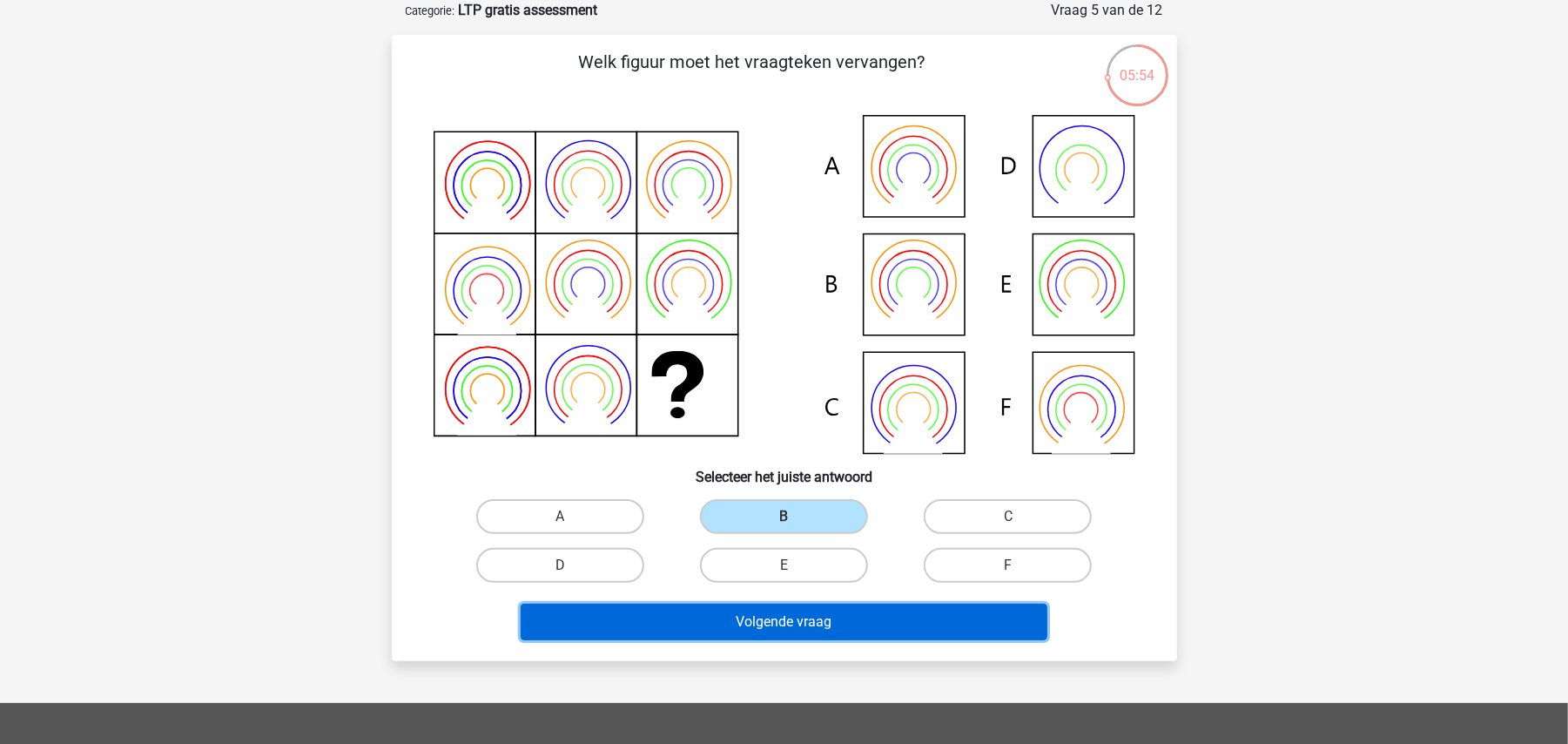 click on "Volgende vraag" at bounding box center (784, 622) 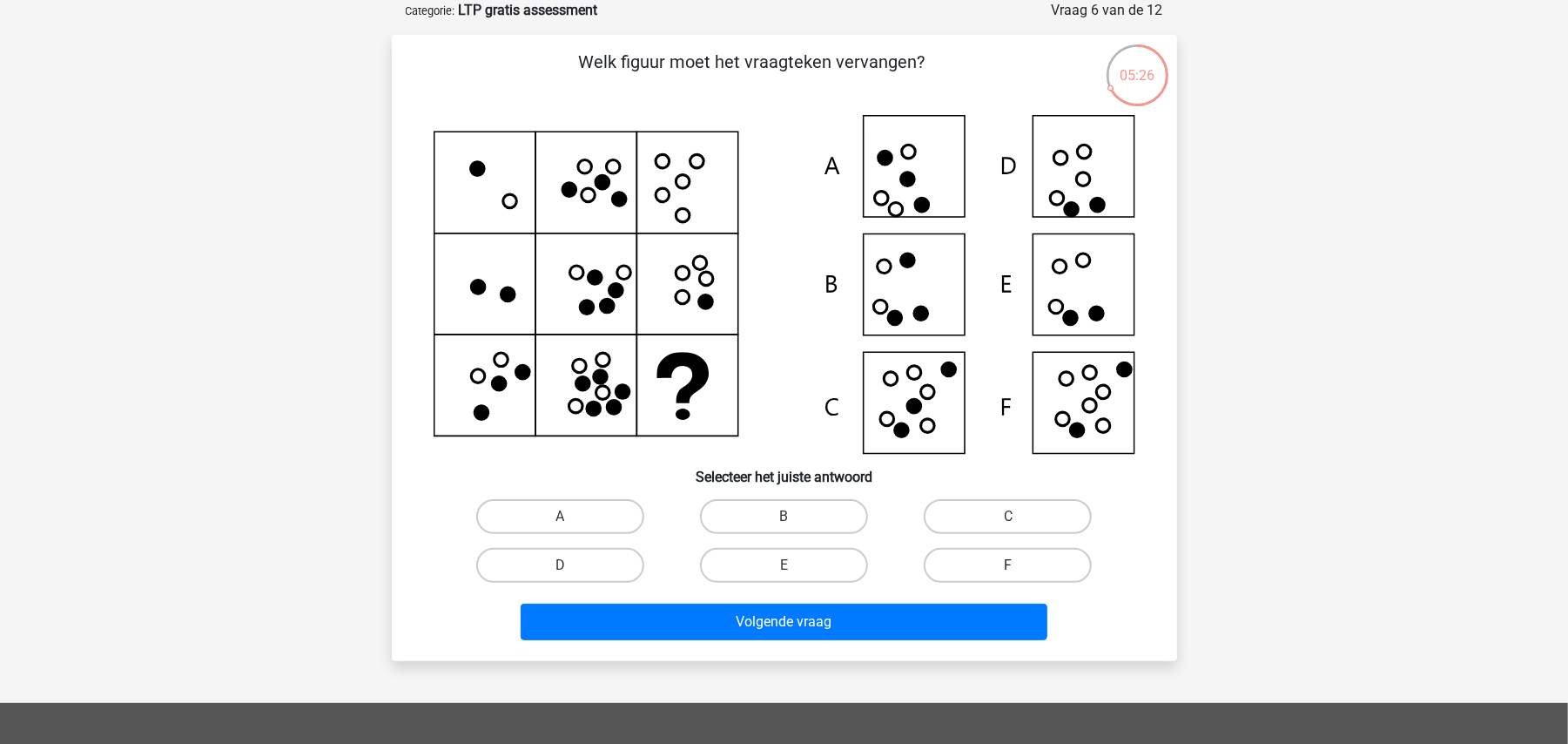 click on "F" at bounding box center (1007, 565) 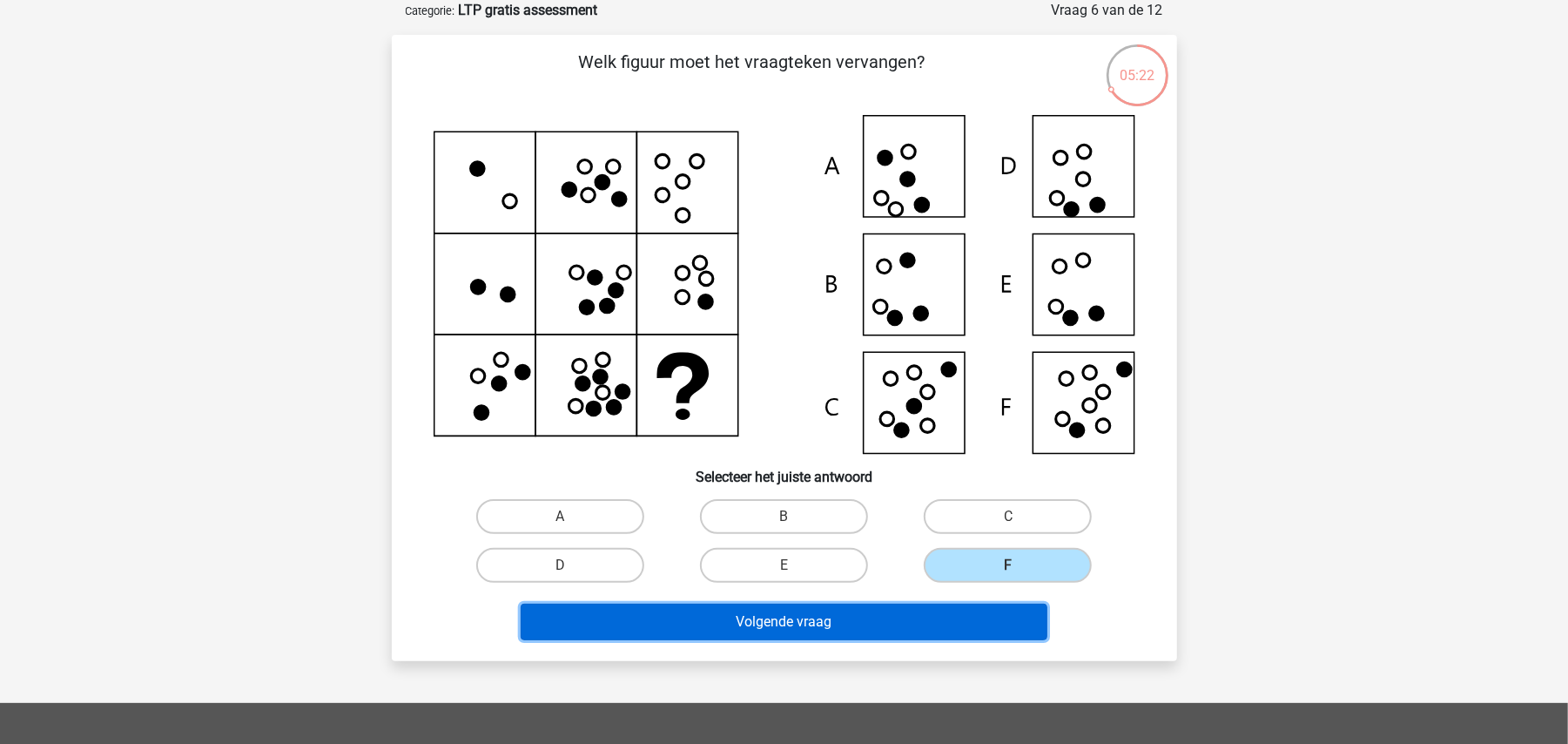 click on "Volgende vraag" at bounding box center (784, 622) 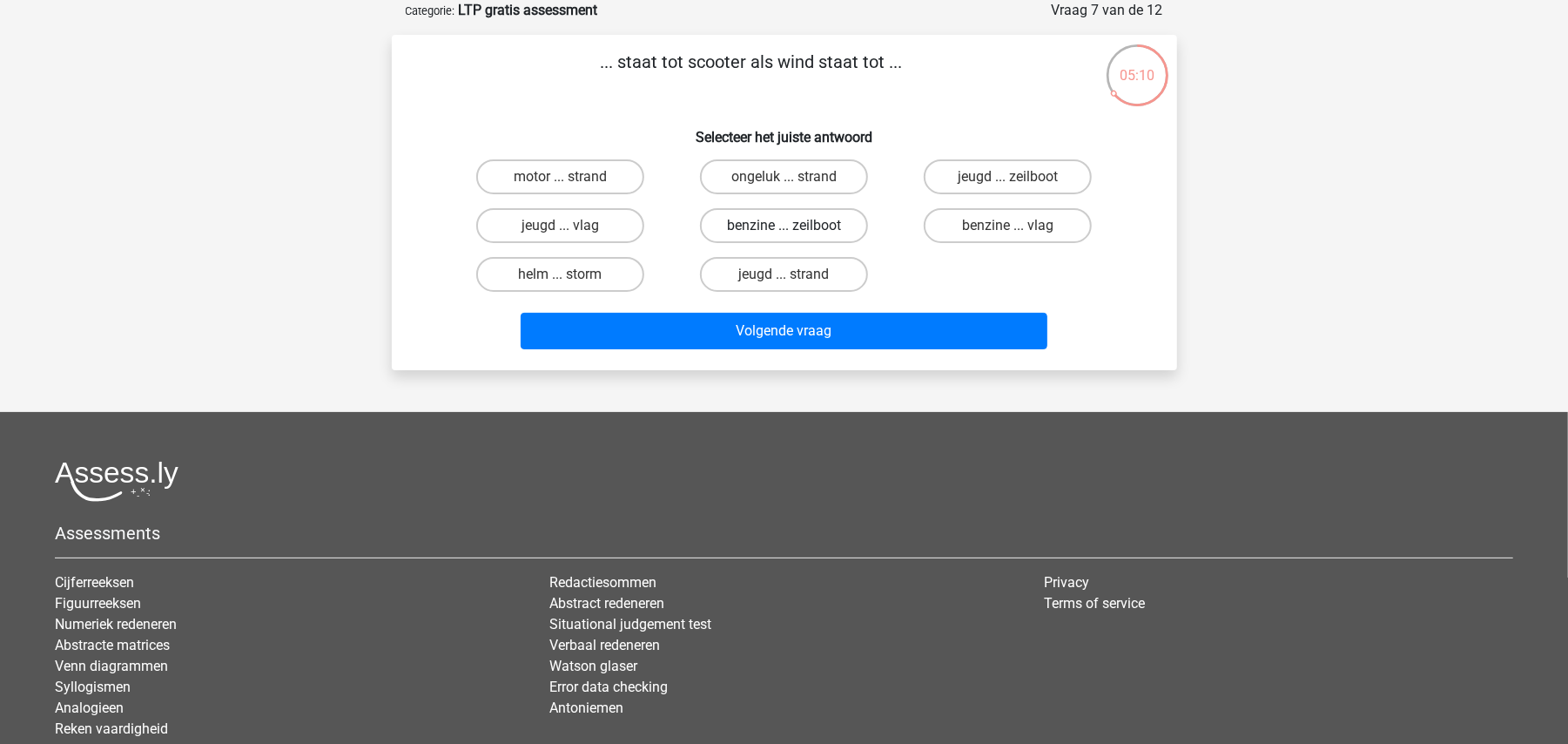 click on "benzine ... zeilboot" at bounding box center [784, 226] 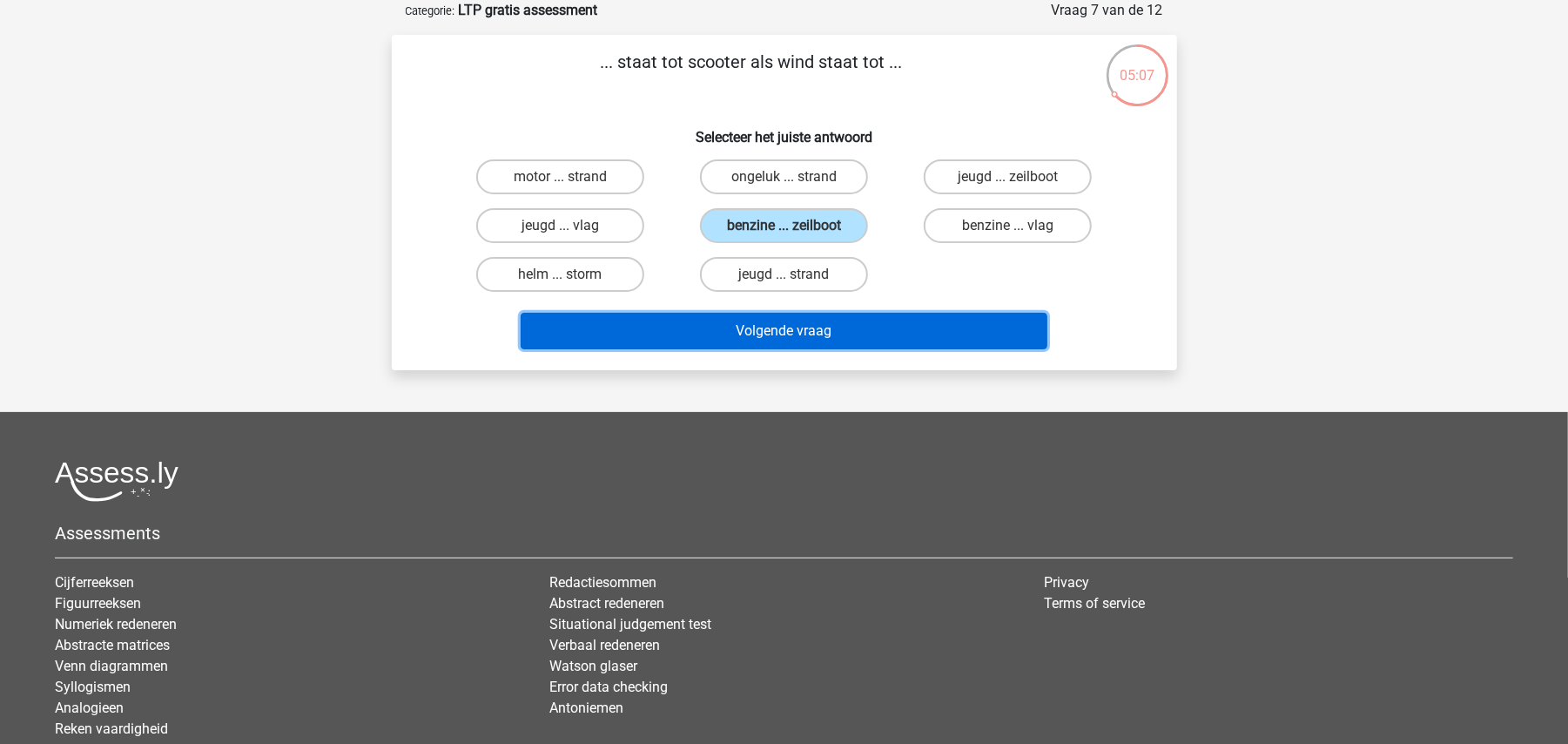click on "Volgende vraag" at bounding box center (784, 331) 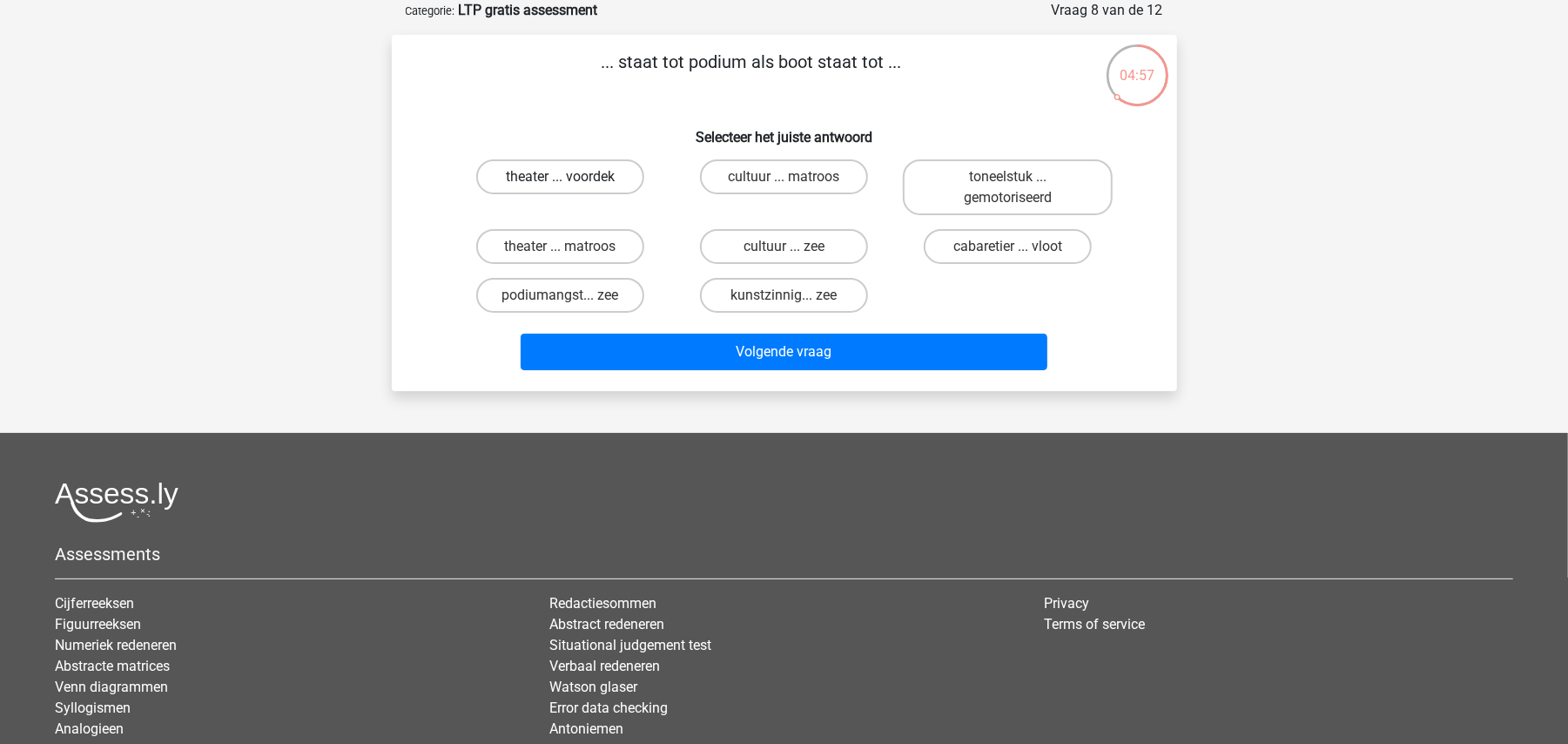click on "theater ... voordek" at bounding box center (560, 177) 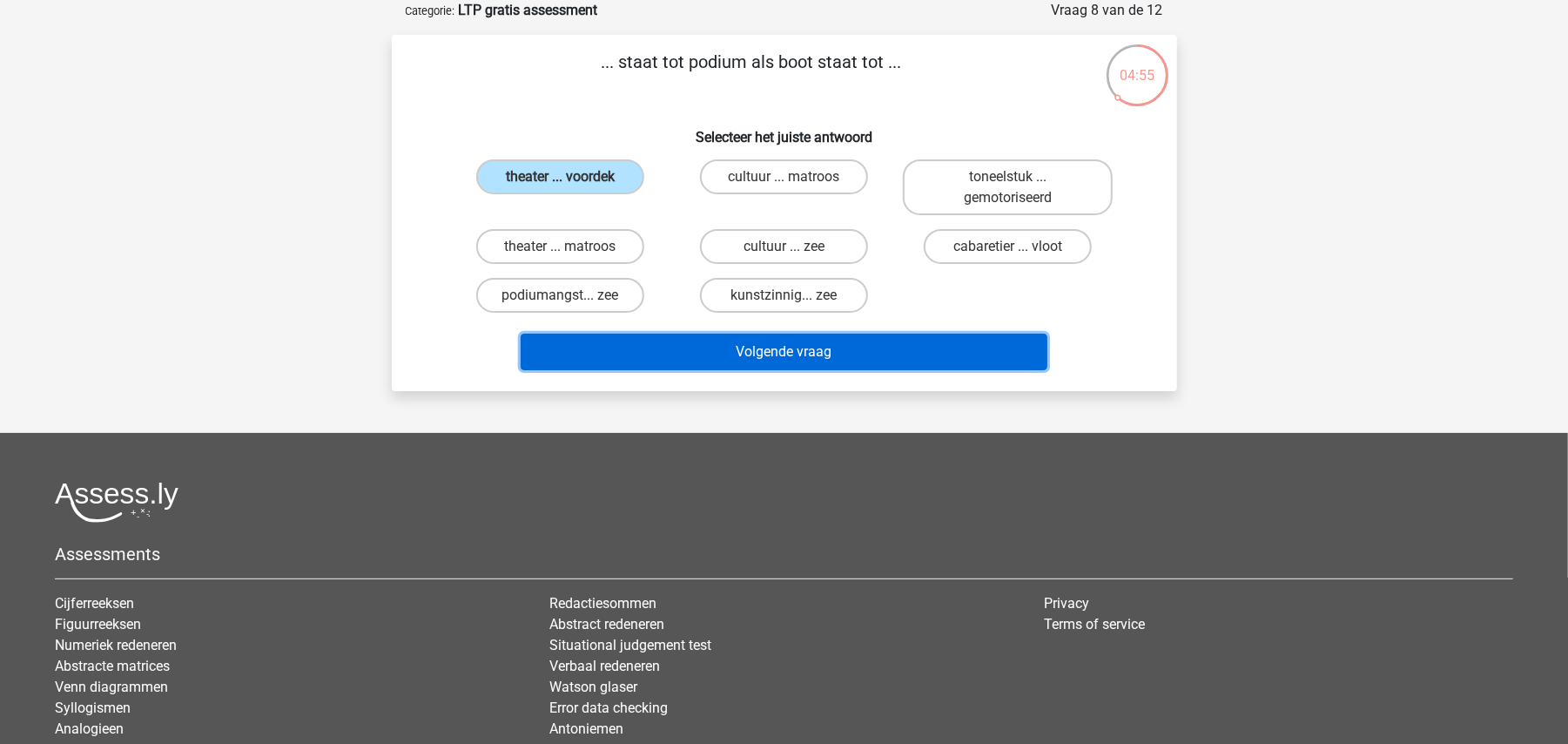 click on "Volgende vraag" at bounding box center [784, 352] 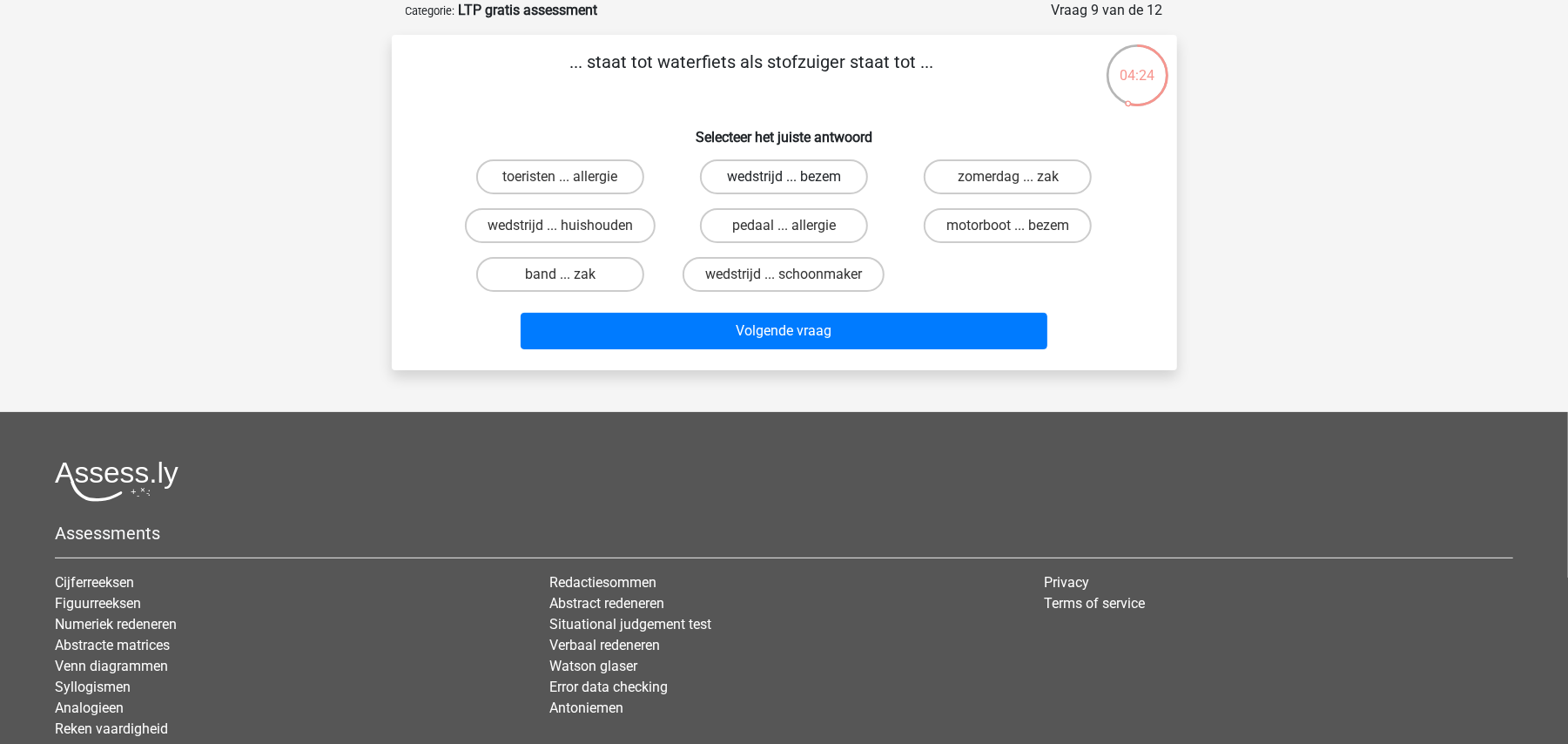 click on "wedstrijd ... bezem" at bounding box center [784, 177] 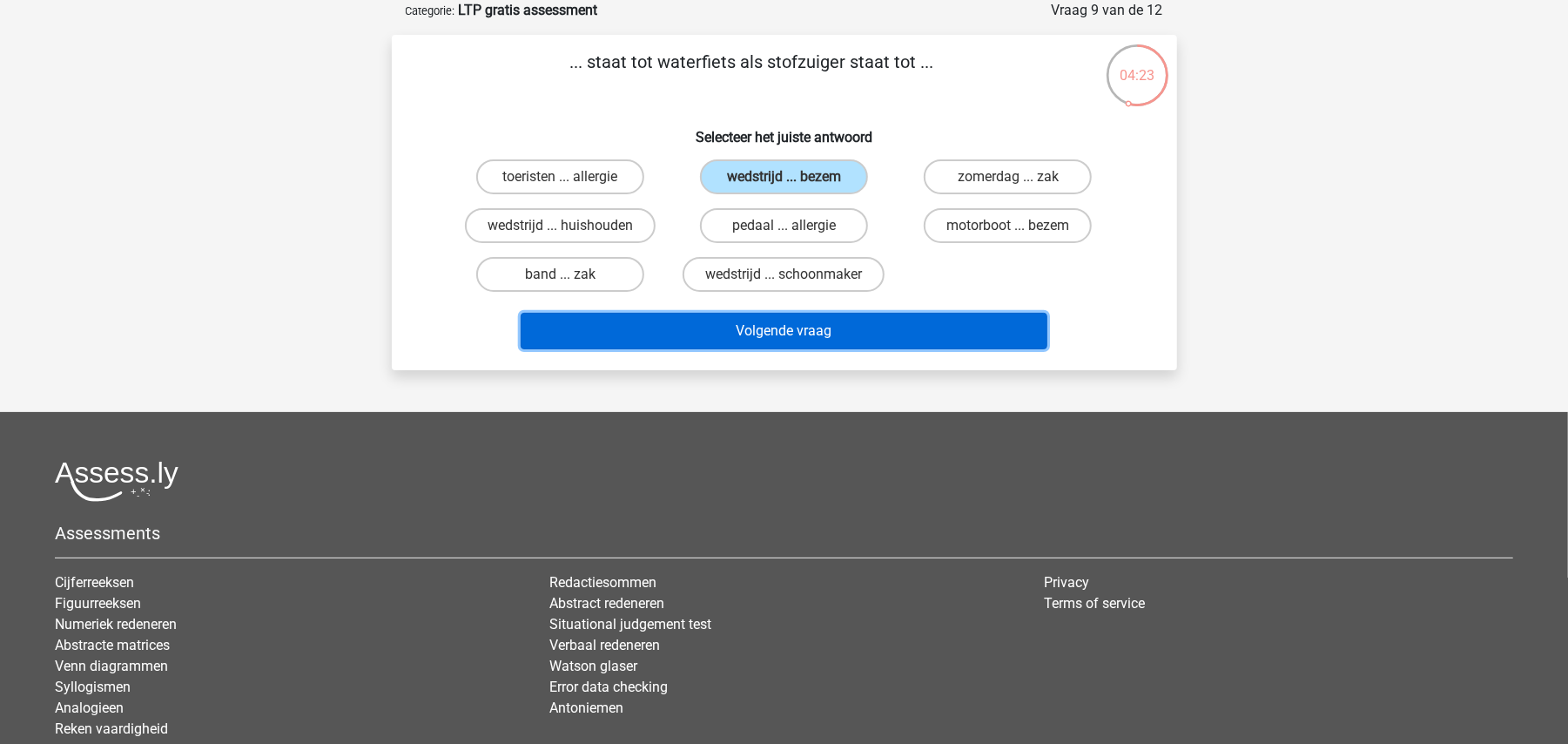 click on "Volgende vraag" at bounding box center [784, 331] 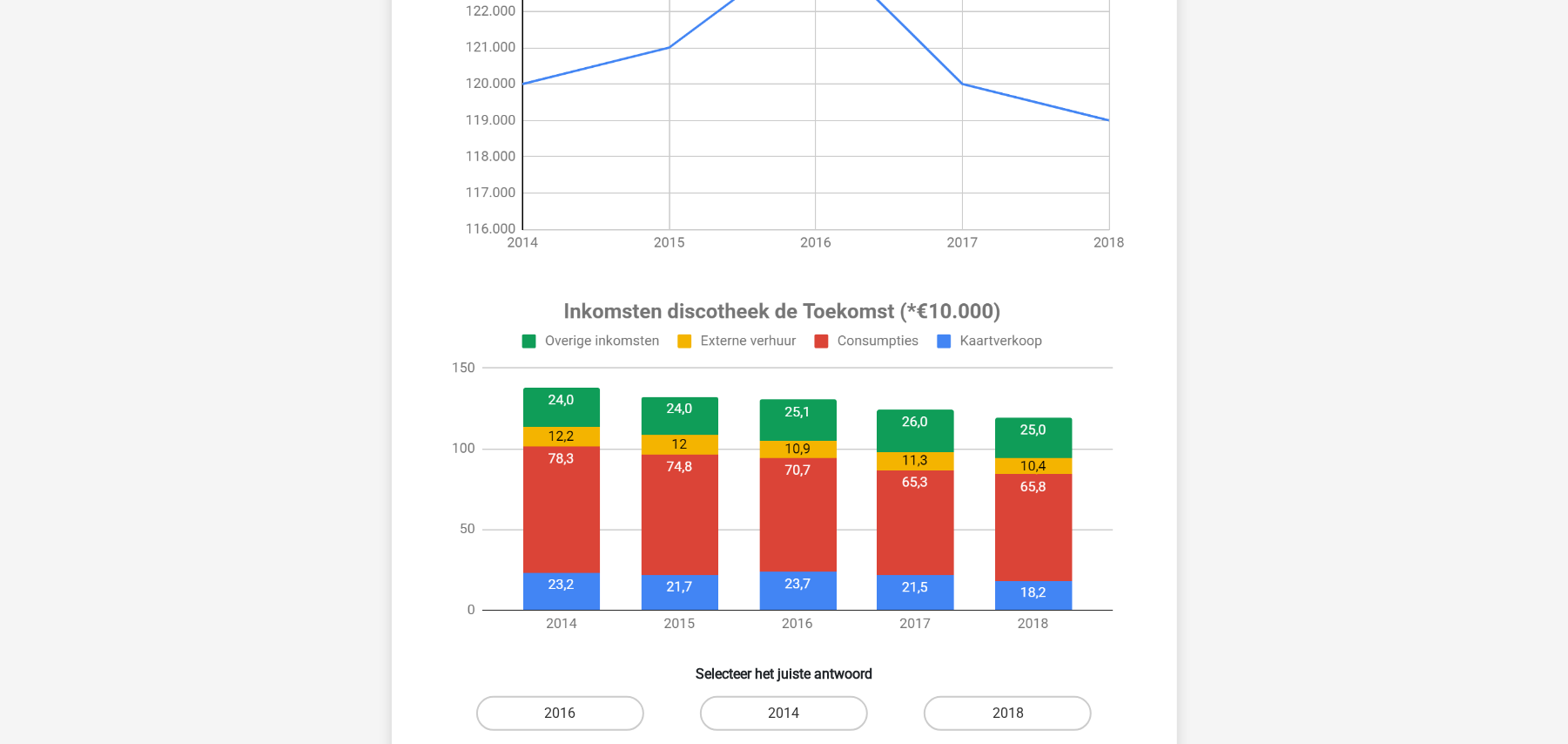 scroll, scrollTop: 369, scrollLeft: 0, axis: vertical 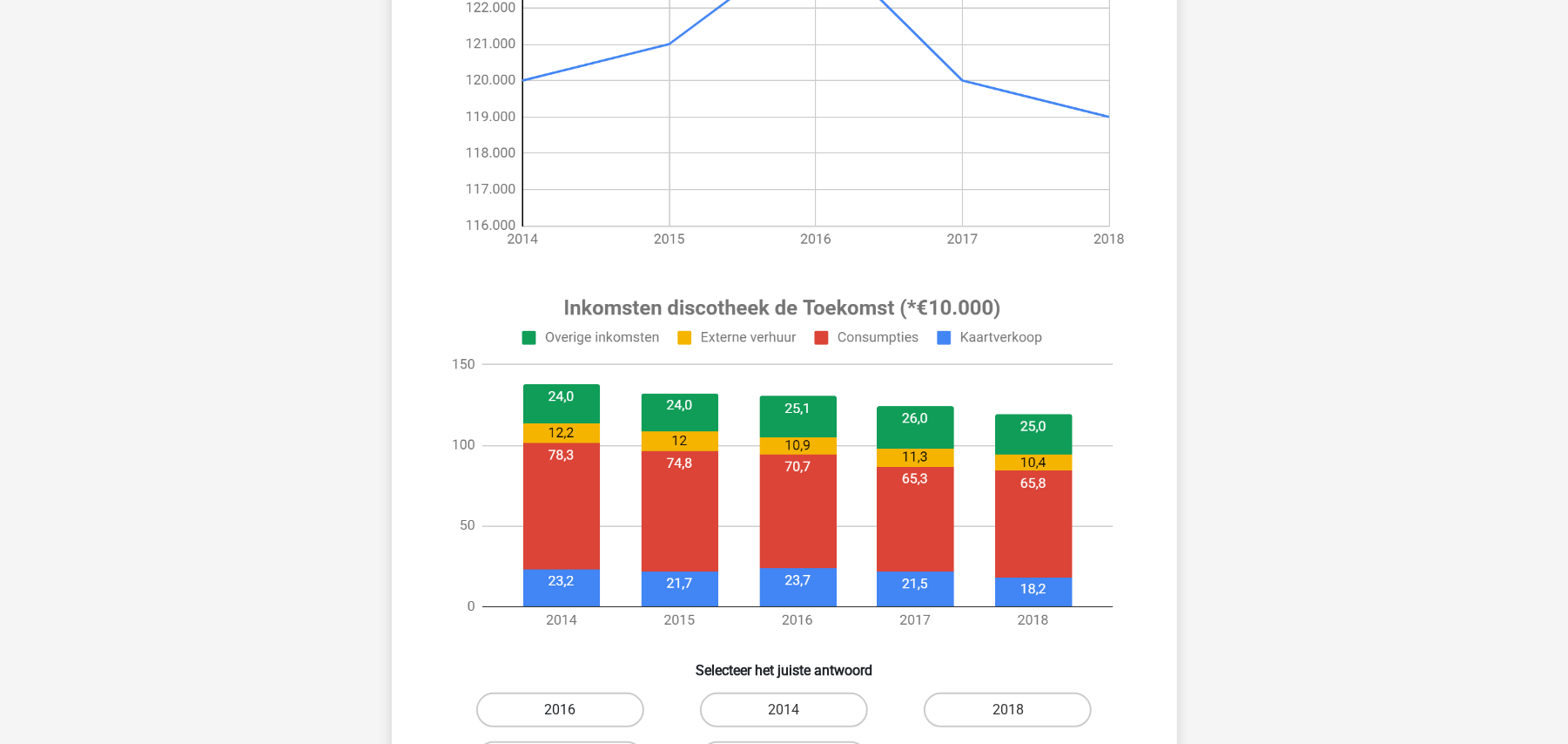 click on "2016" at bounding box center (560, 710) 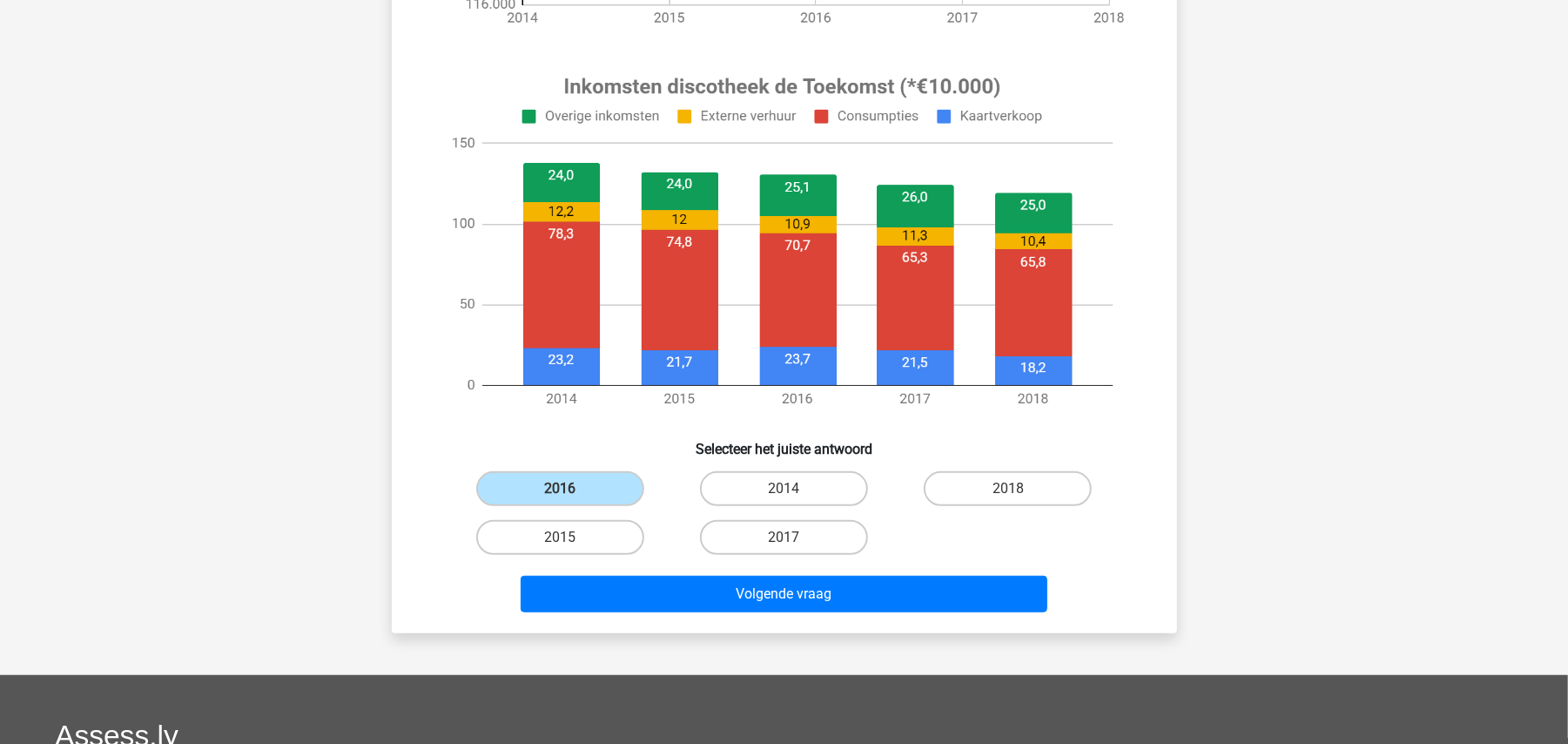 scroll, scrollTop: 606, scrollLeft: 0, axis: vertical 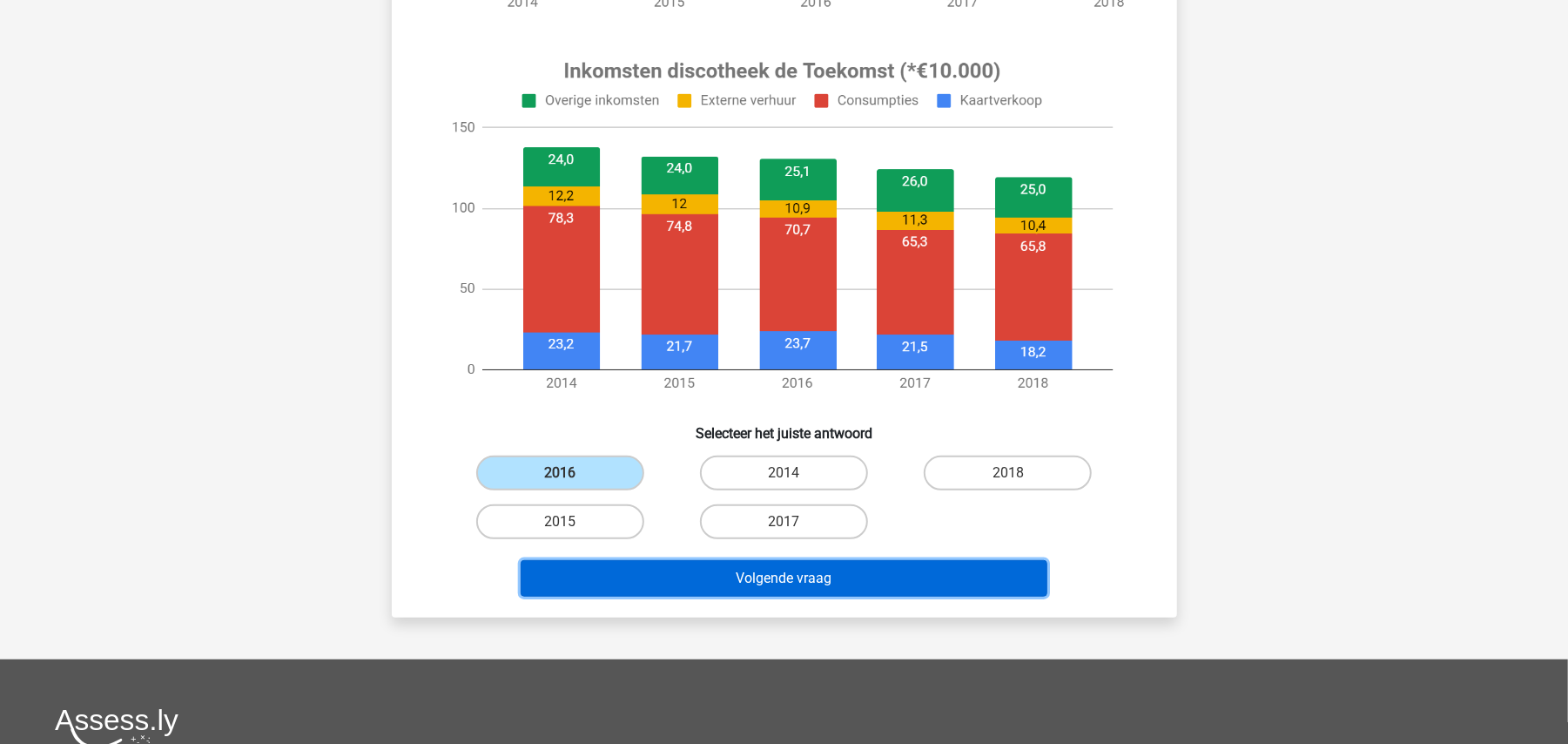 click on "Volgende vraag" at bounding box center [784, 578] 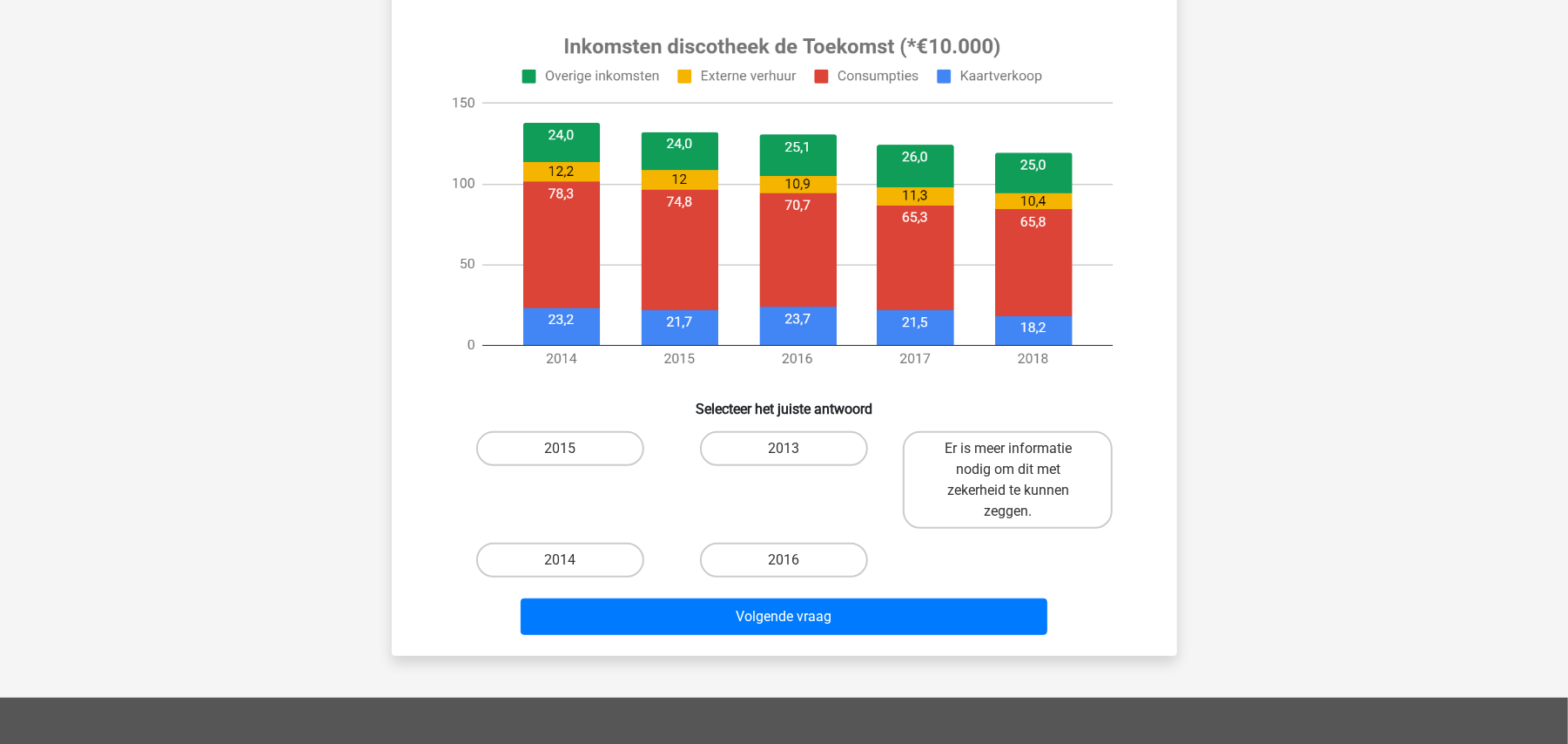 scroll, scrollTop: 636, scrollLeft: 0, axis: vertical 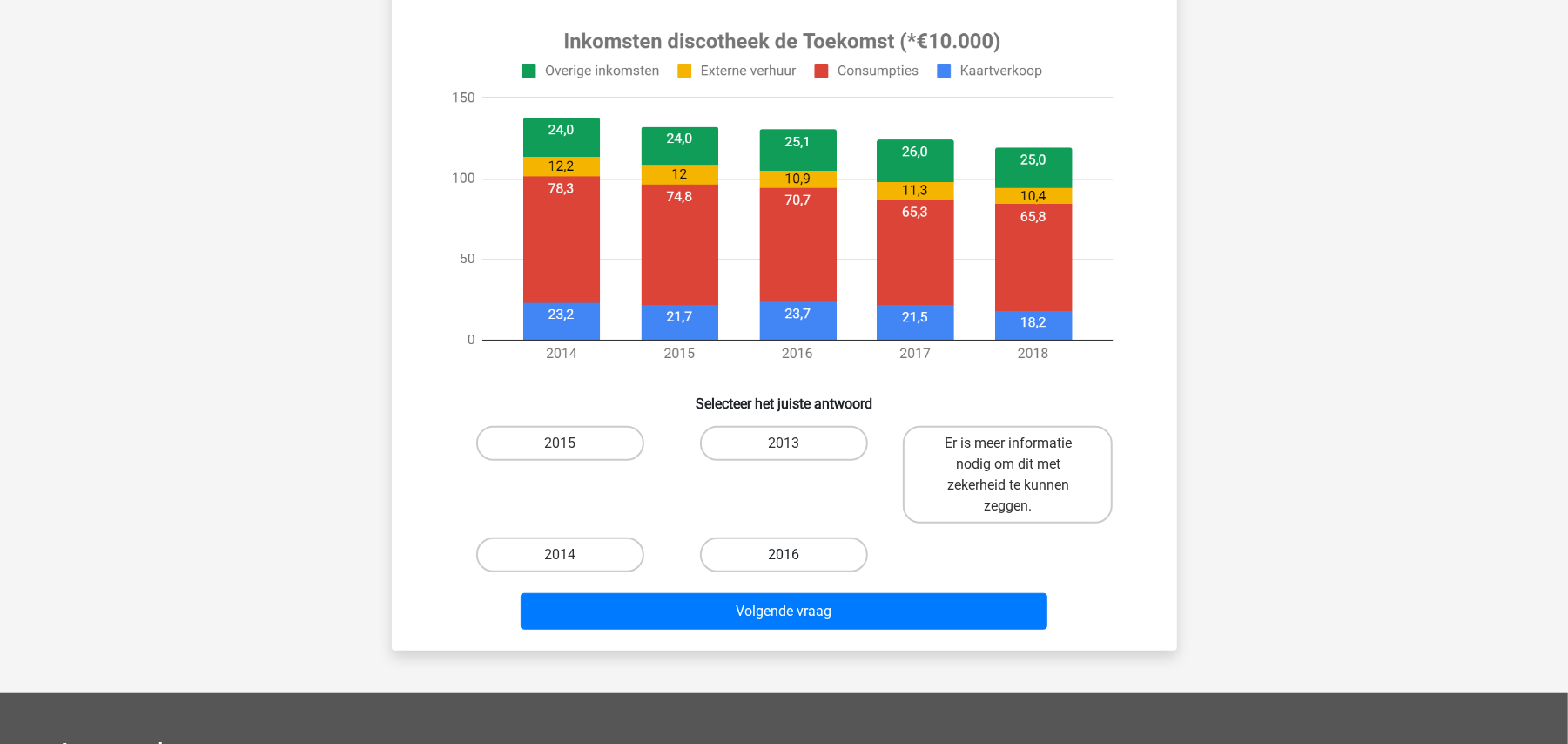 click on "2016" at bounding box center (784, 555) 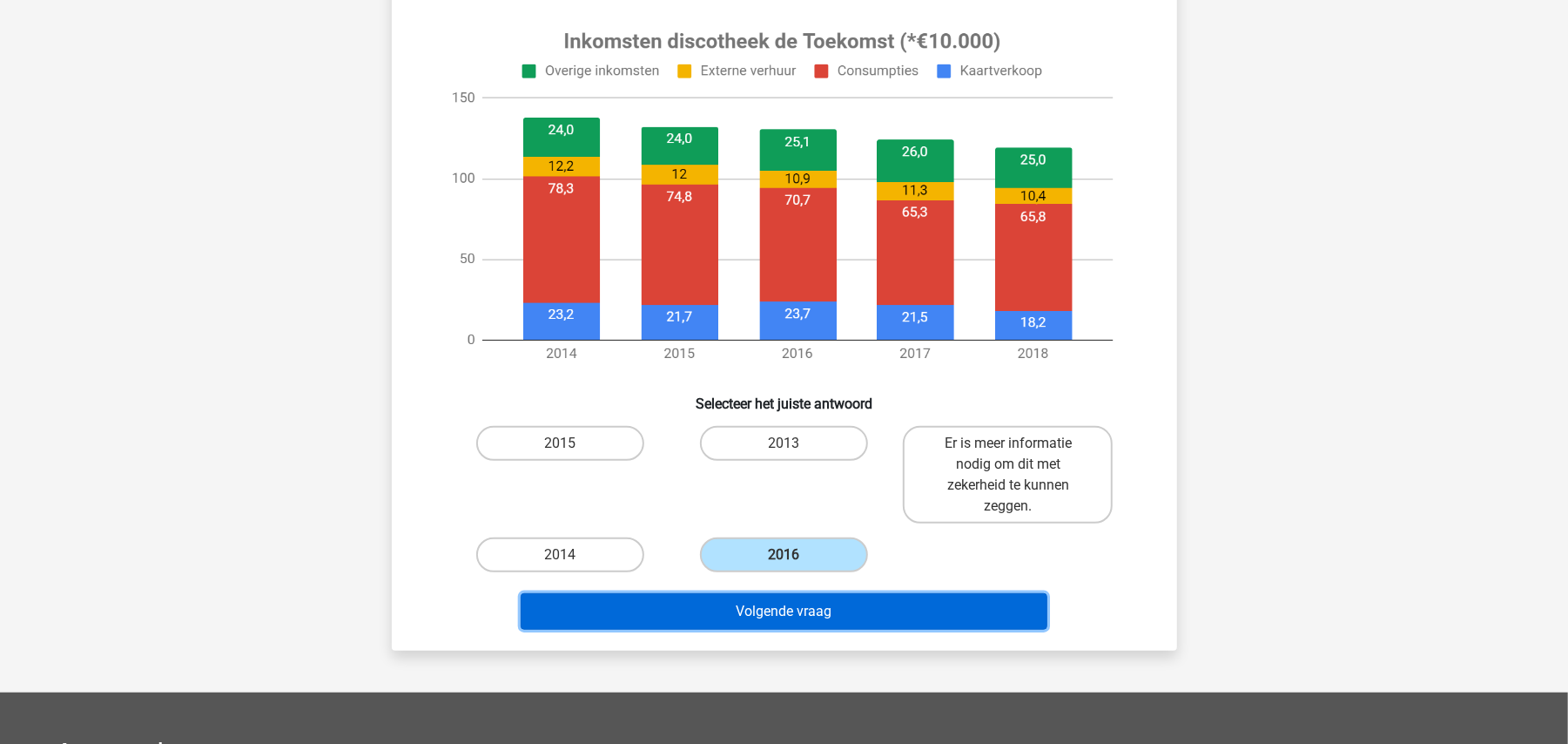 click on "Volgende vraag" at bounding box center [784, 612] 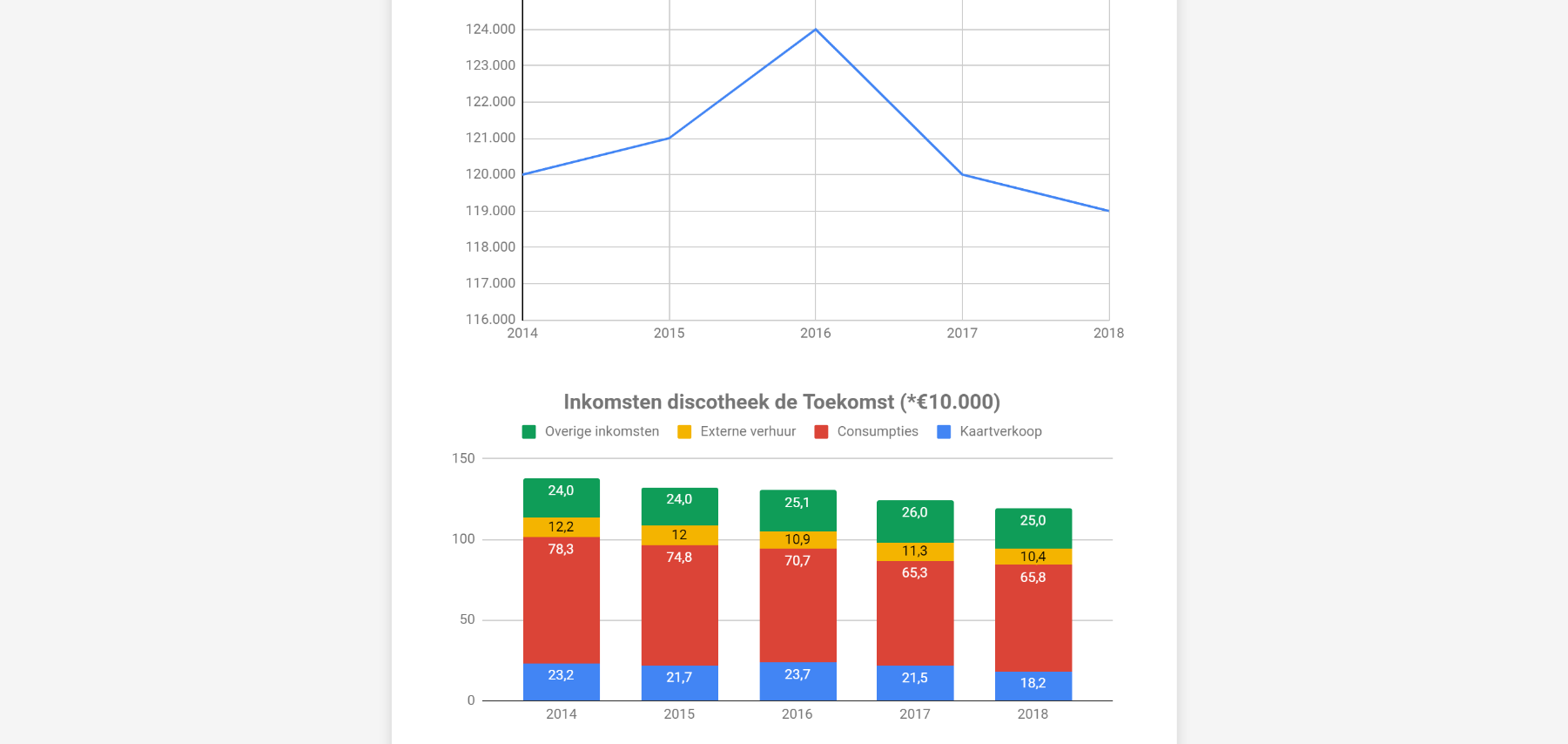 scroll, scrollTop: 276, scrollLeft: 0, axis: vertical 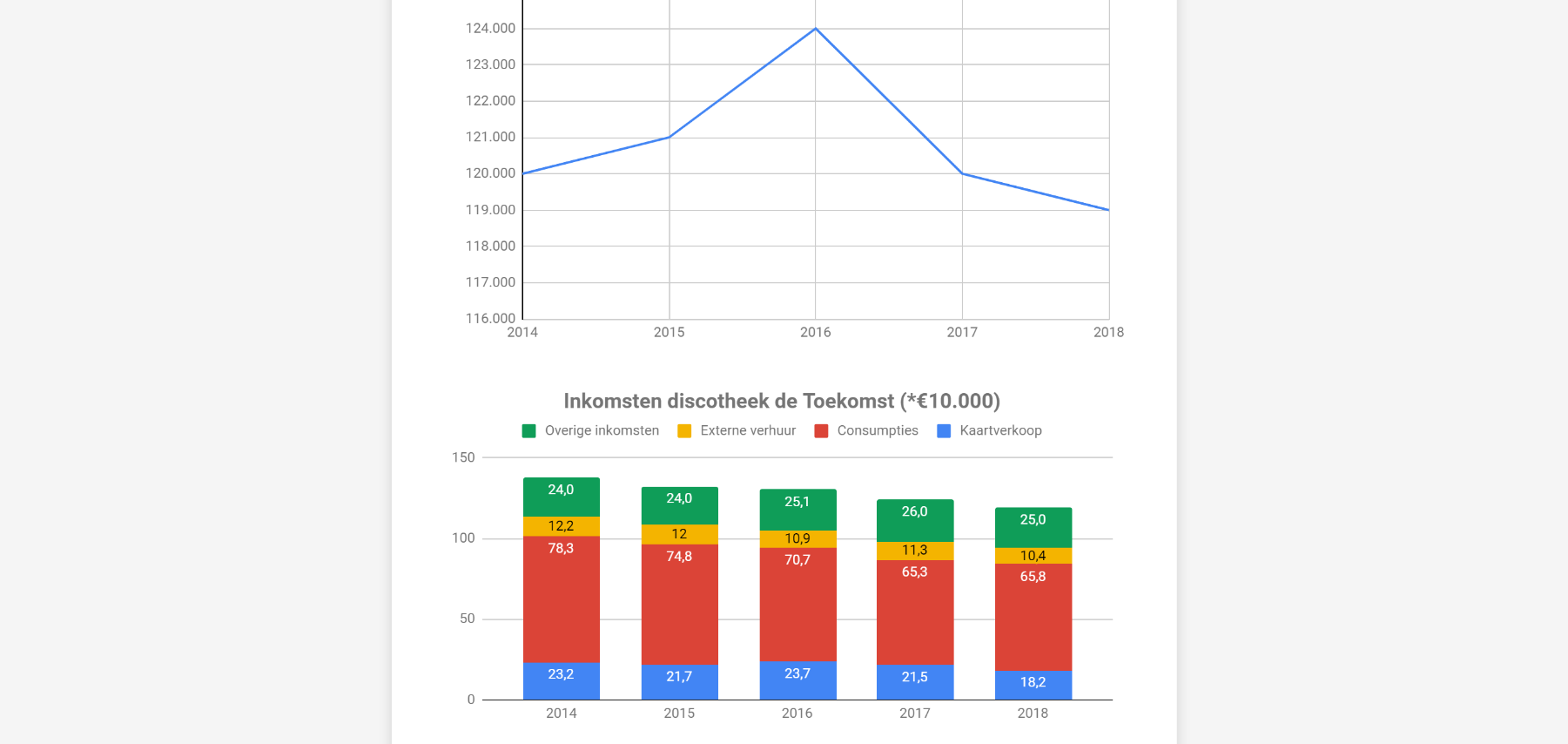 click 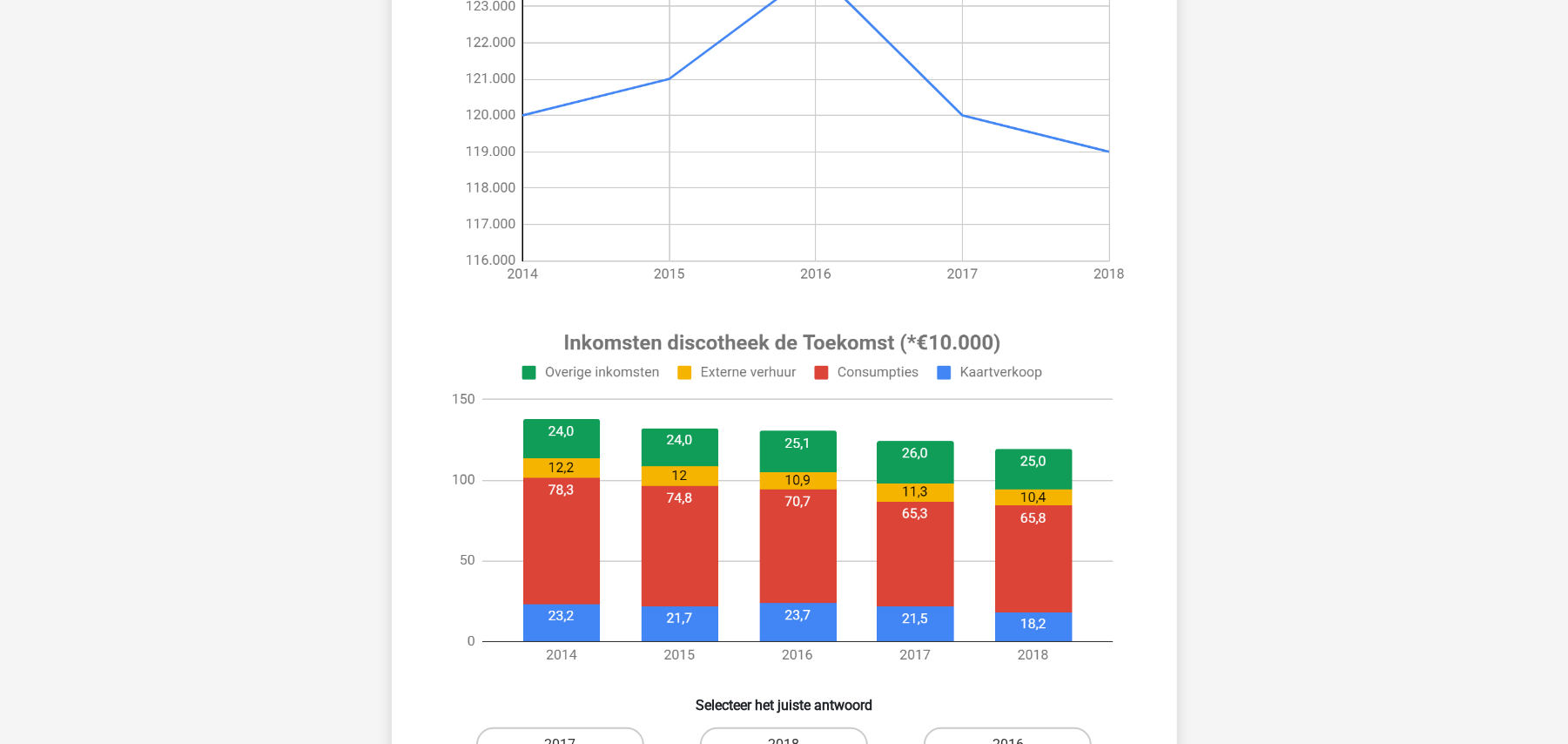 scroll, scrollTop: 412, scrollLeft: 0, axis: vertical 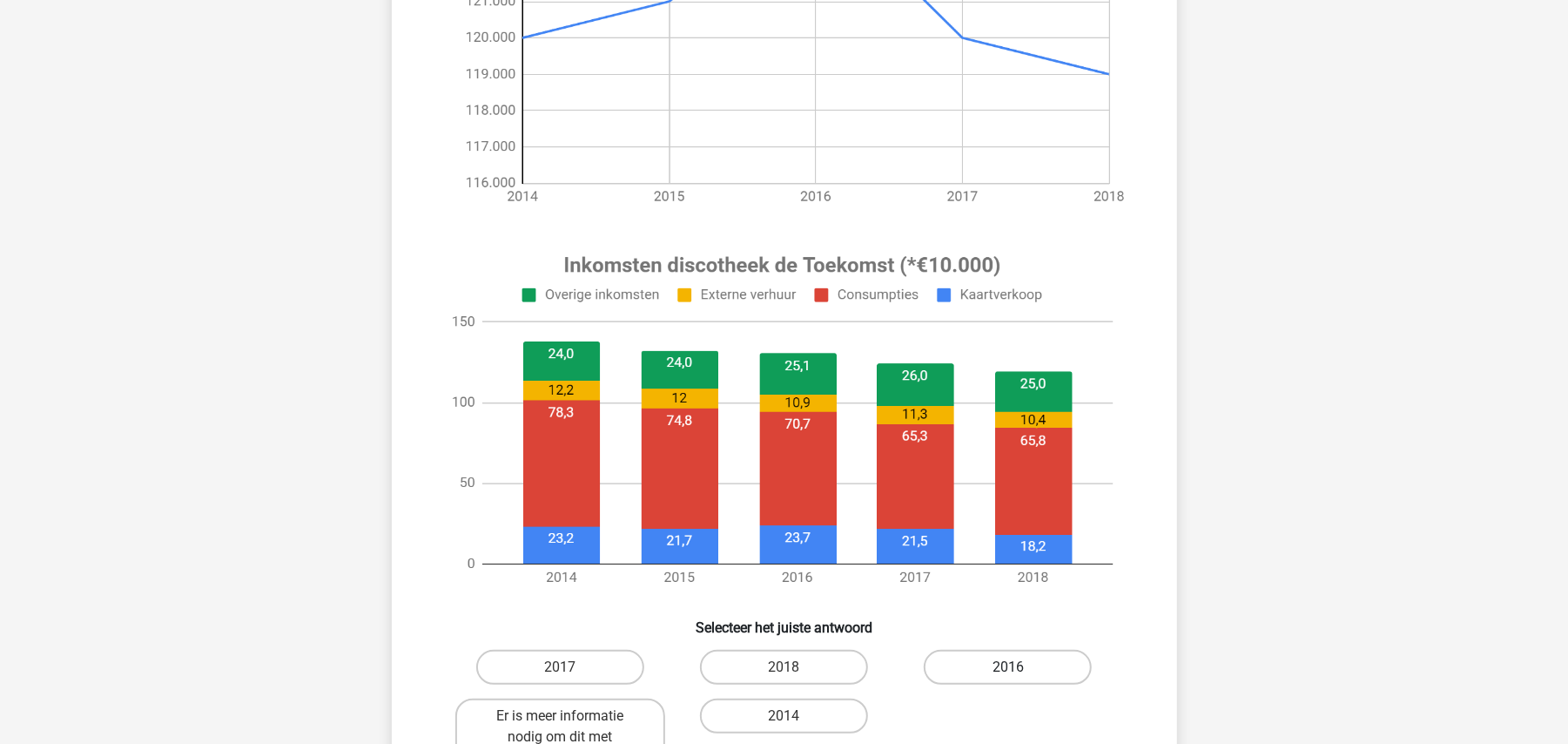 click on "2016" at bounding box center [1007, 667] 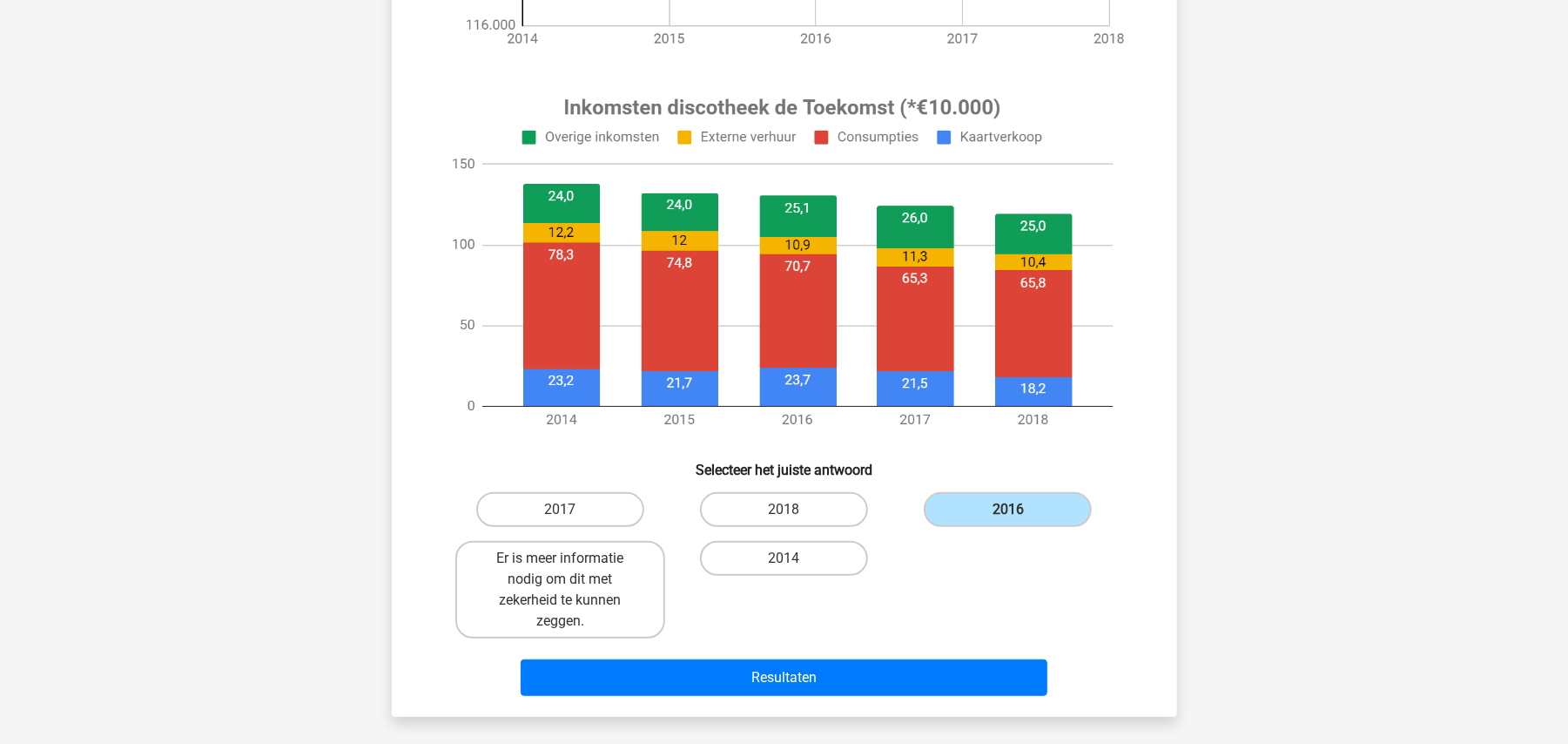 scroll, scrollTop: 572, scrollLeft: 0, axis: vertical 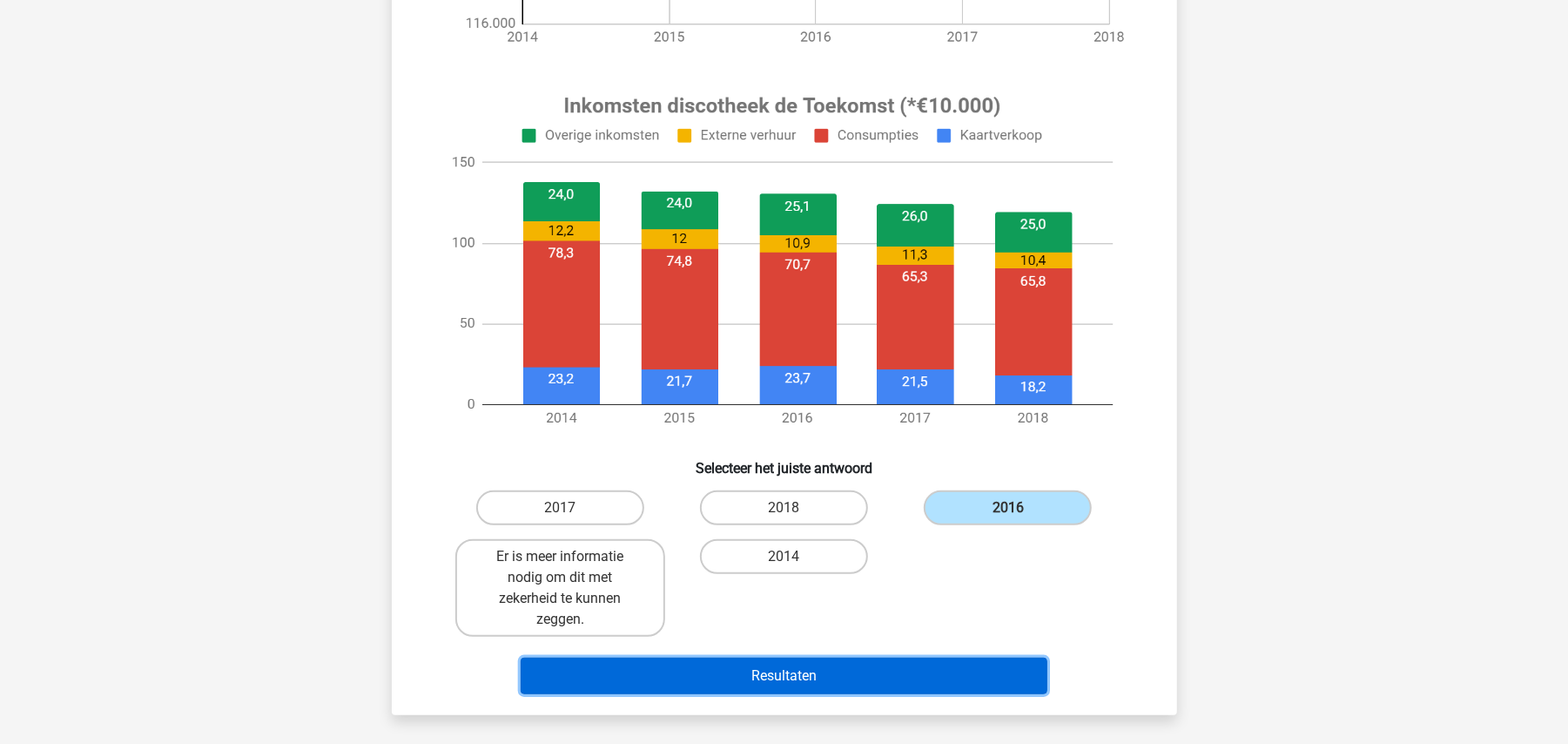 click on "Resultaten" at bounding box center [784, 676] 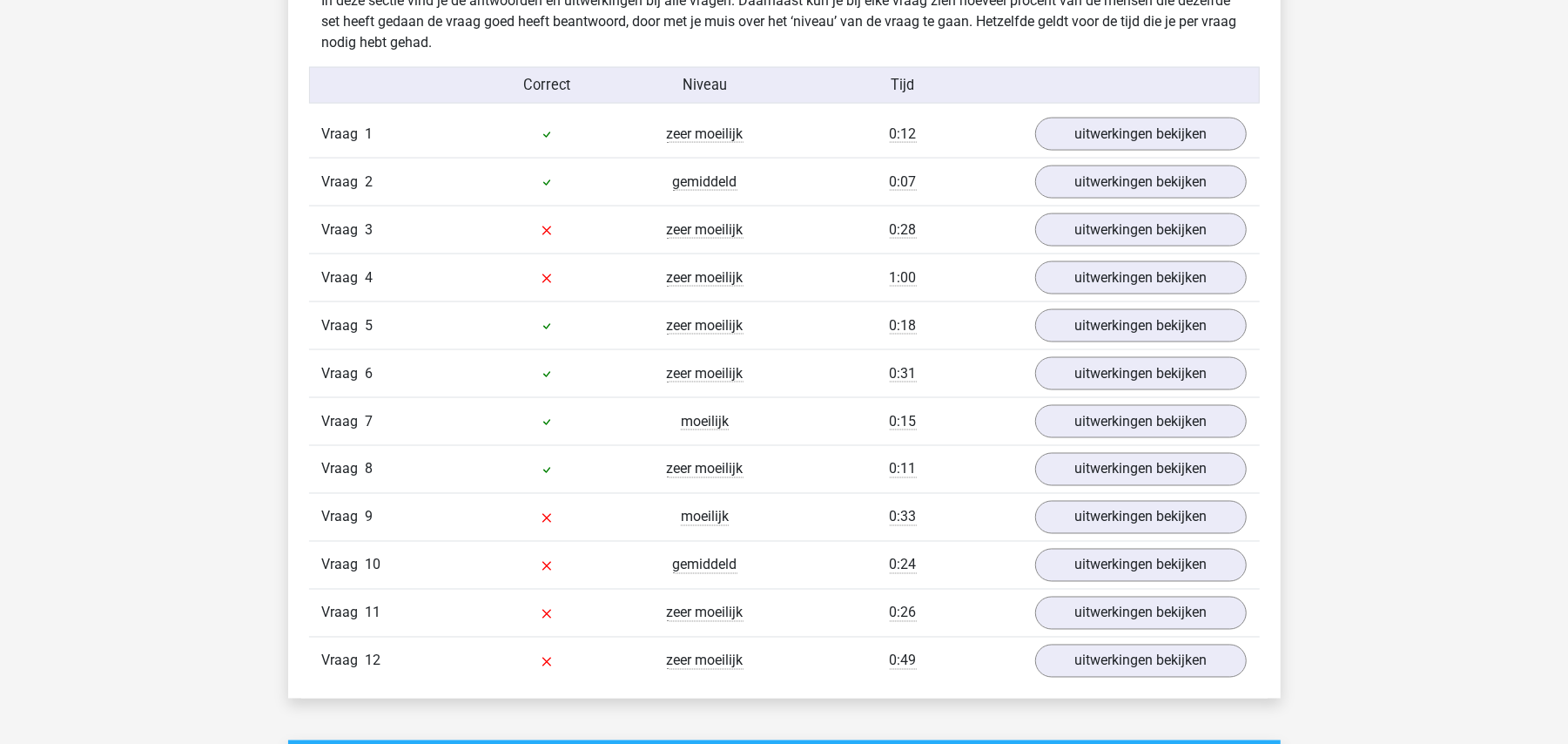 scroll, scrollTop: 1890, scrollLeft: 0, axis: vertical 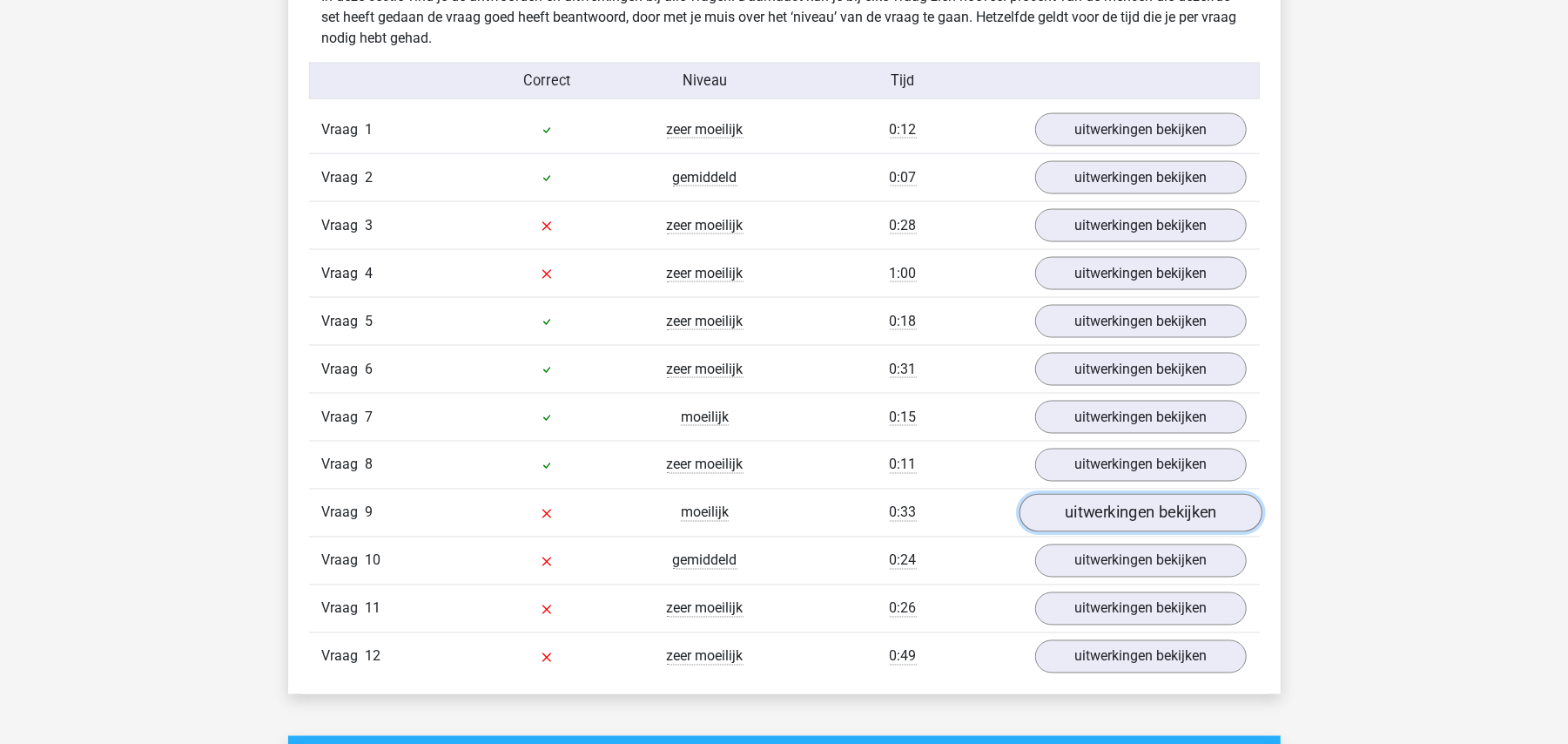 click on "uitwerkingen bekijken" at bounding box center (1140, 514) 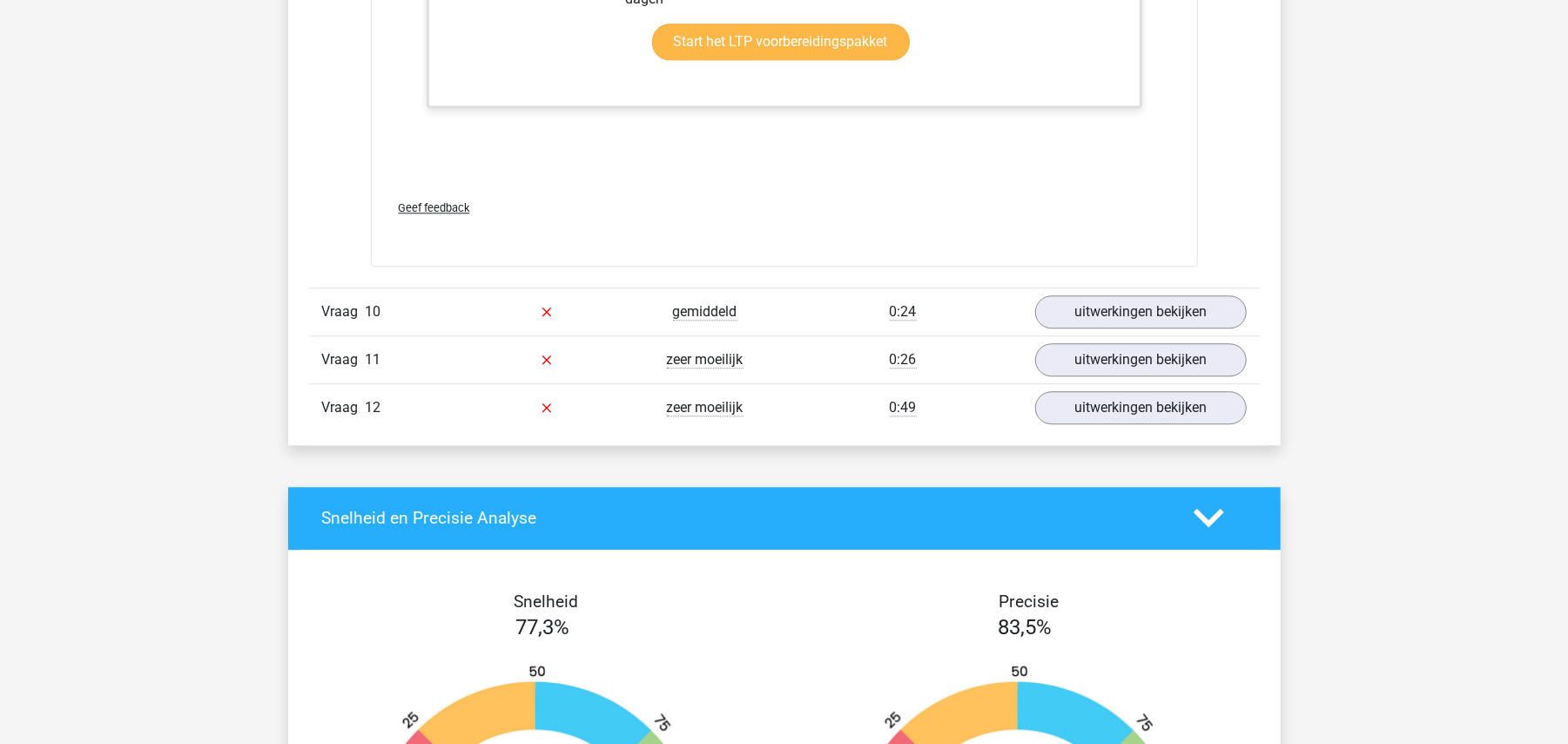 scroll, scrollTop: 3072, scrollLeft: 0, axis: vertical 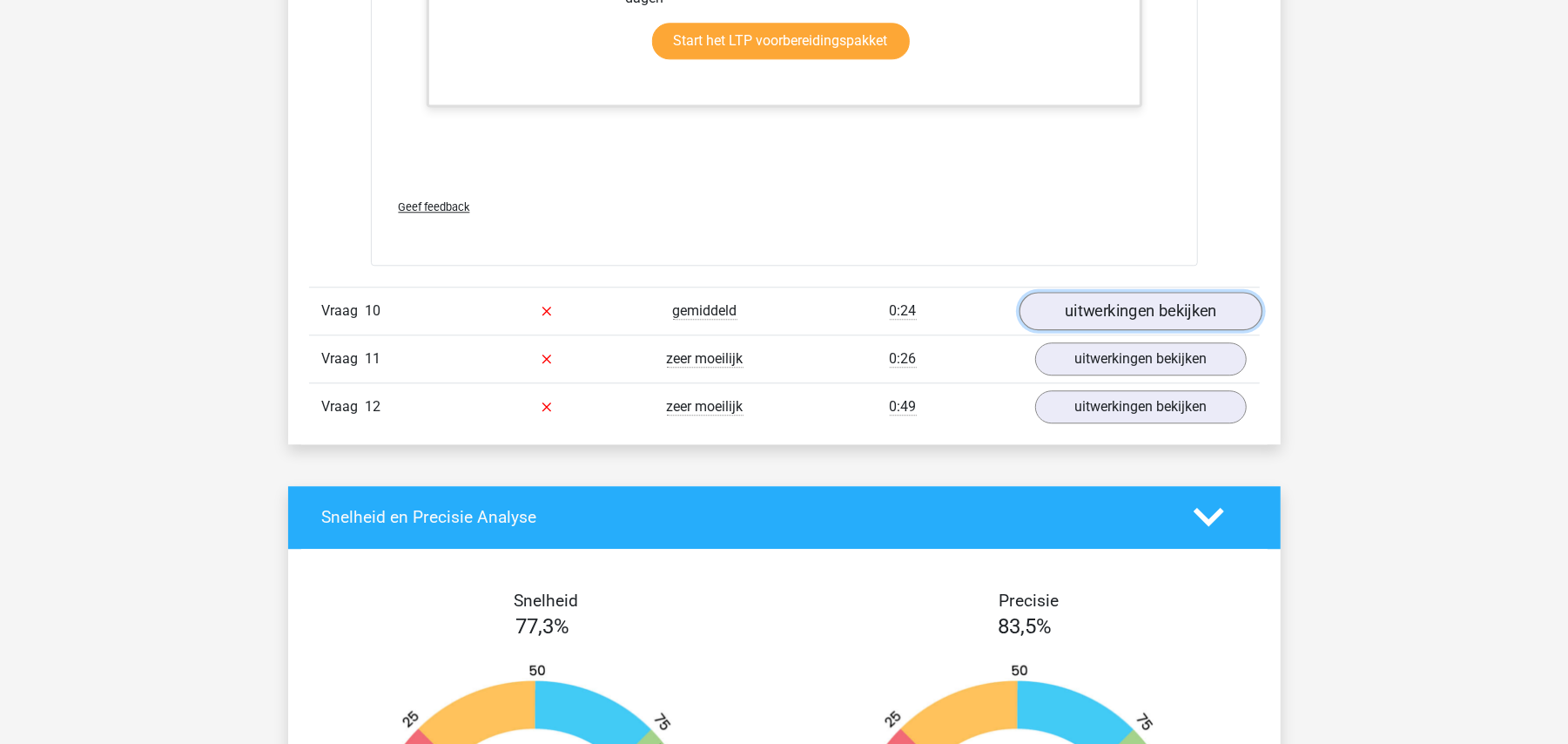 click on "uitwerkingen bekijken" at bounding box center (1140, 311) 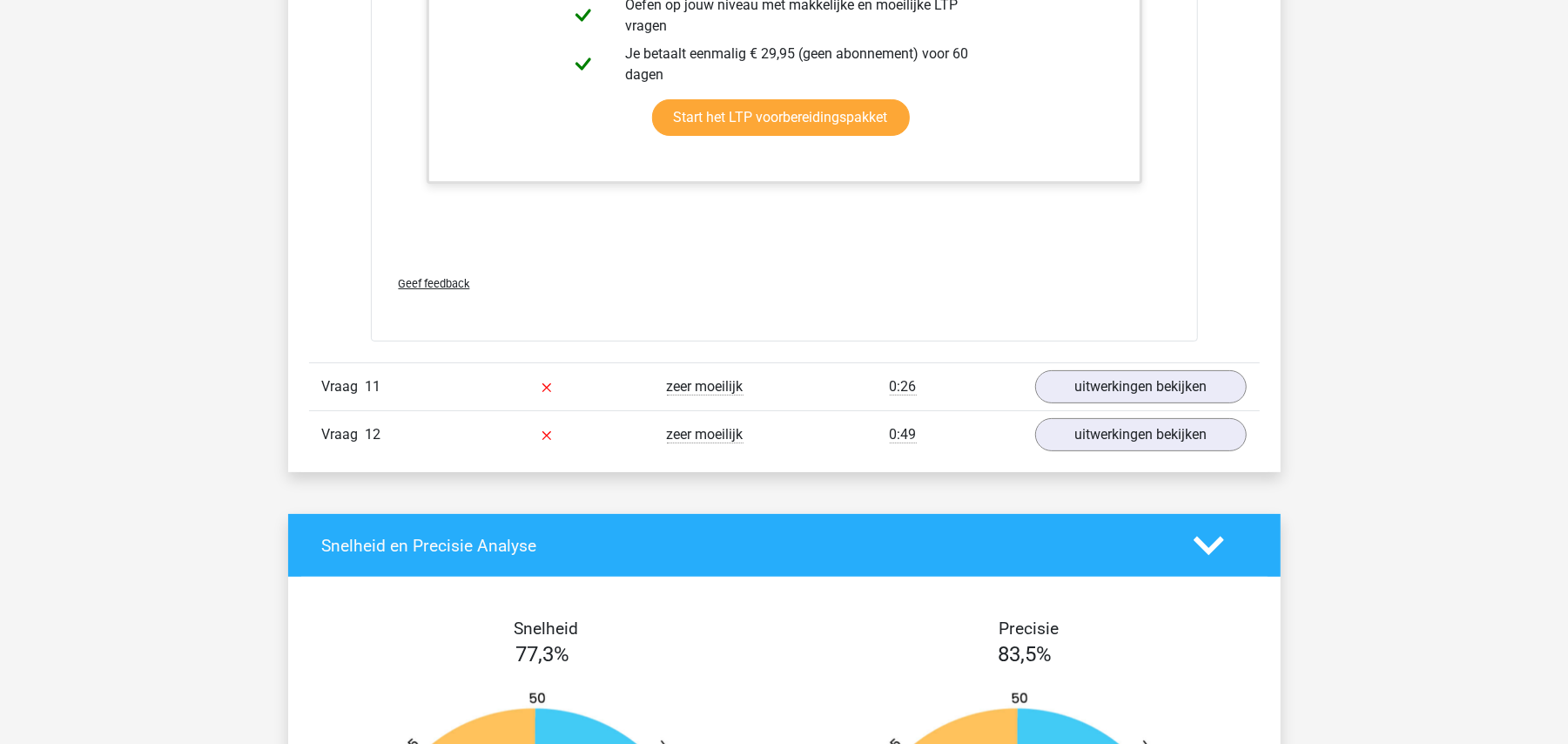 scroll, scrollTop: 4790, scrollLeft: 0, axis: vertical 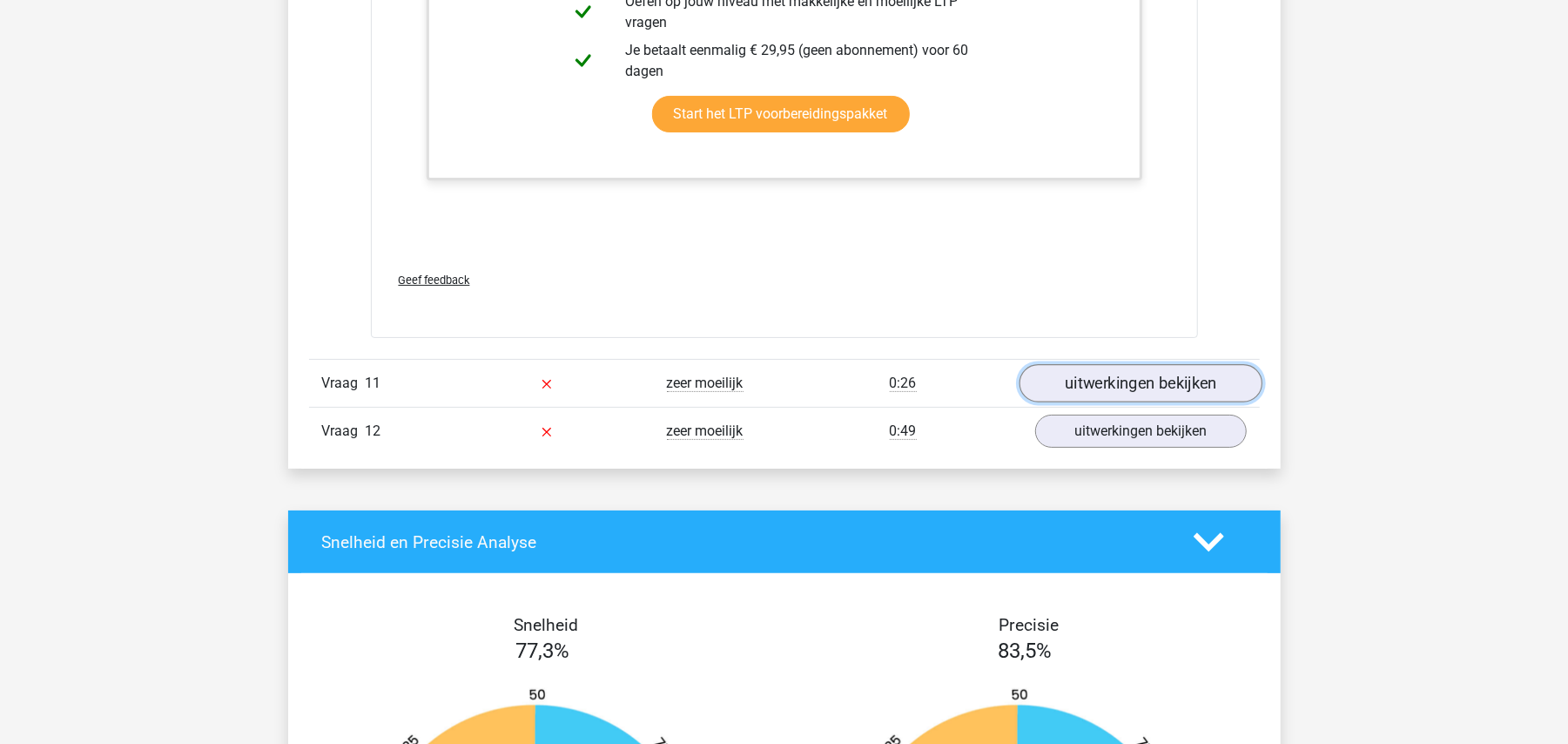 click on "uitwerkingen bekijken" at bounding box center (1140, 383) 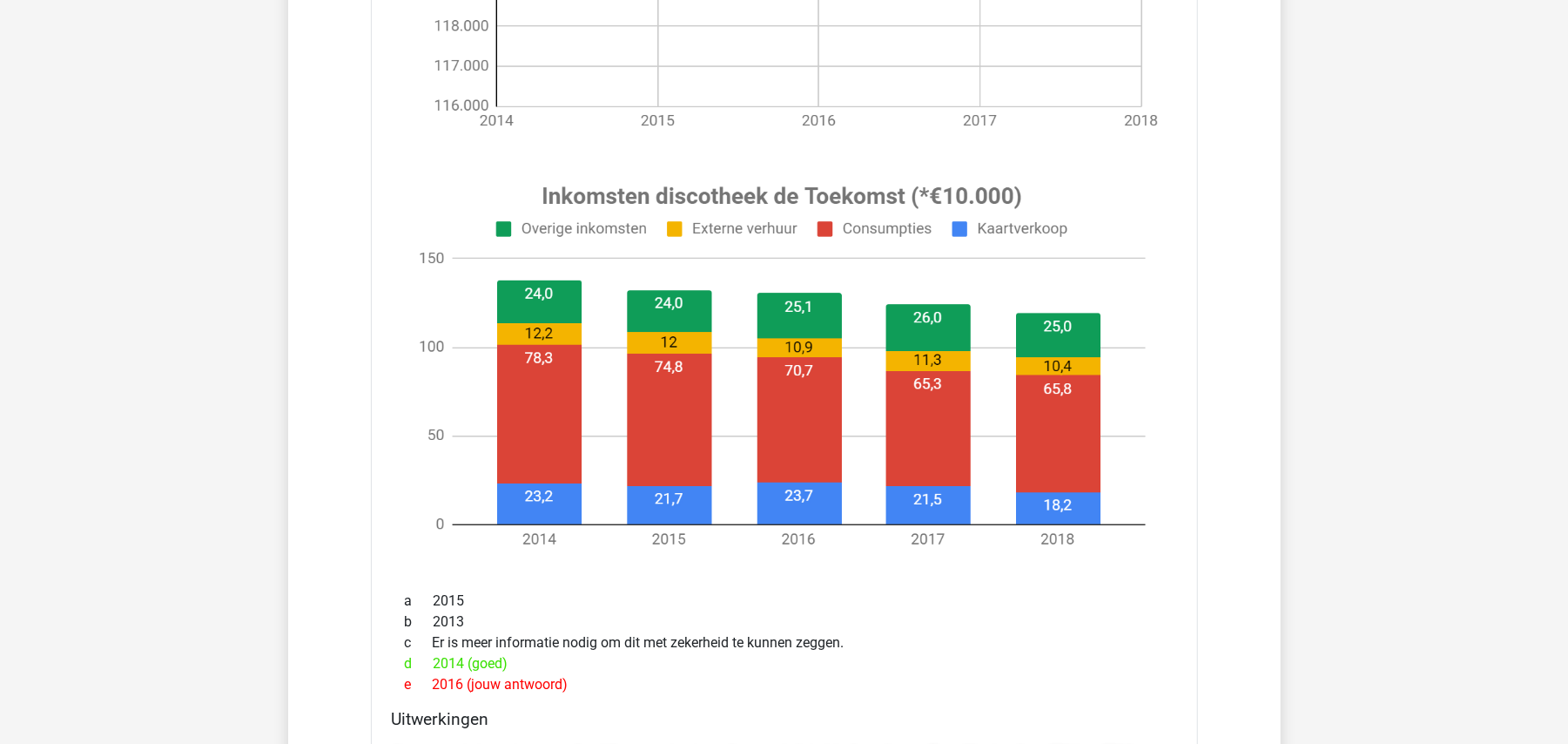 scroll, scrollTop: 5638, scrollLeft: 0, axis: vertical 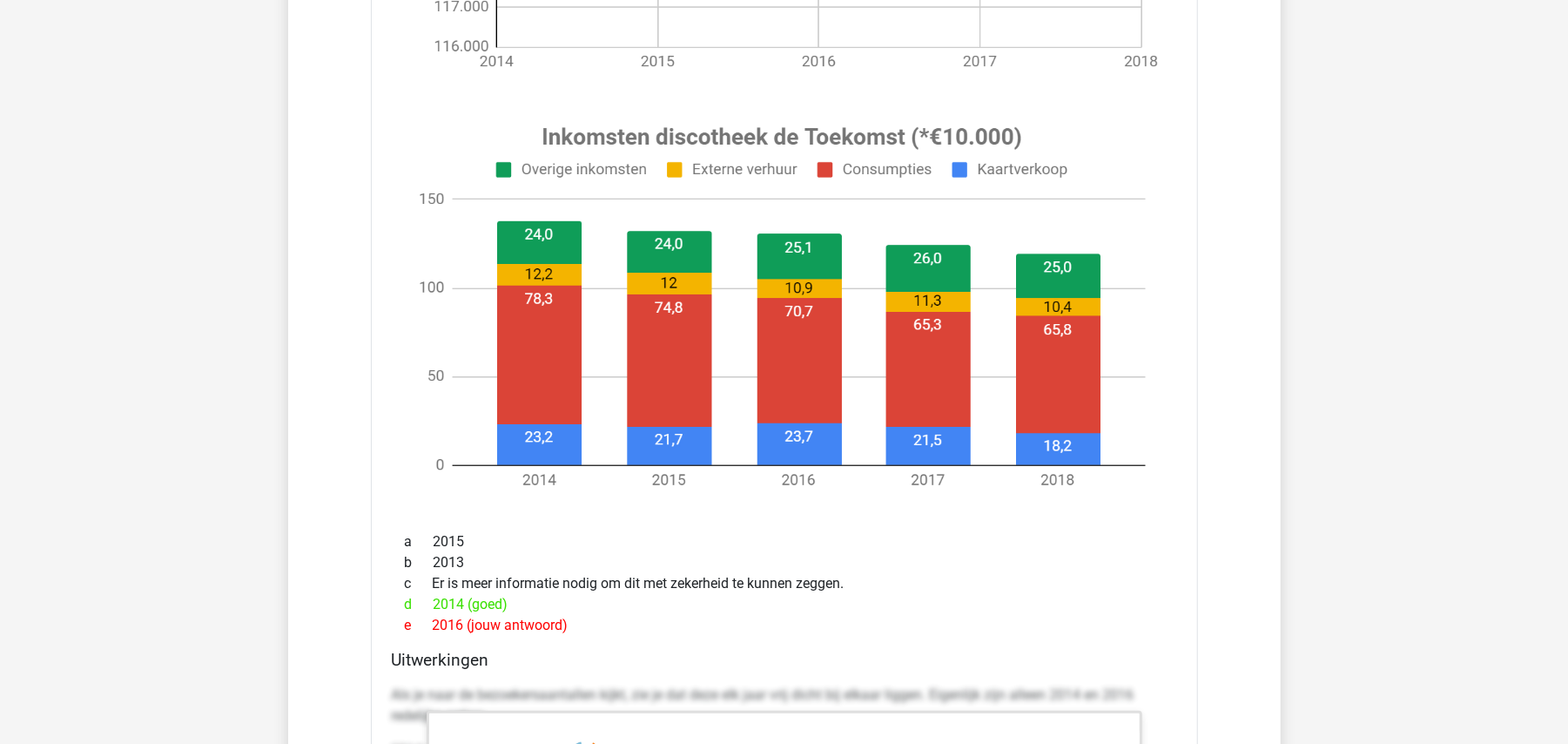 click on "e
[YEAR]
(jouw antwoord)" at bounding box center (784, 626) 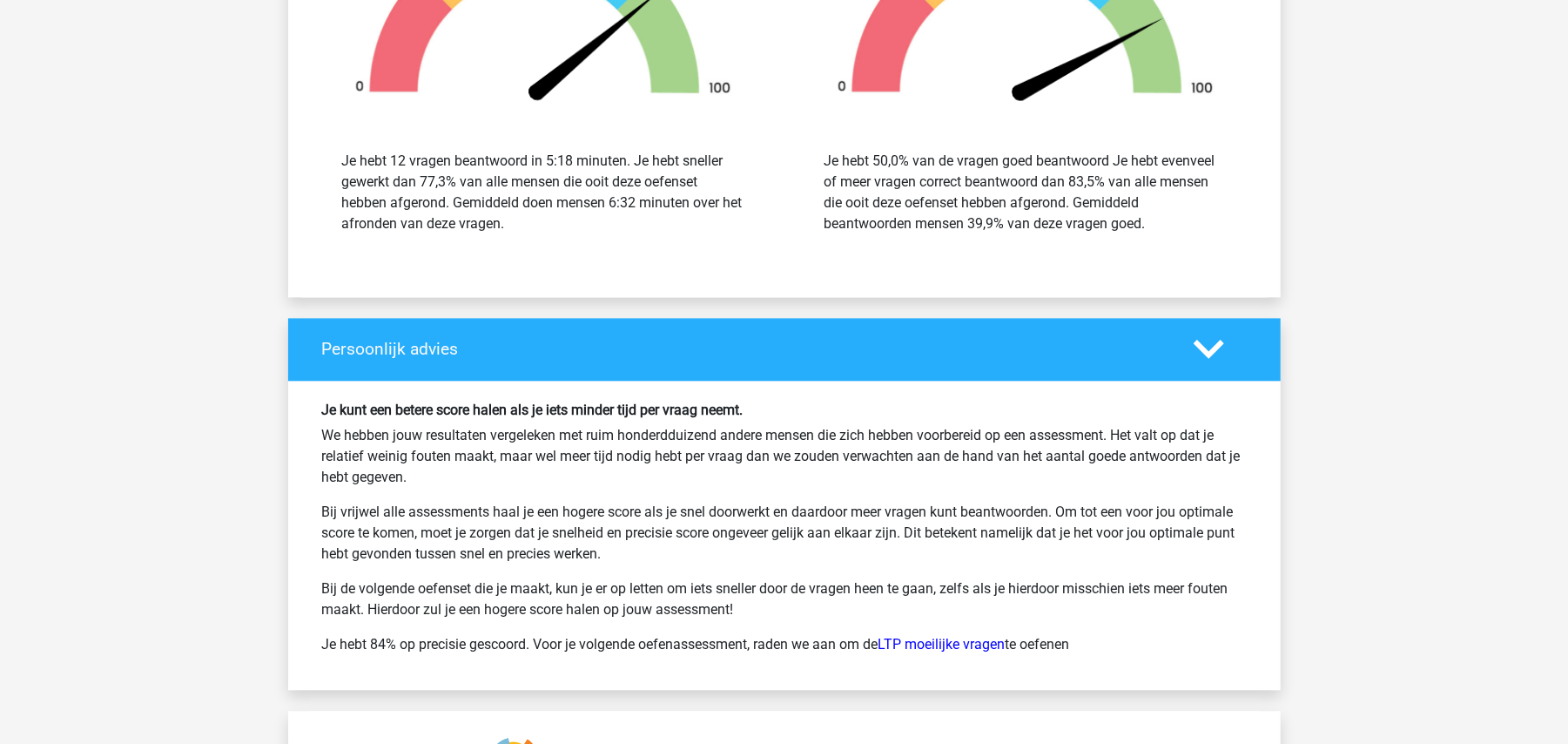 scroll, scrollTop: 7342, scrollLeft: 0, axis: vertical 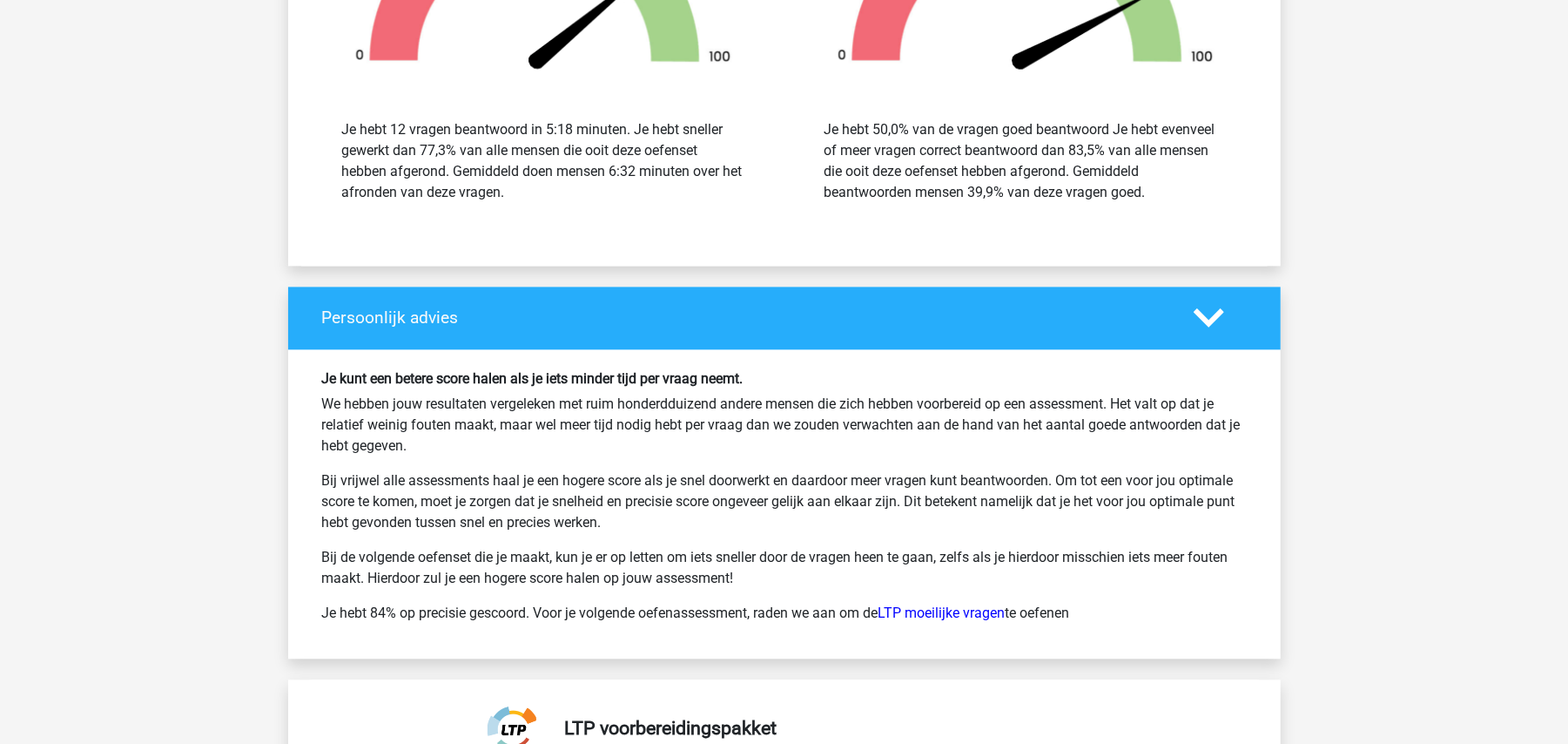 click on "Bij de volgende oefenset die je maakt, kun je er op letten om iets sneller door de vragen heen te gaan, zelfs als je hierdoor misschien iets meer fouten maakt. Hierdoor zul je een hogere score halen op jouw assessment!" at bounding box center (784, 568) 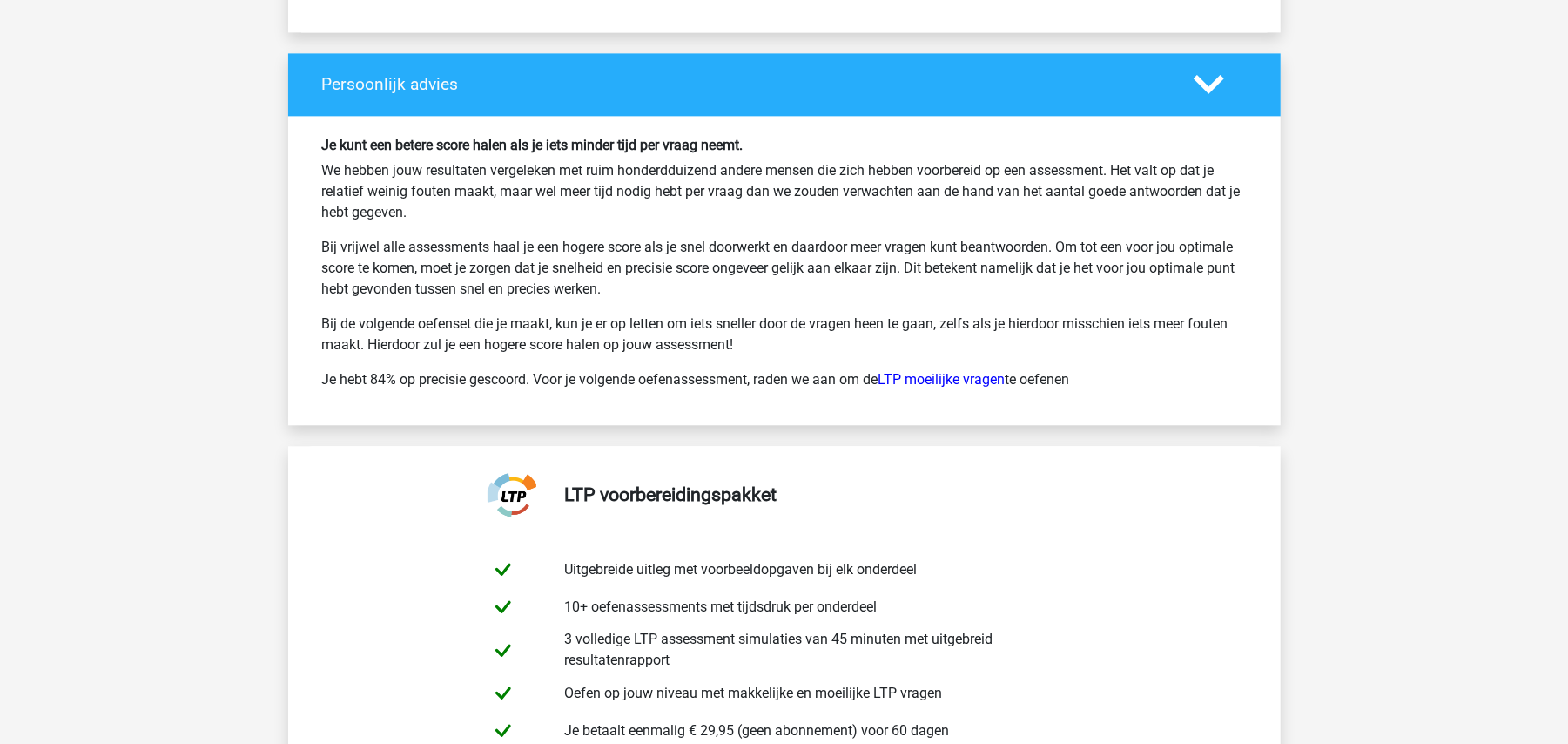 scroll, scrollTop: 7586, scrollLeft: 0, axis: vertical 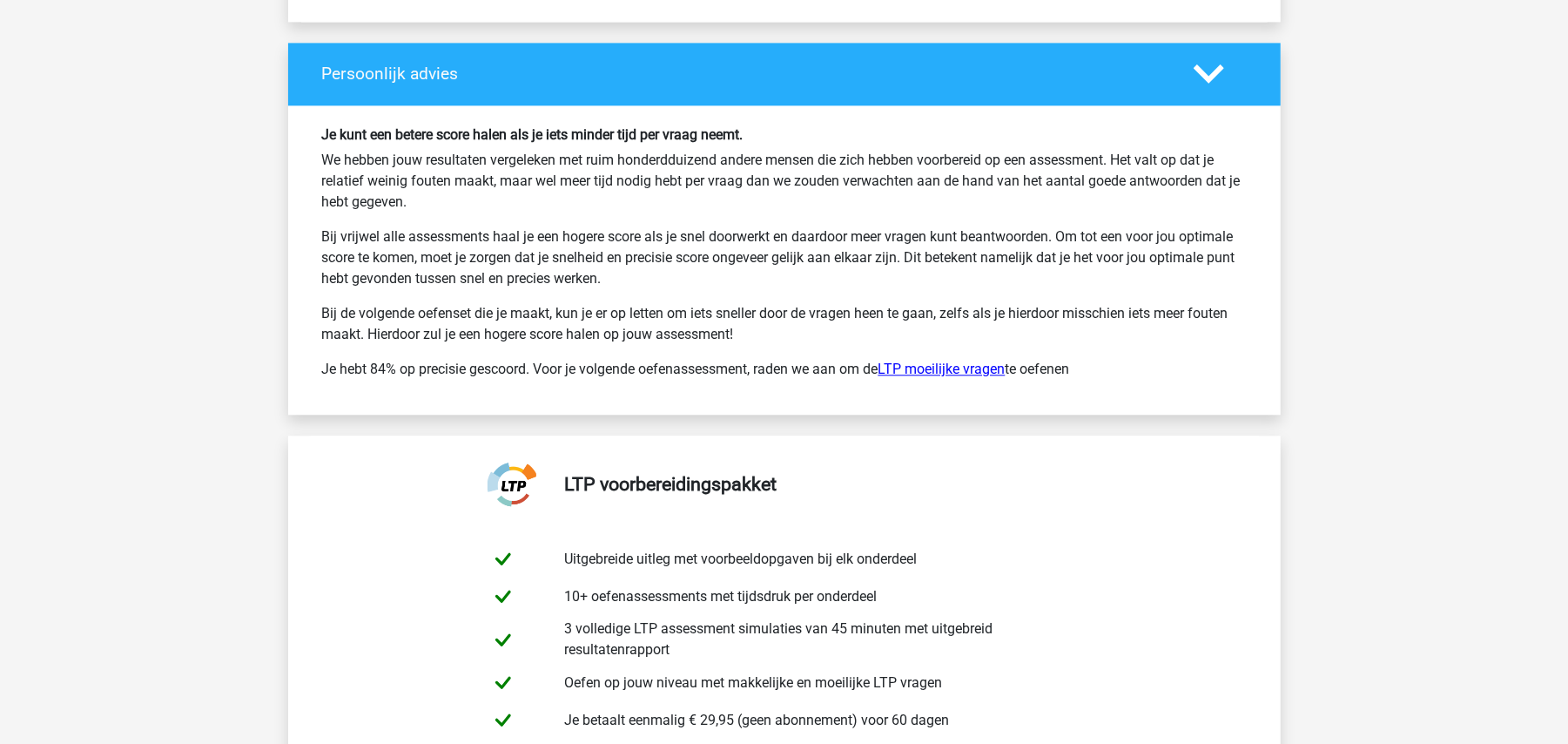 click on "LTP moeilijke vragen" at bounding box center [942, 369] 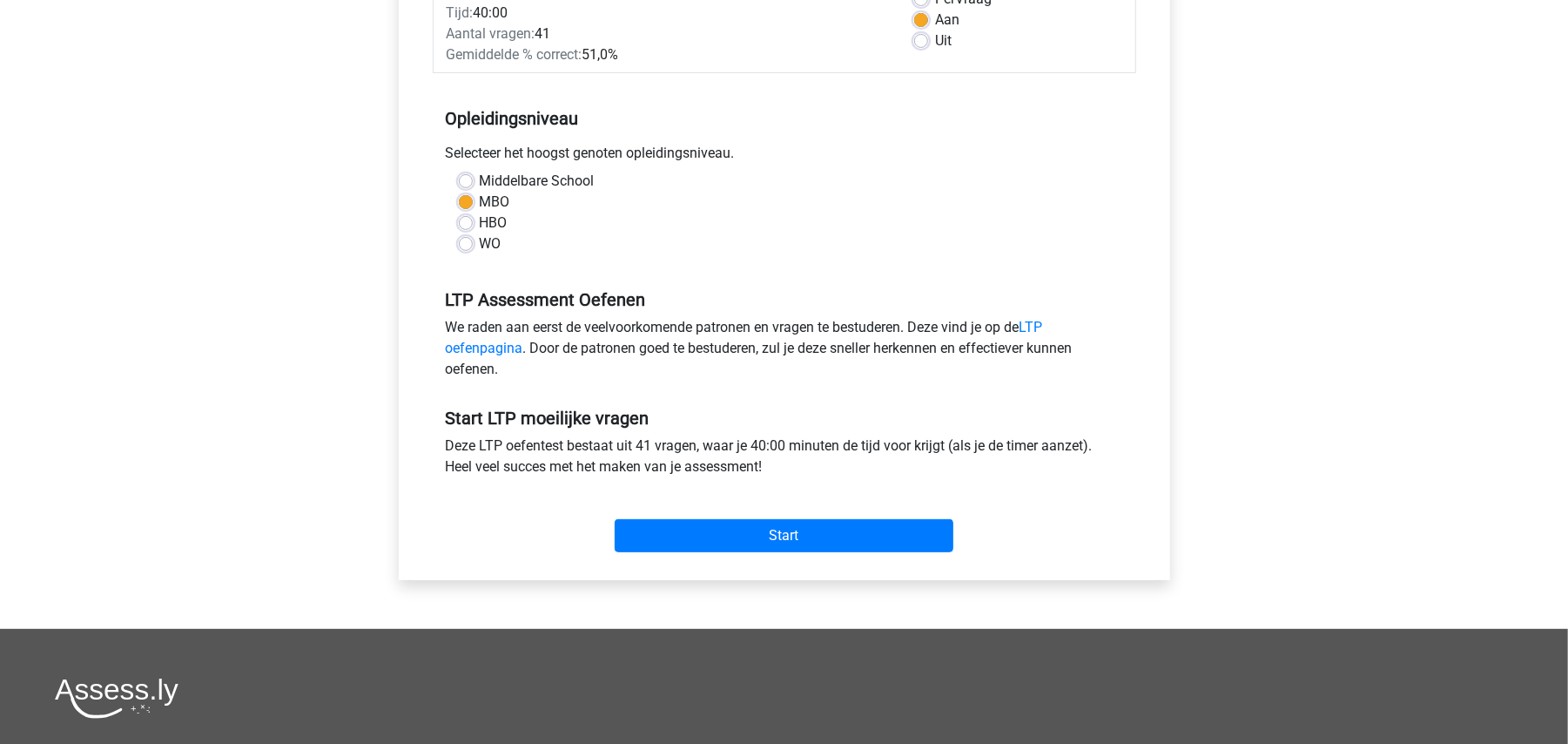 scroll, scrollTop: 317, scrollLeft: 0, axis: vertical 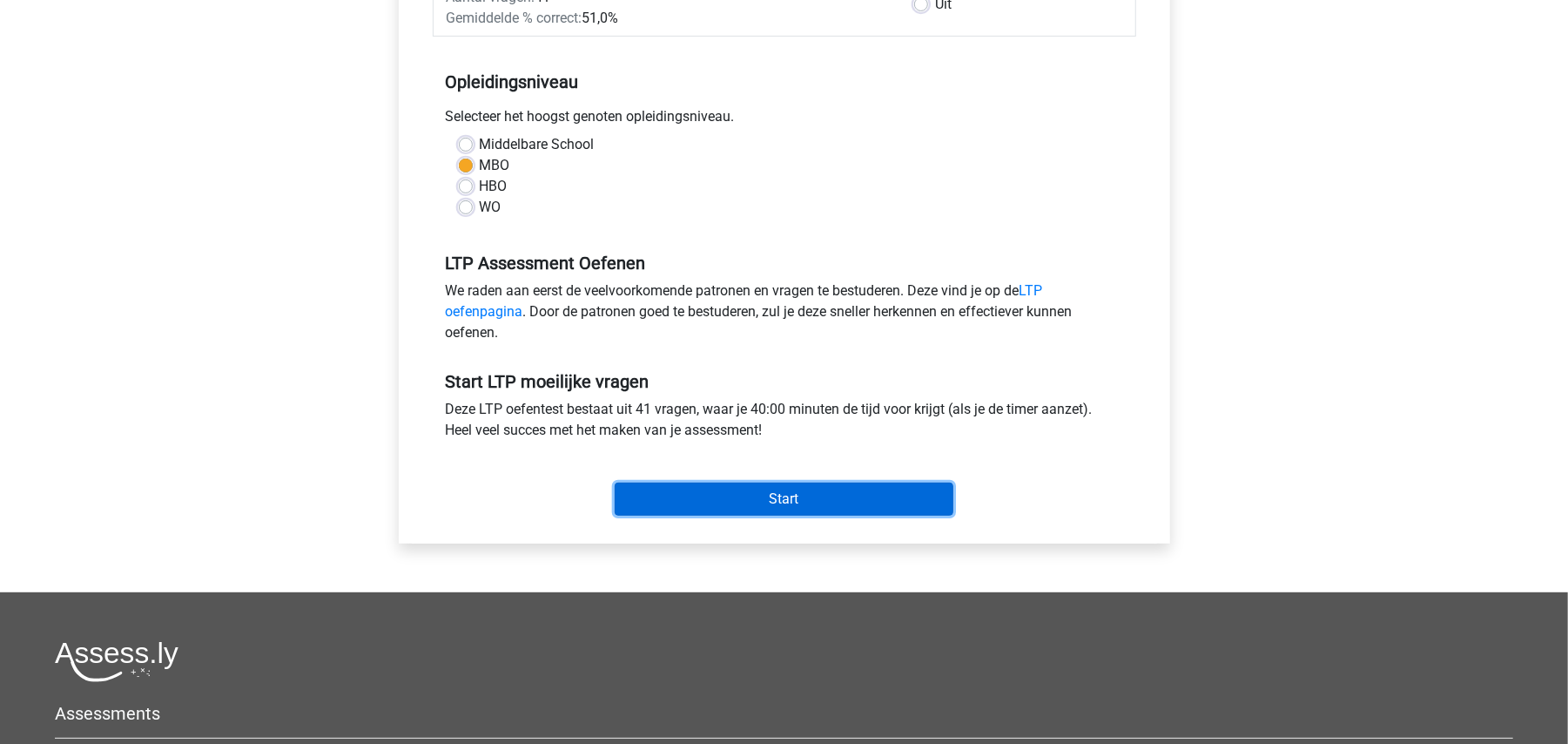 click on "Start" at bounding box center [784, 499] 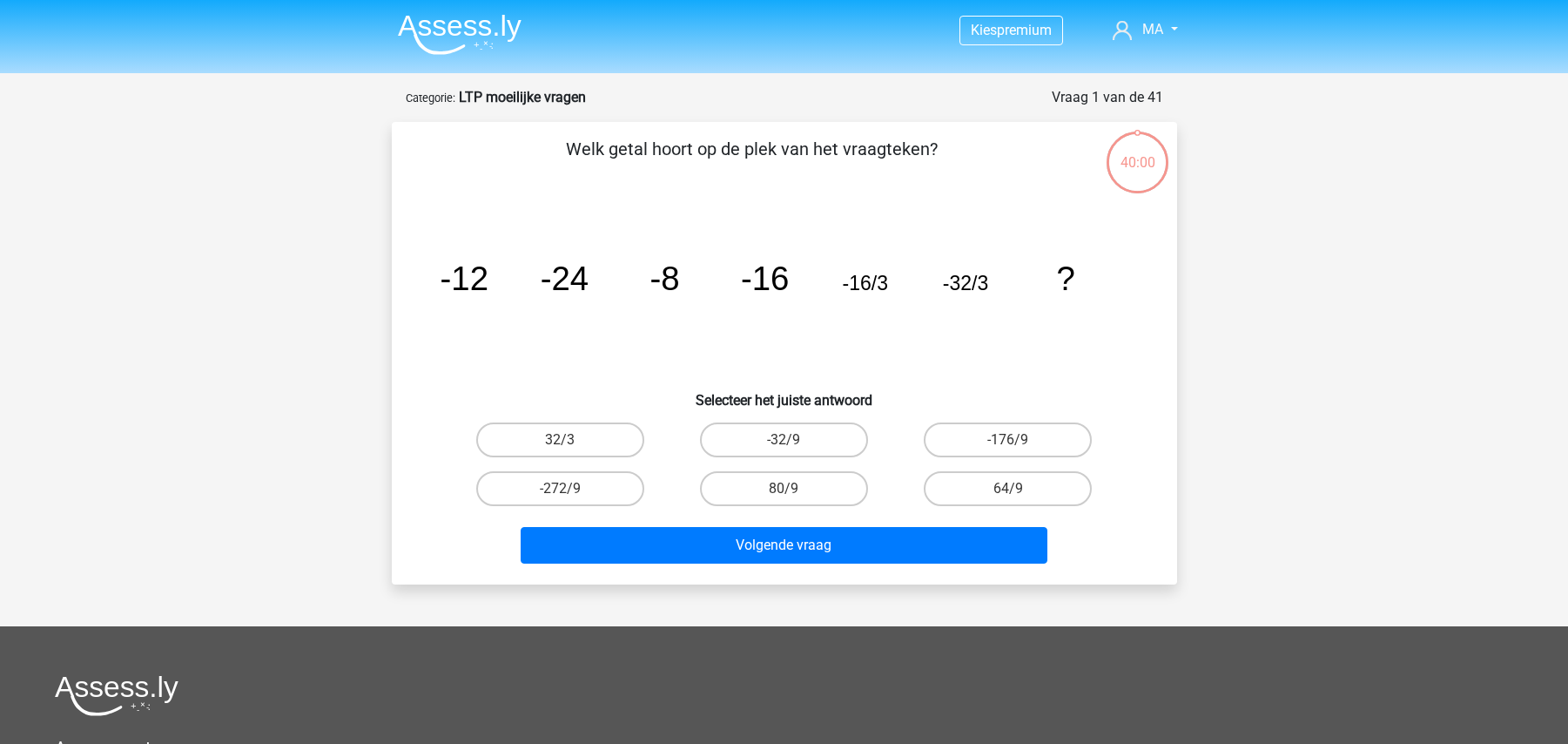 scroll, scrollTop: 0, scrollLeft: 0, axis: both 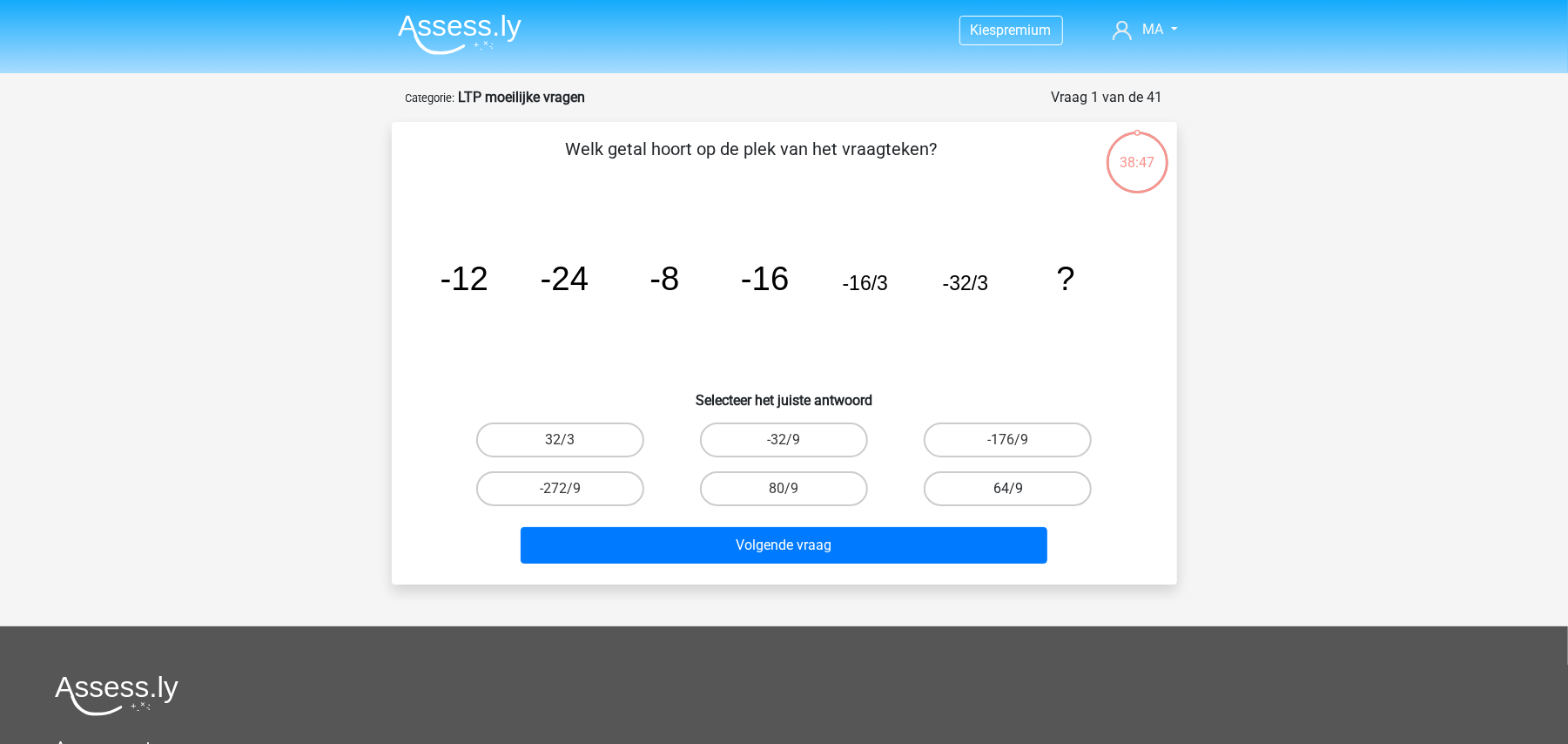 click on "64/9" at bounding box center [1007, 489] 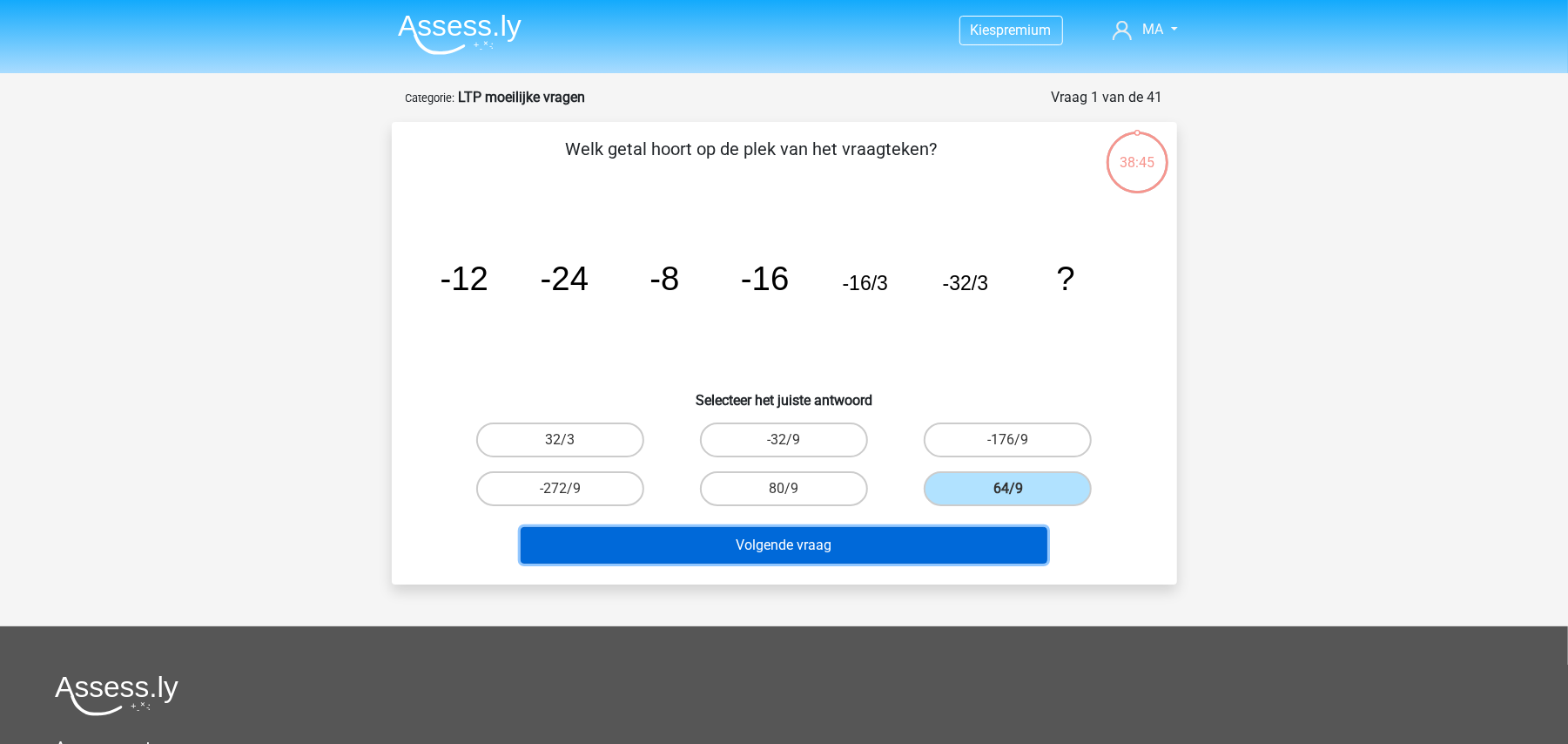 click on "Volgende vraag" at bounding box center (784, 545) 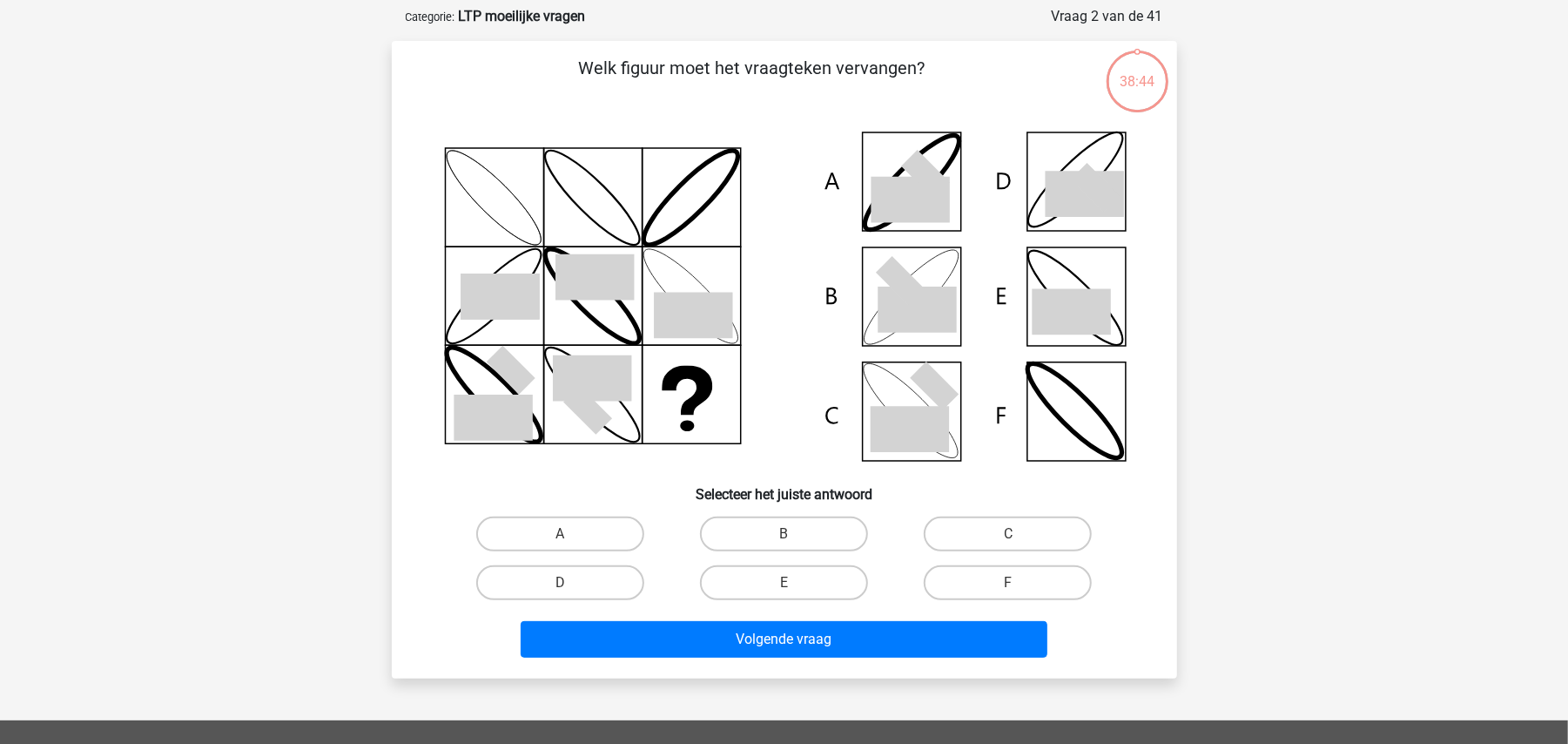 scroll, scrollTop: 87, scrollLeft: 0, axis: vertical 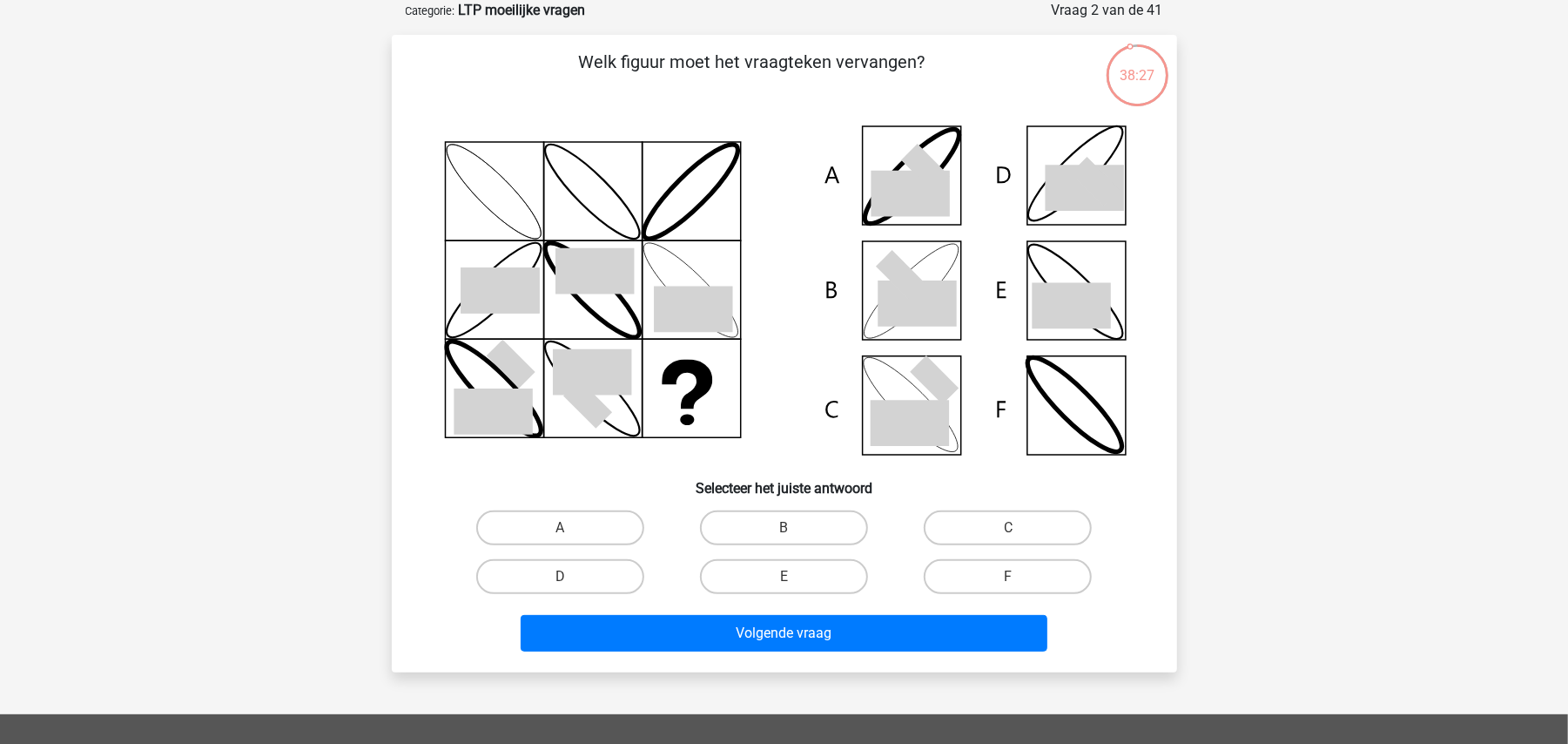 click on "B" at bounding box center (789, 533) 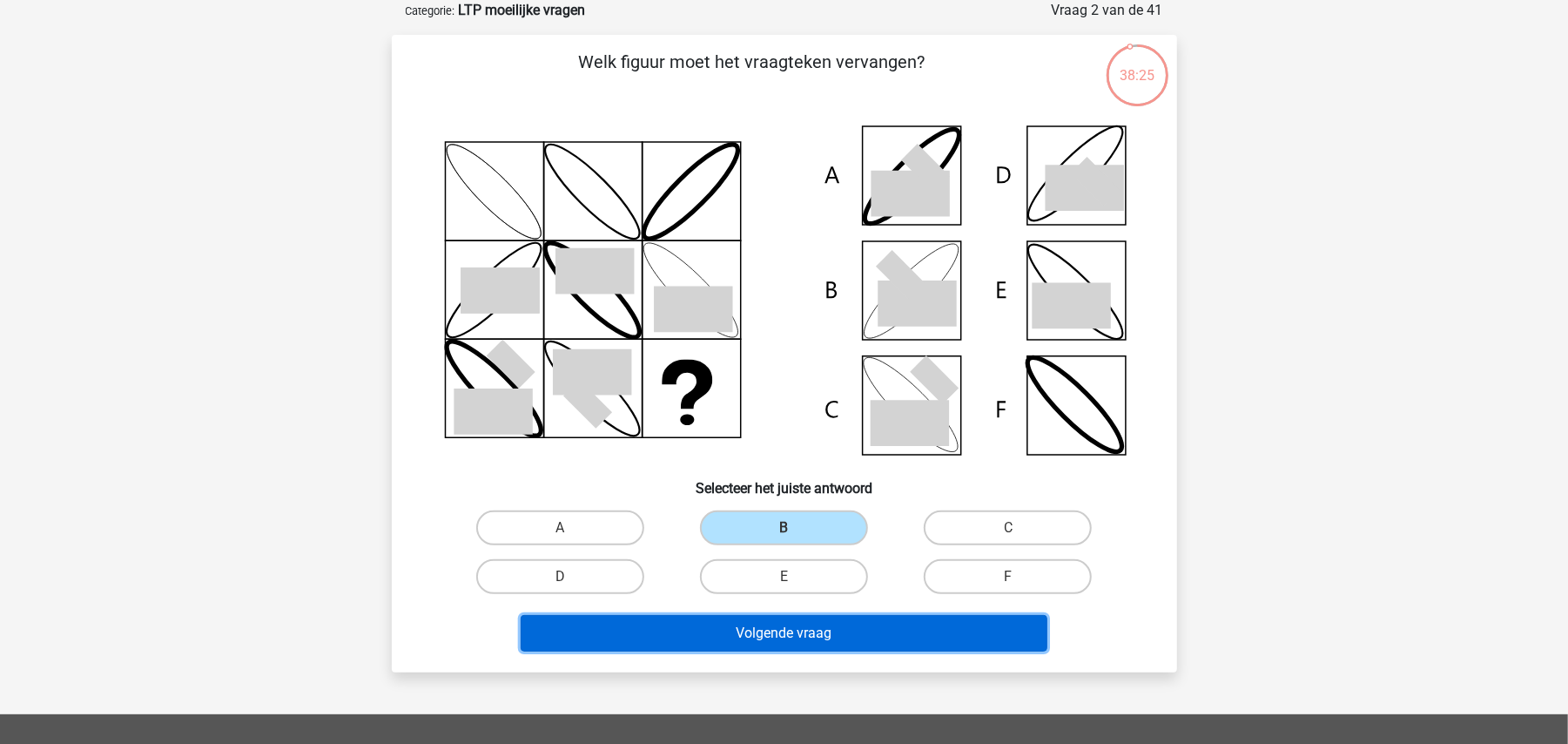 click on "Volgende vraag" at bounding box center (784, 633) 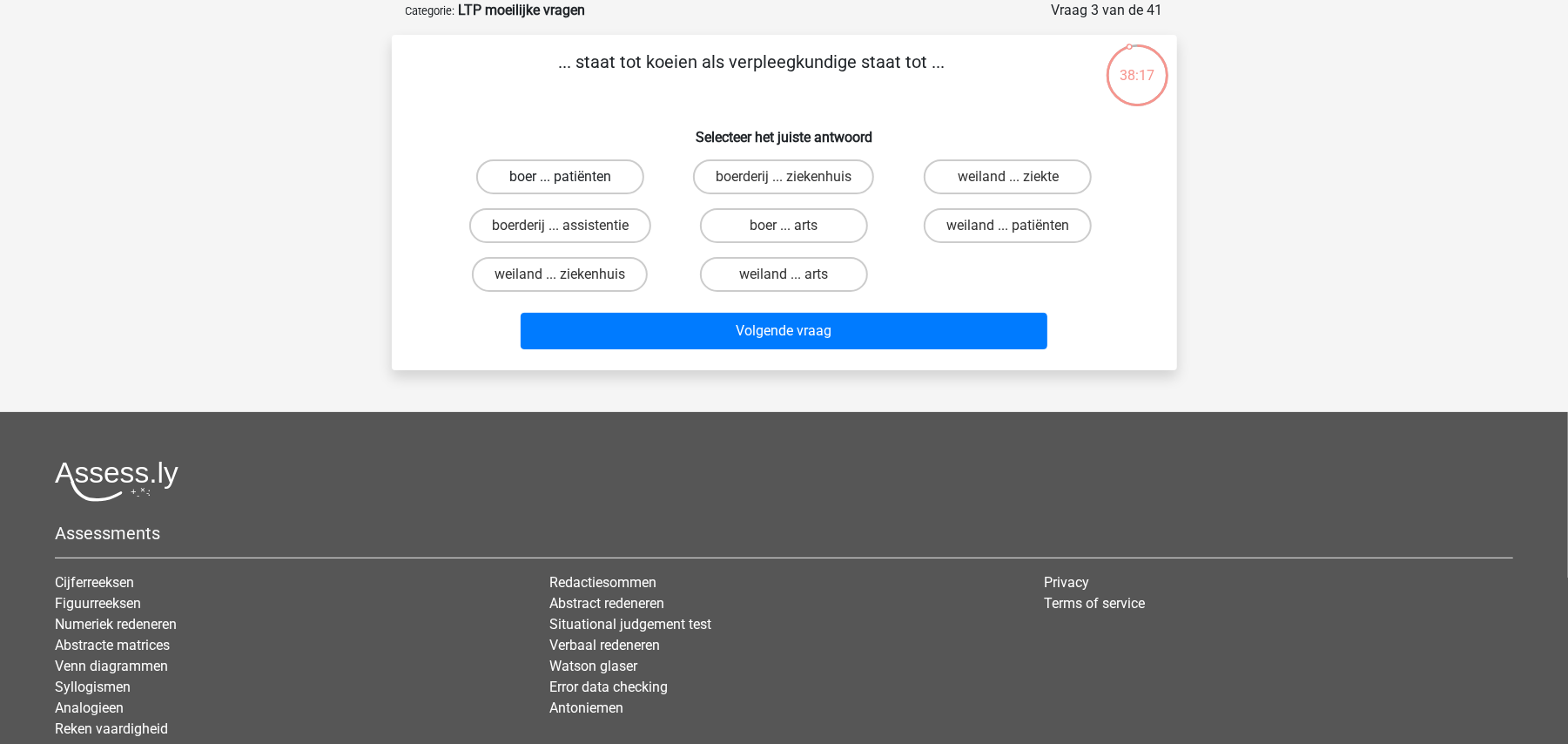 click on "boer ... patiënten" at bounding box center [560, 177] 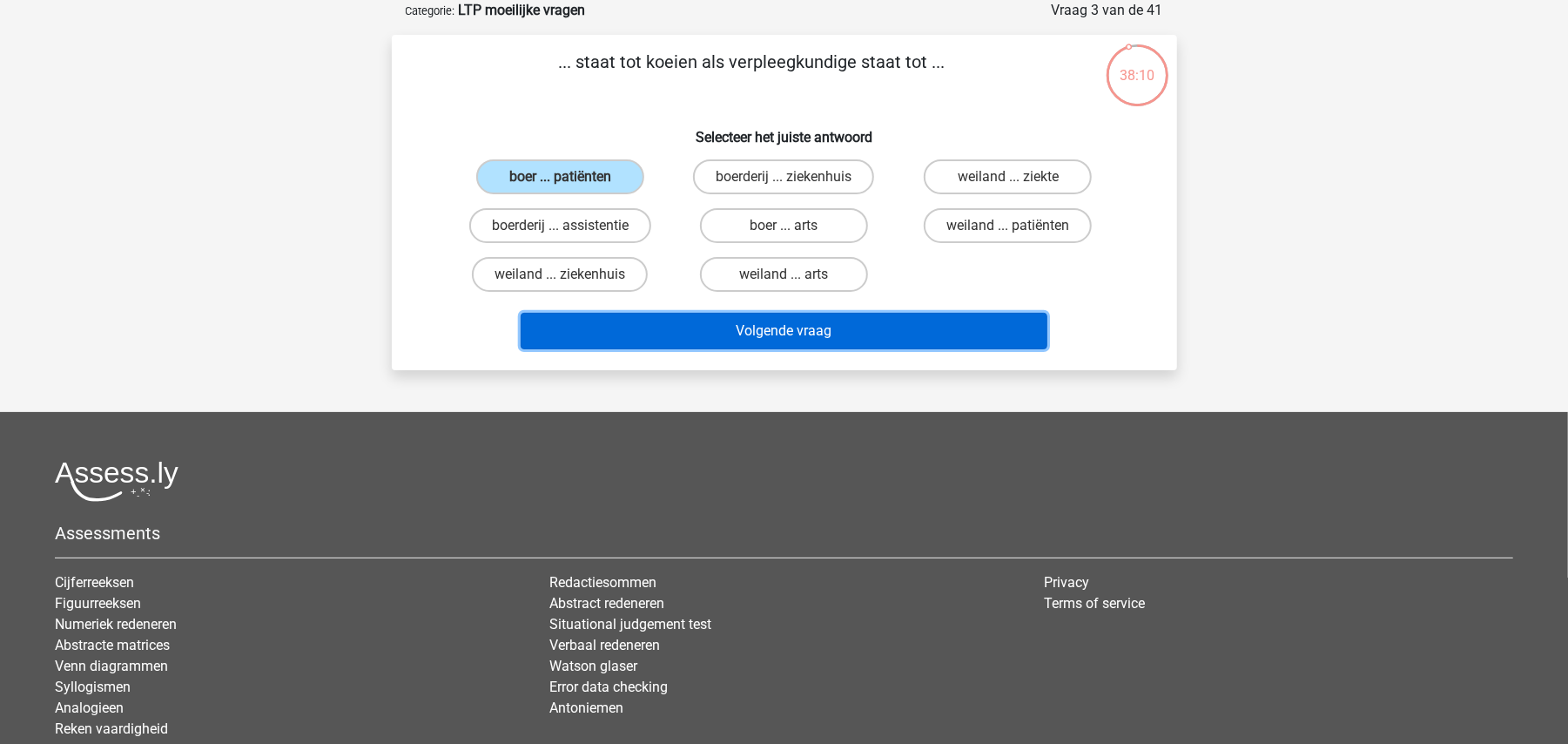 click on "Volgende vraag" at bounding box center [784, 331] 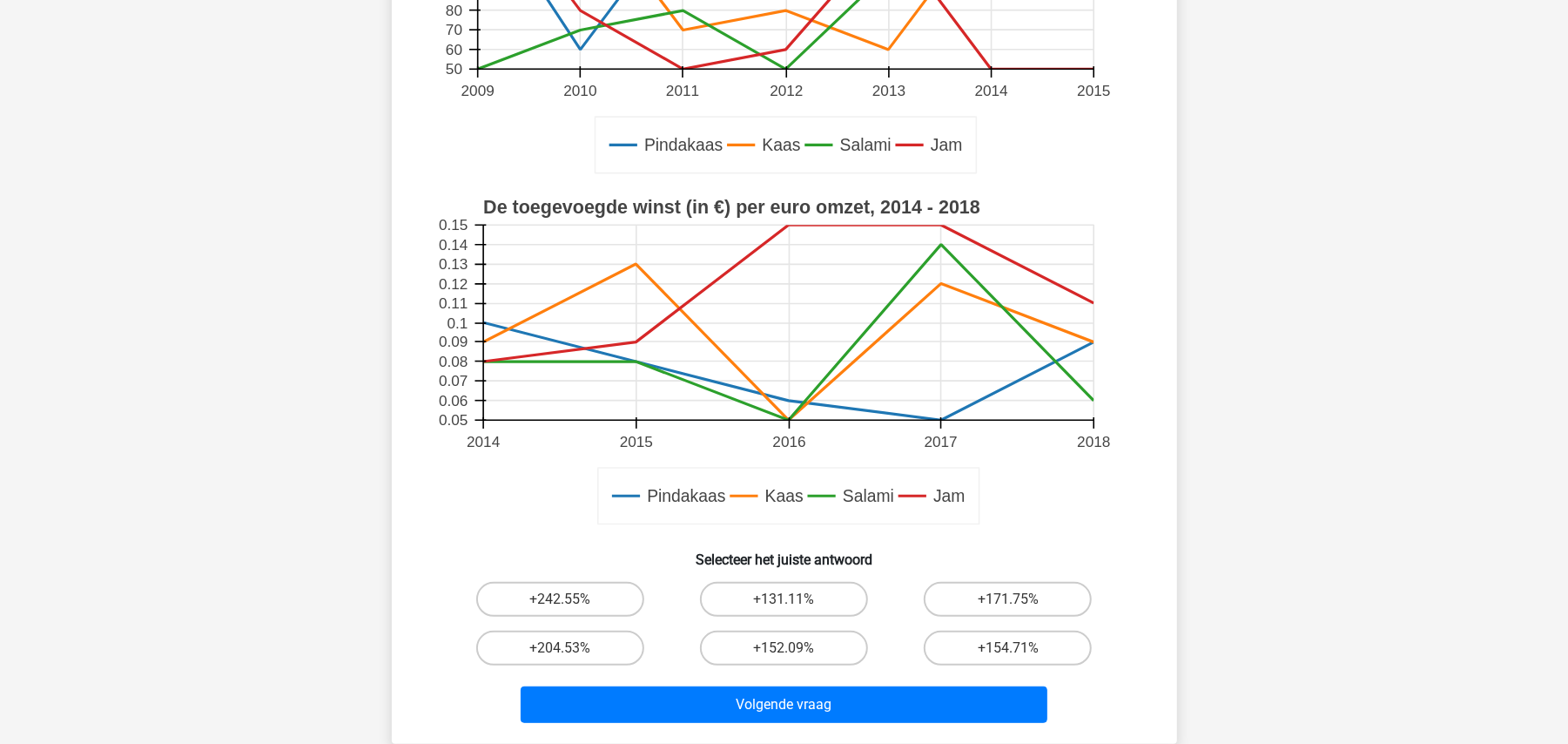 scroll, scrollTop: 369, scrollLeft: 0, axis: vertical 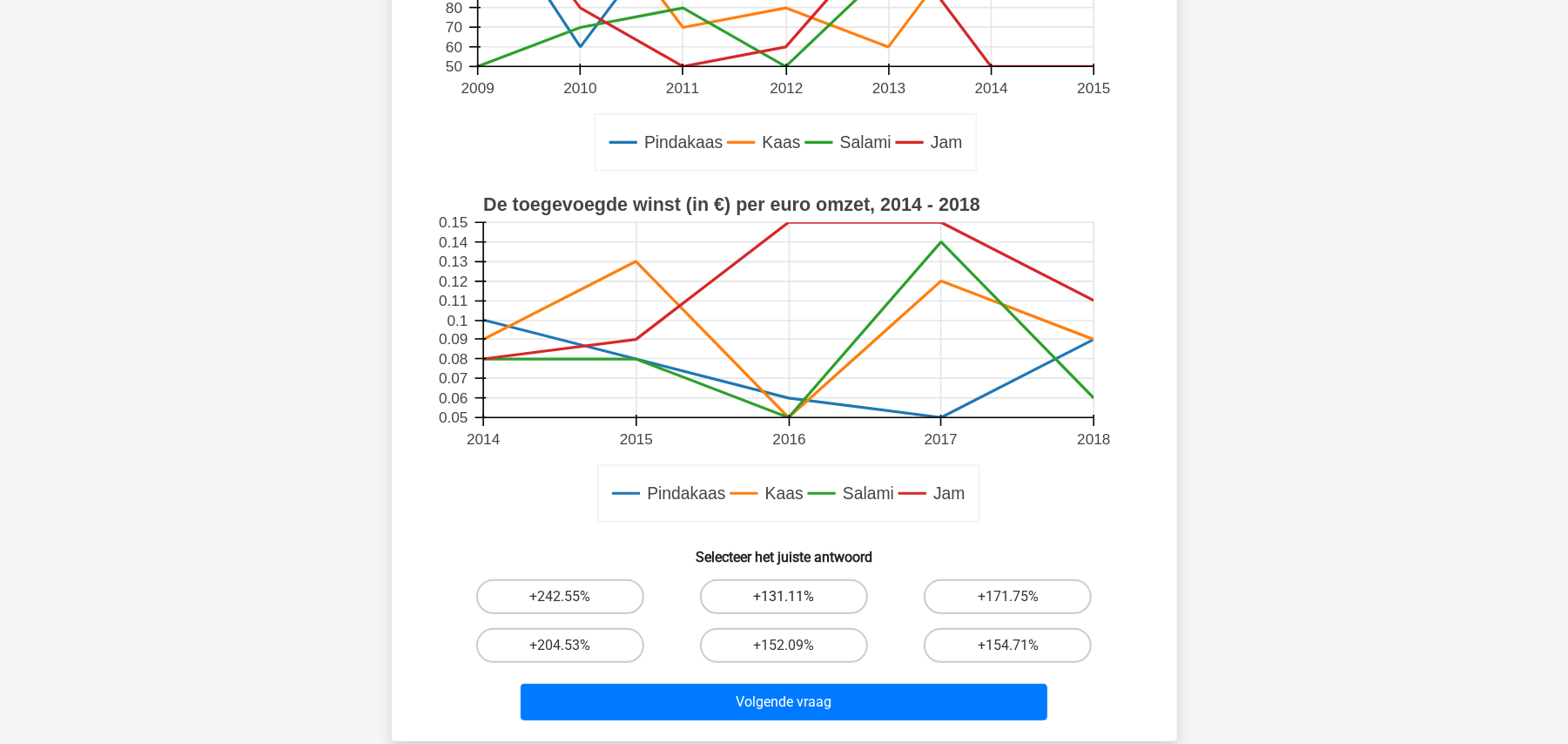 click on "+131.11%" at bounding box center (784, 597) 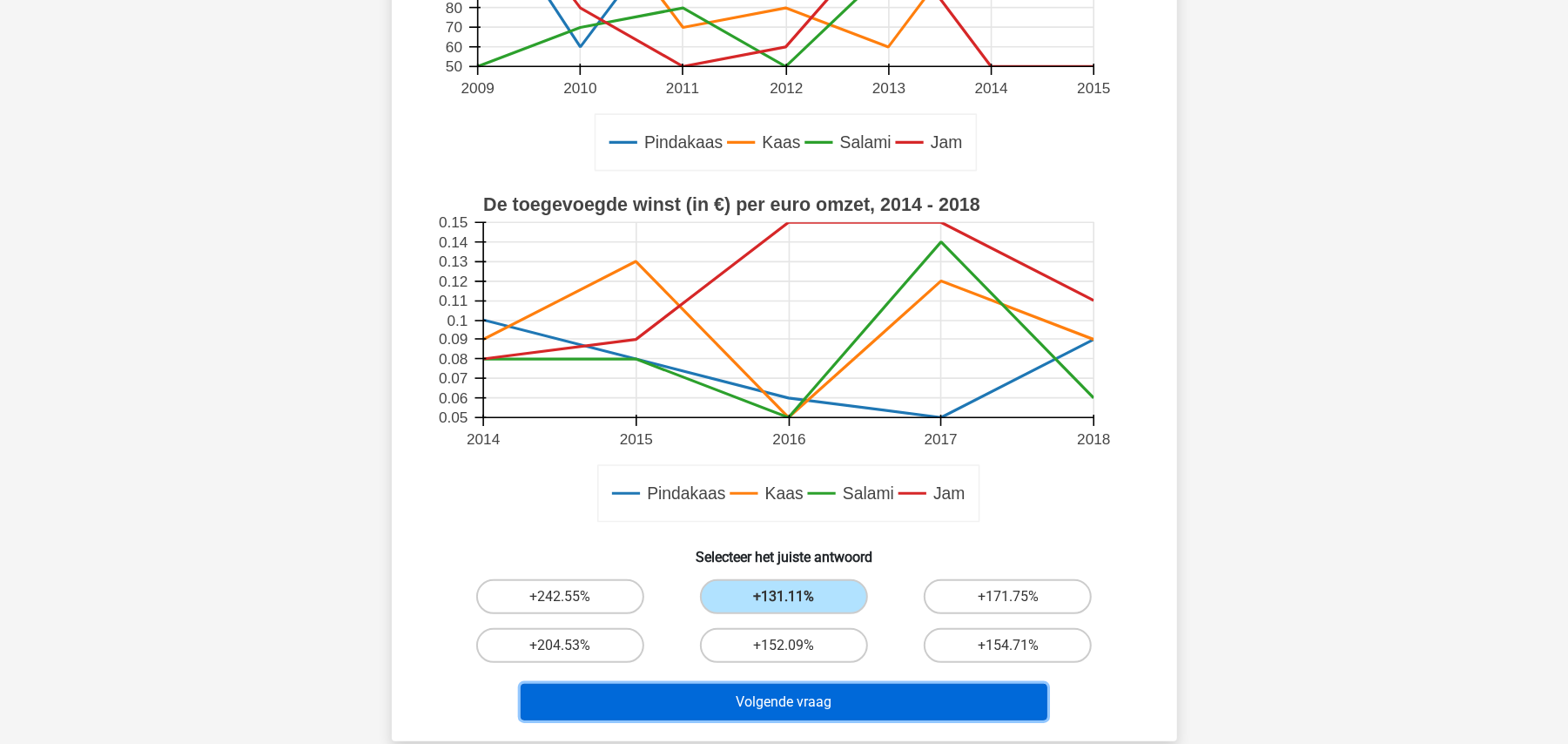 click on "Volgende vraag" at bounding box center [784, 702] 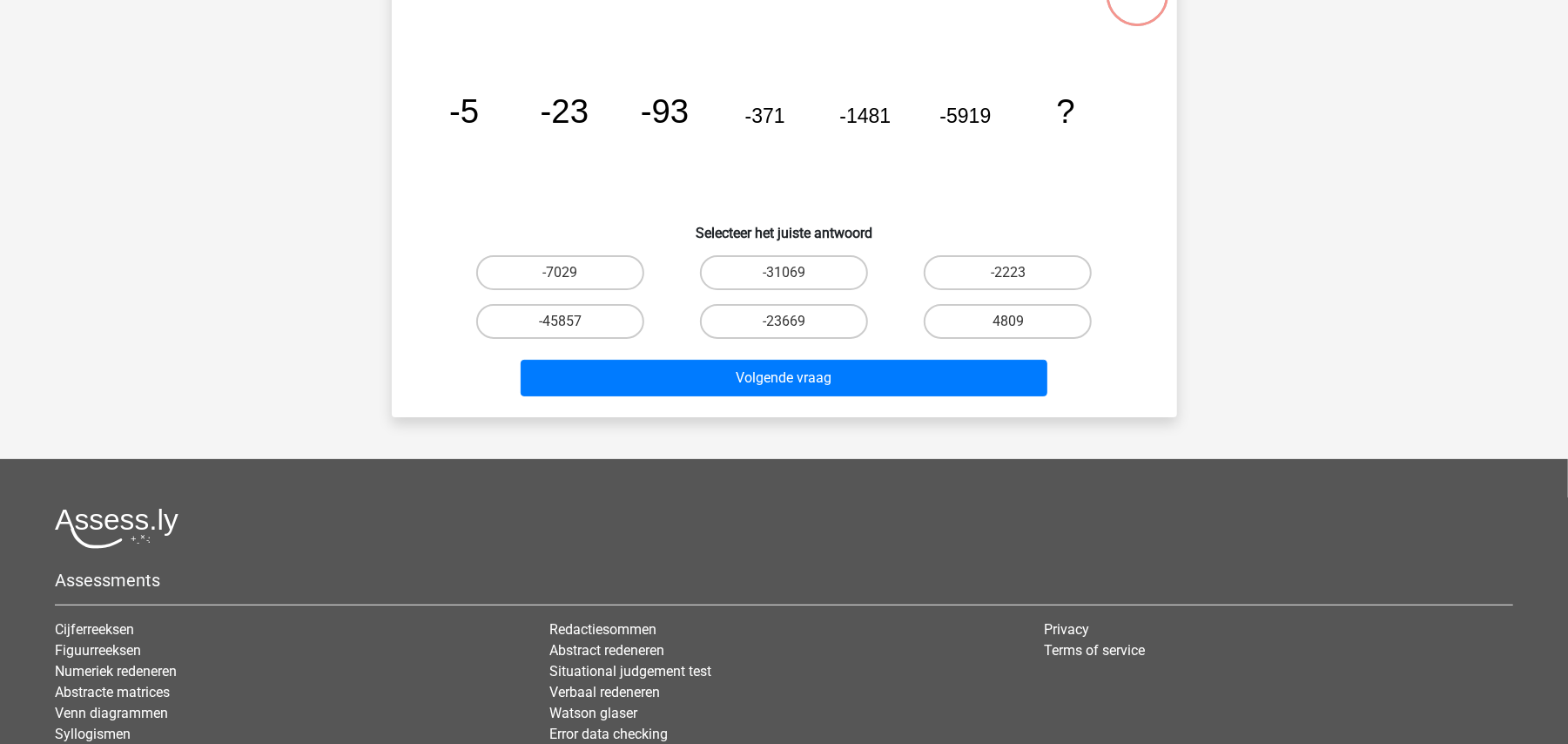 scroll, scrollTop: 87, scrollLeft: 0, axis: vertical 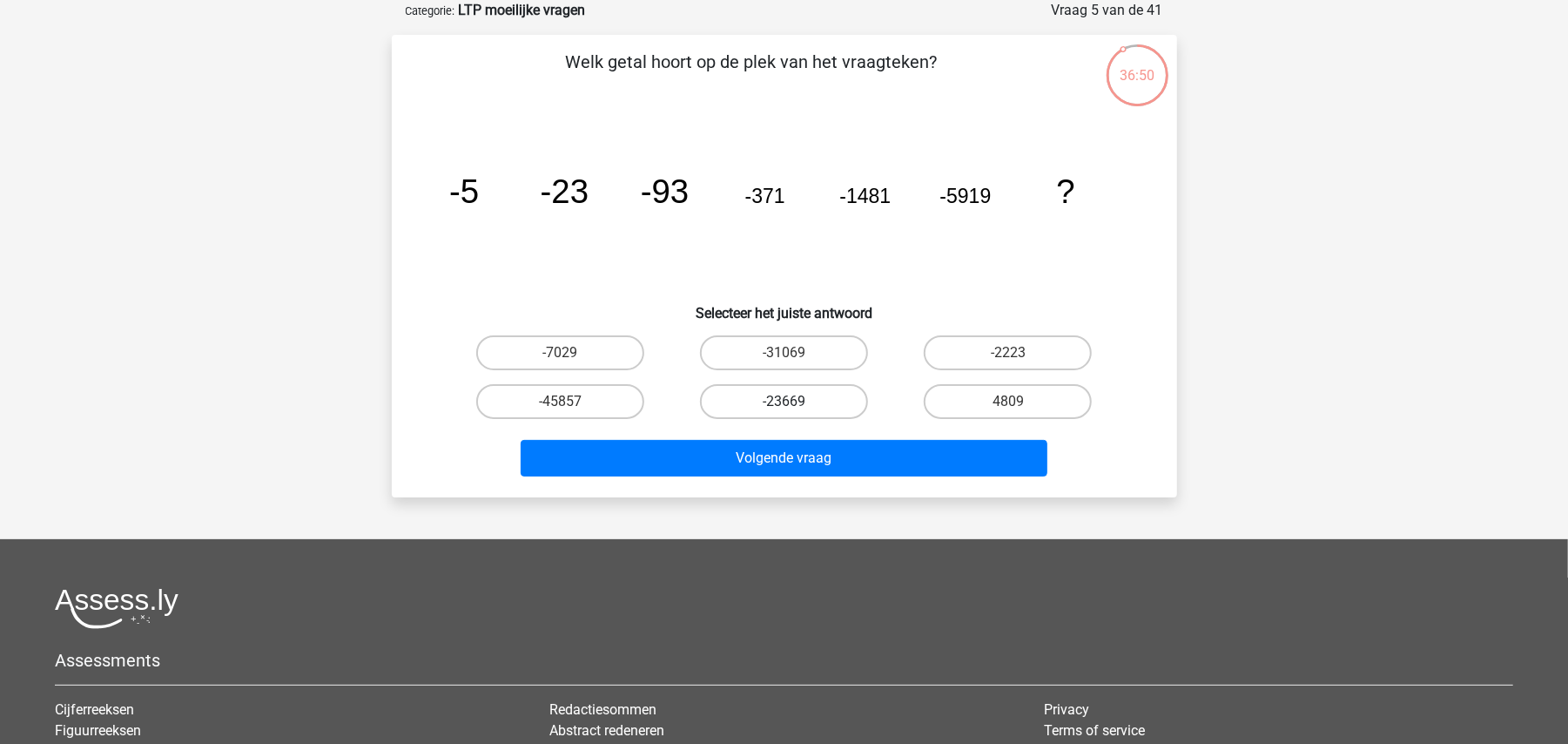 click on "-23669" at bounding box center [784, 402] 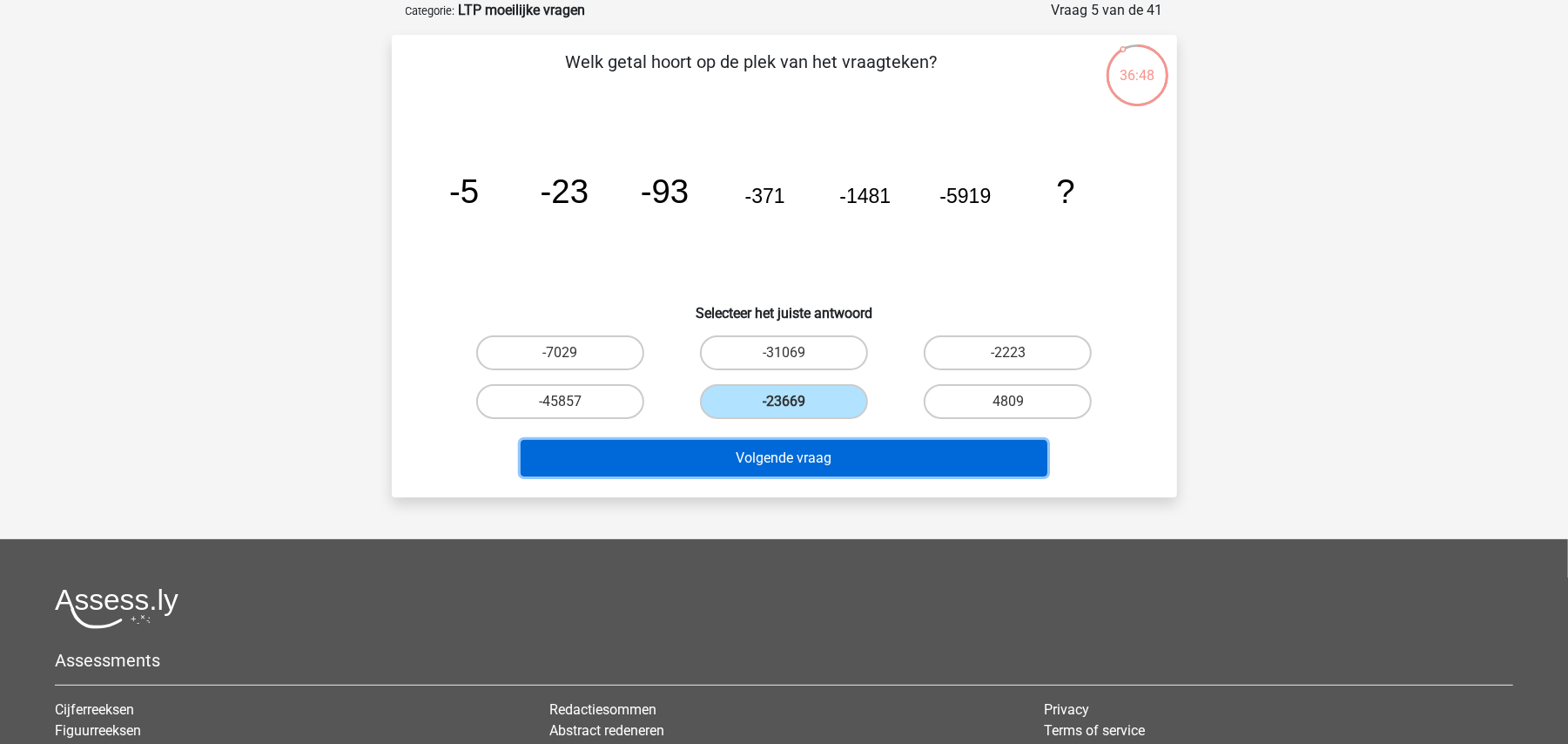 click on "Volgende vraag" at bounding box center (784, 458) 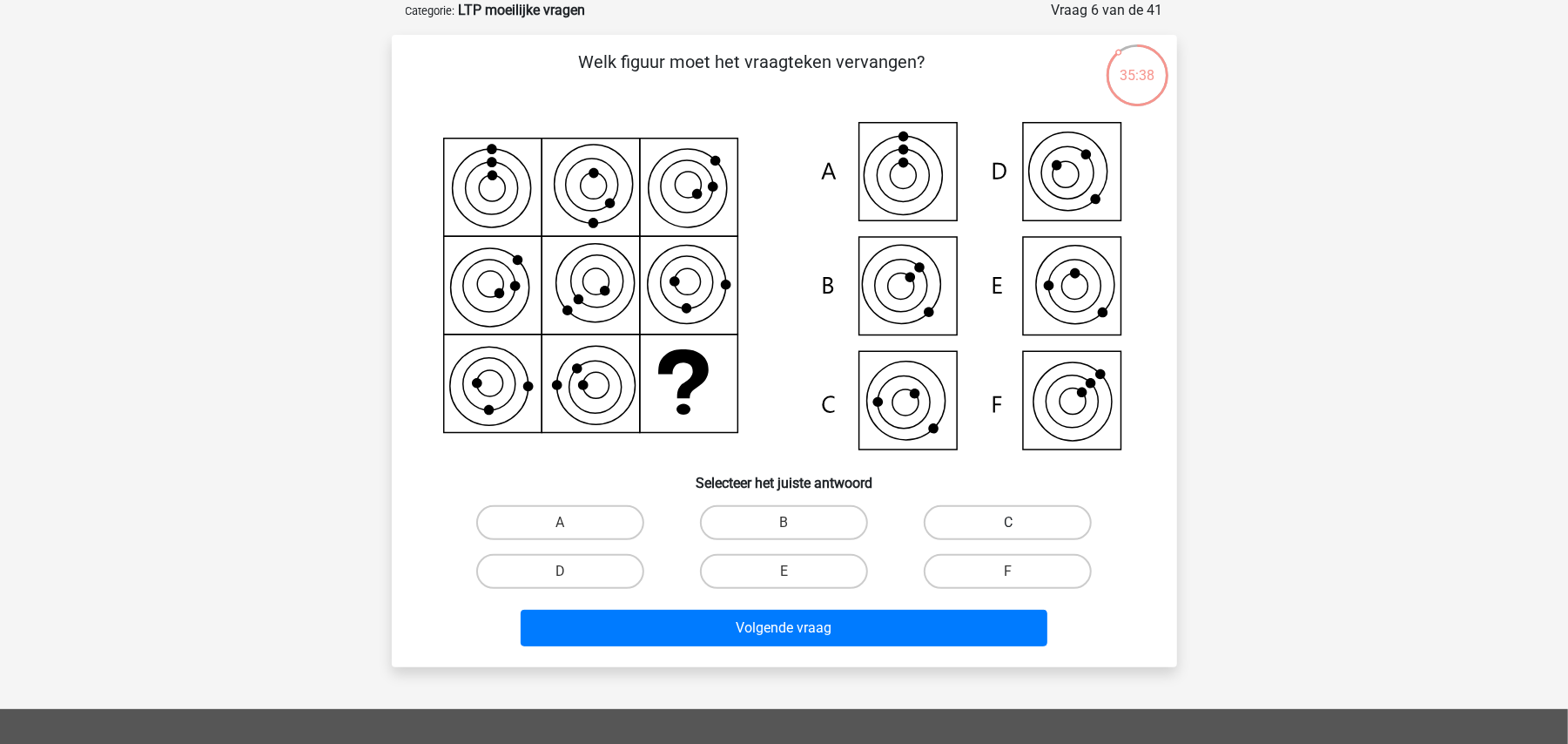 click on "C" at bounding box center (1007, 523) 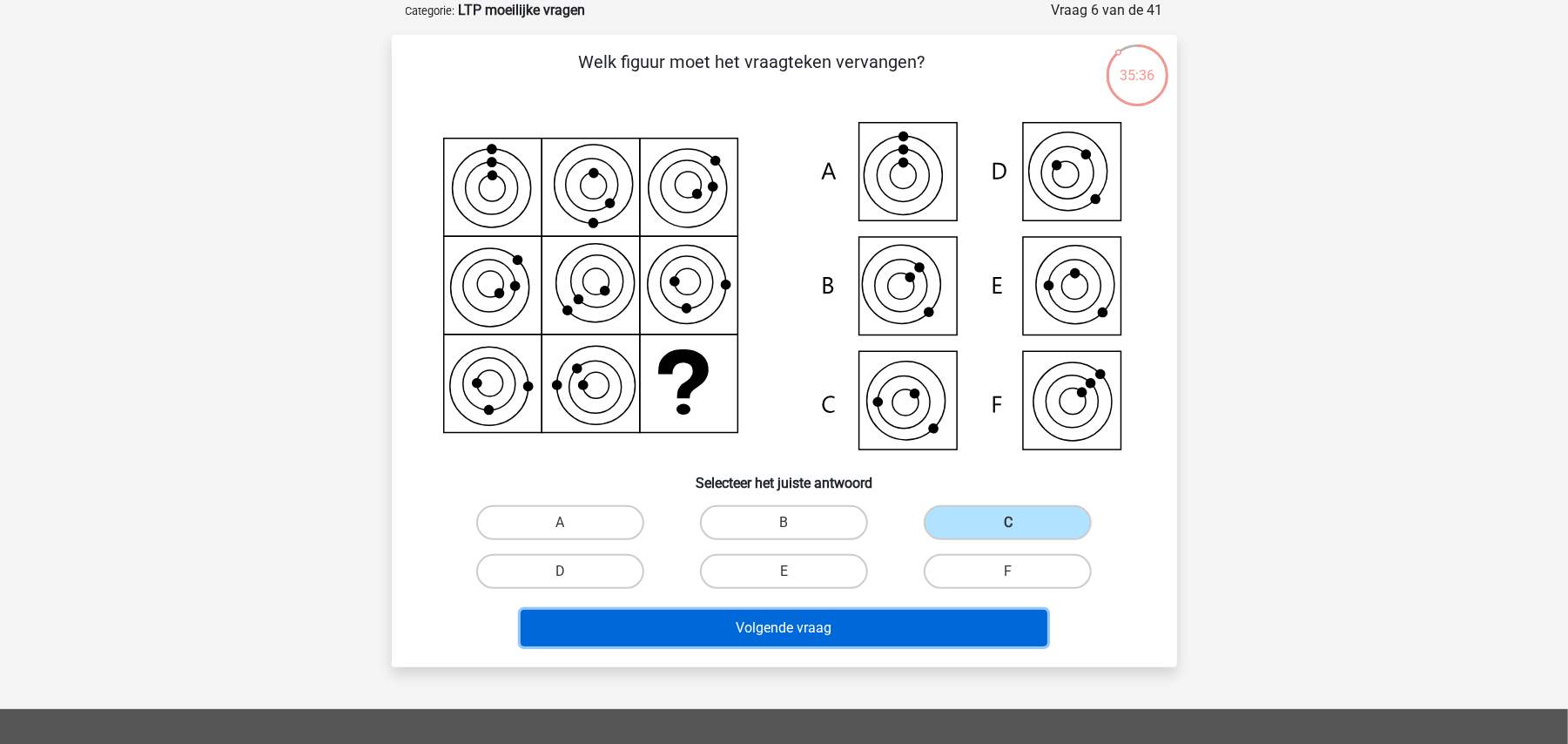 click on "Volgende vraag" at bounding box center [784, 628] 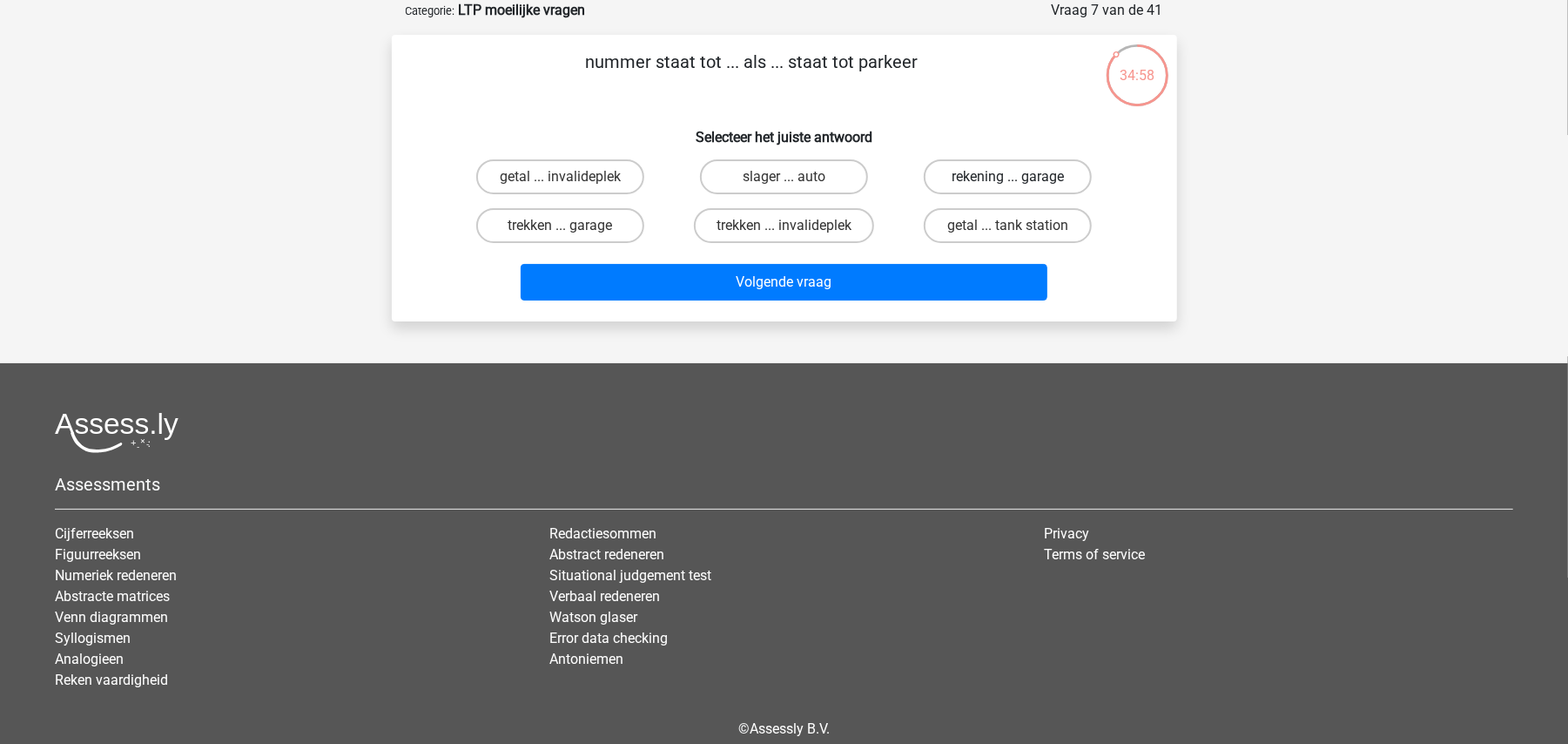 click on "rekening ... garage" at bounding box center (1007, 177) 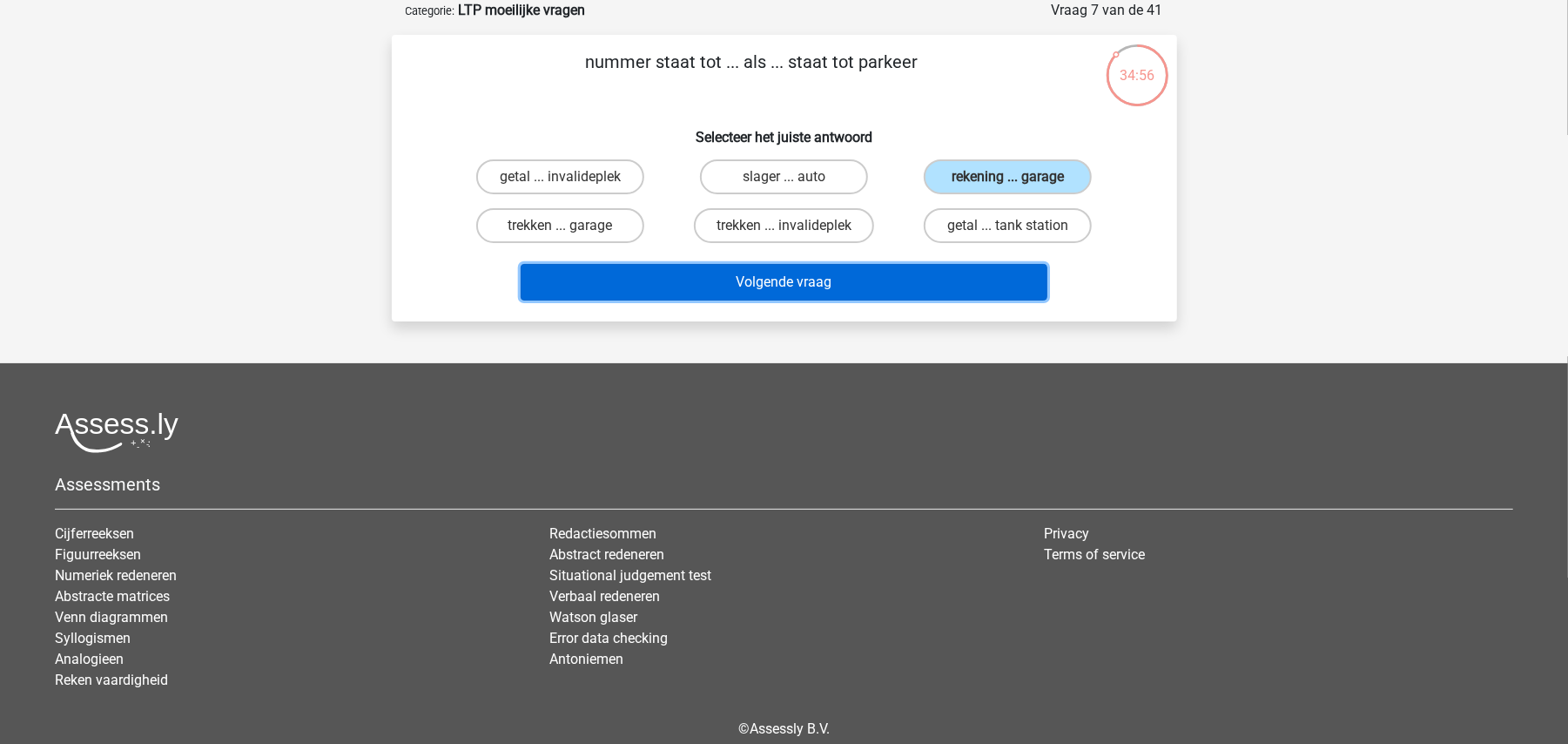click on "Volgende vraag" at bounding box center (784, 282) 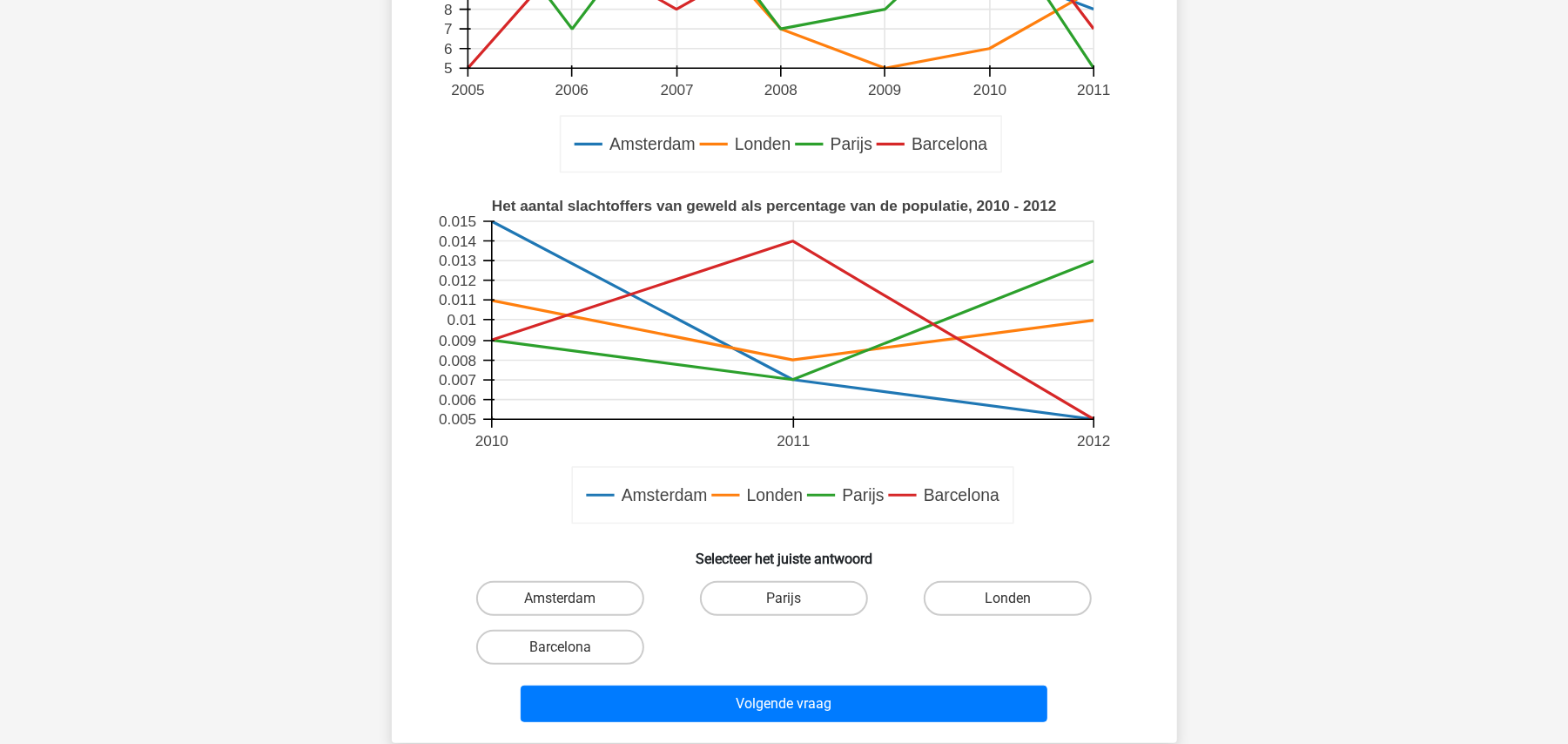 scroll, scrollTop: 397, scrollLeft: 0, axis: vertical 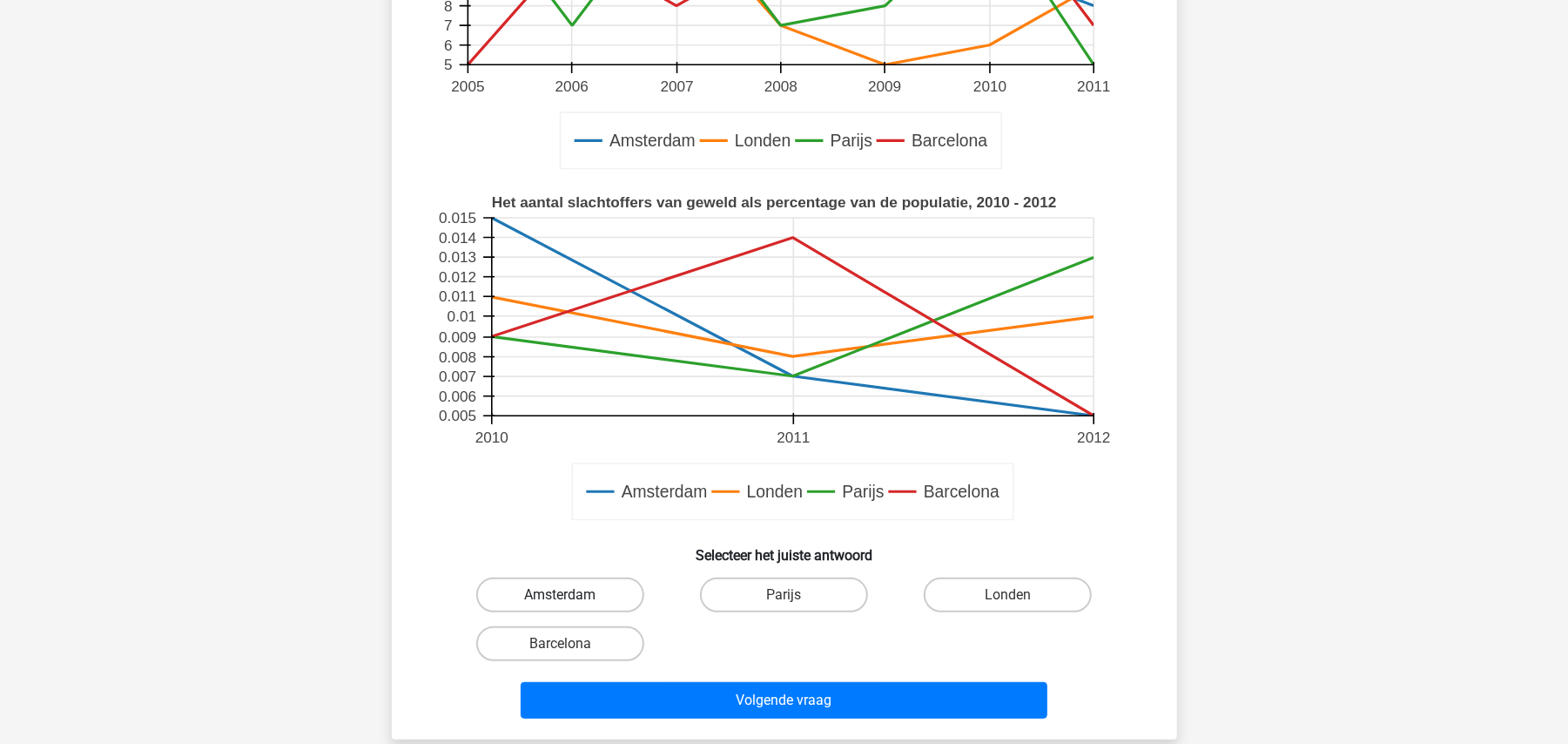 click on "Amsterdam" at bounding box center [560, 595] 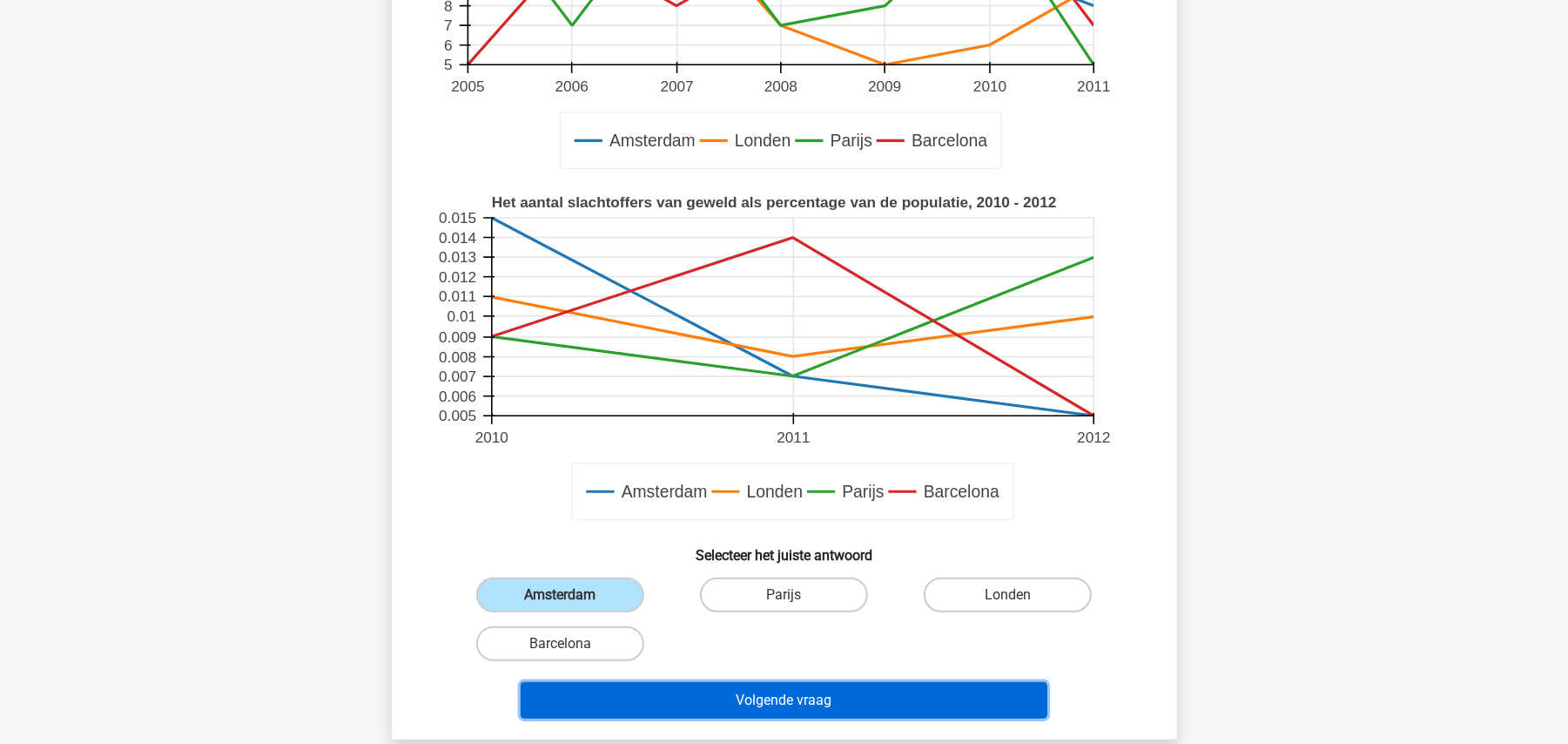 click on "Volgende vraag" at bounding box center (784, 700) 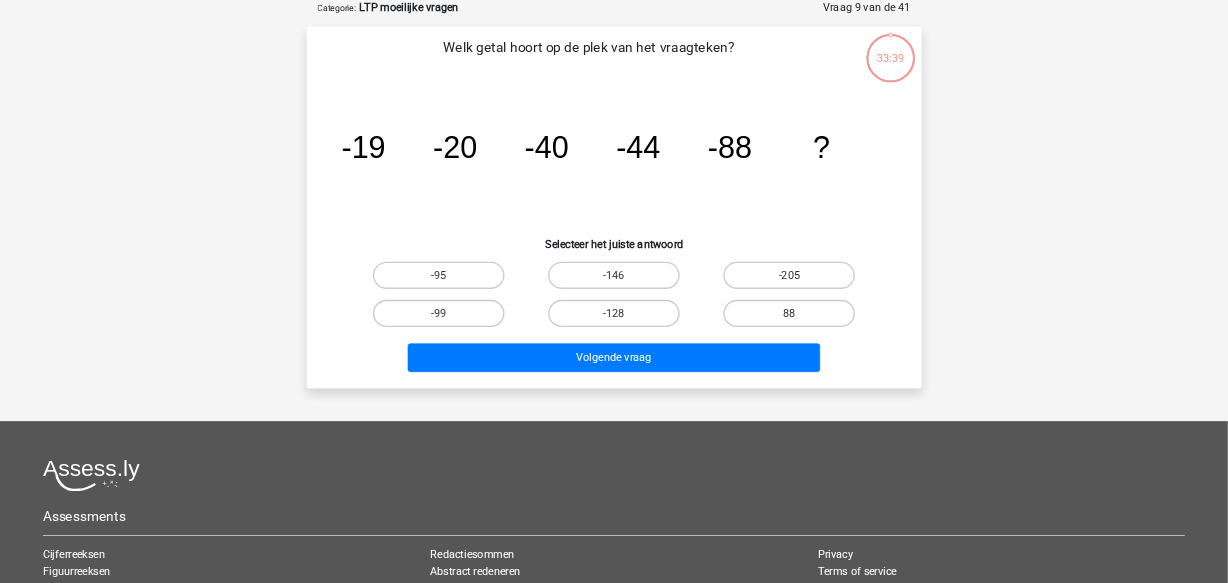 scroll, scrollTop: 100, scrollLeft: 0, axis: vertical 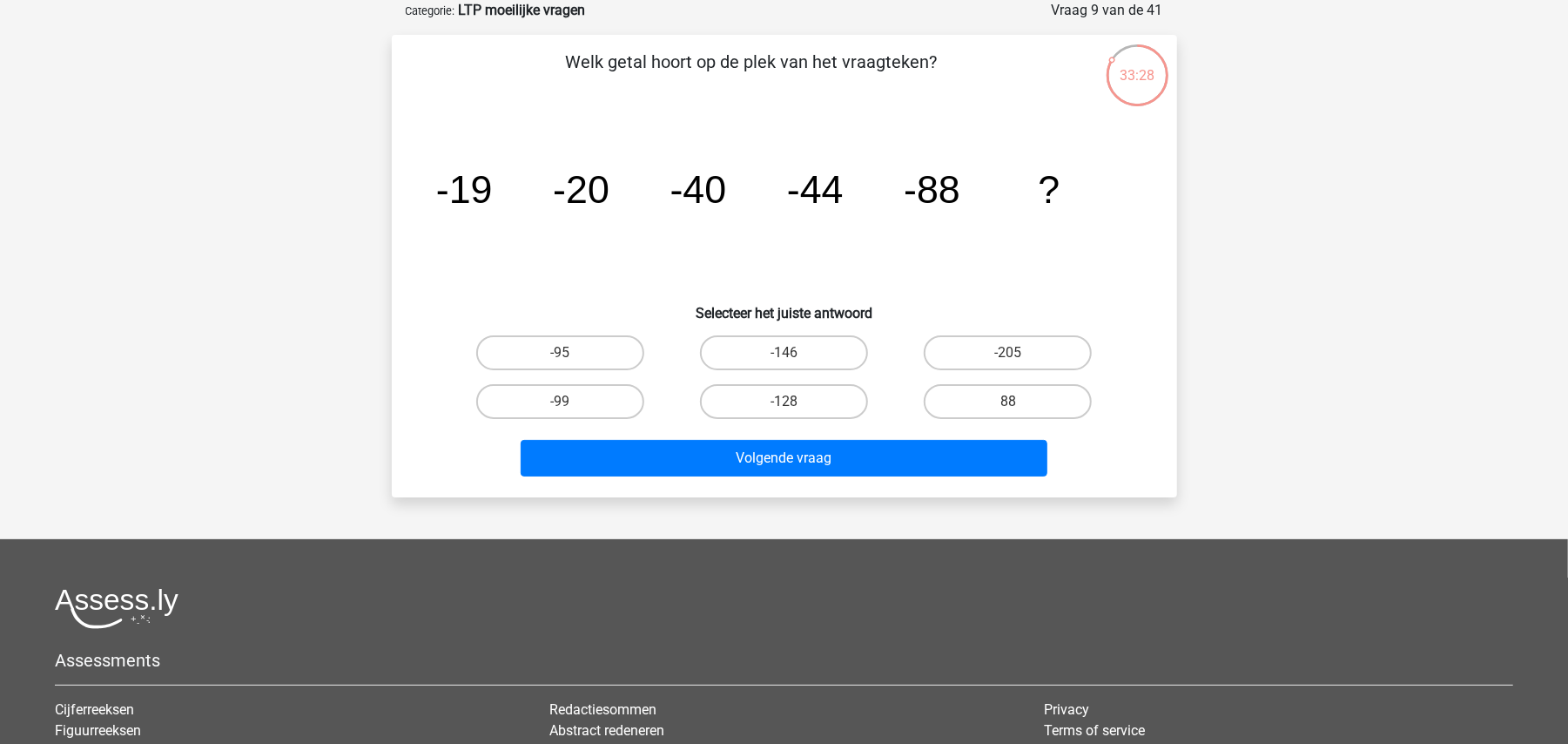 click on "-128" at bounding box center [789, 407] 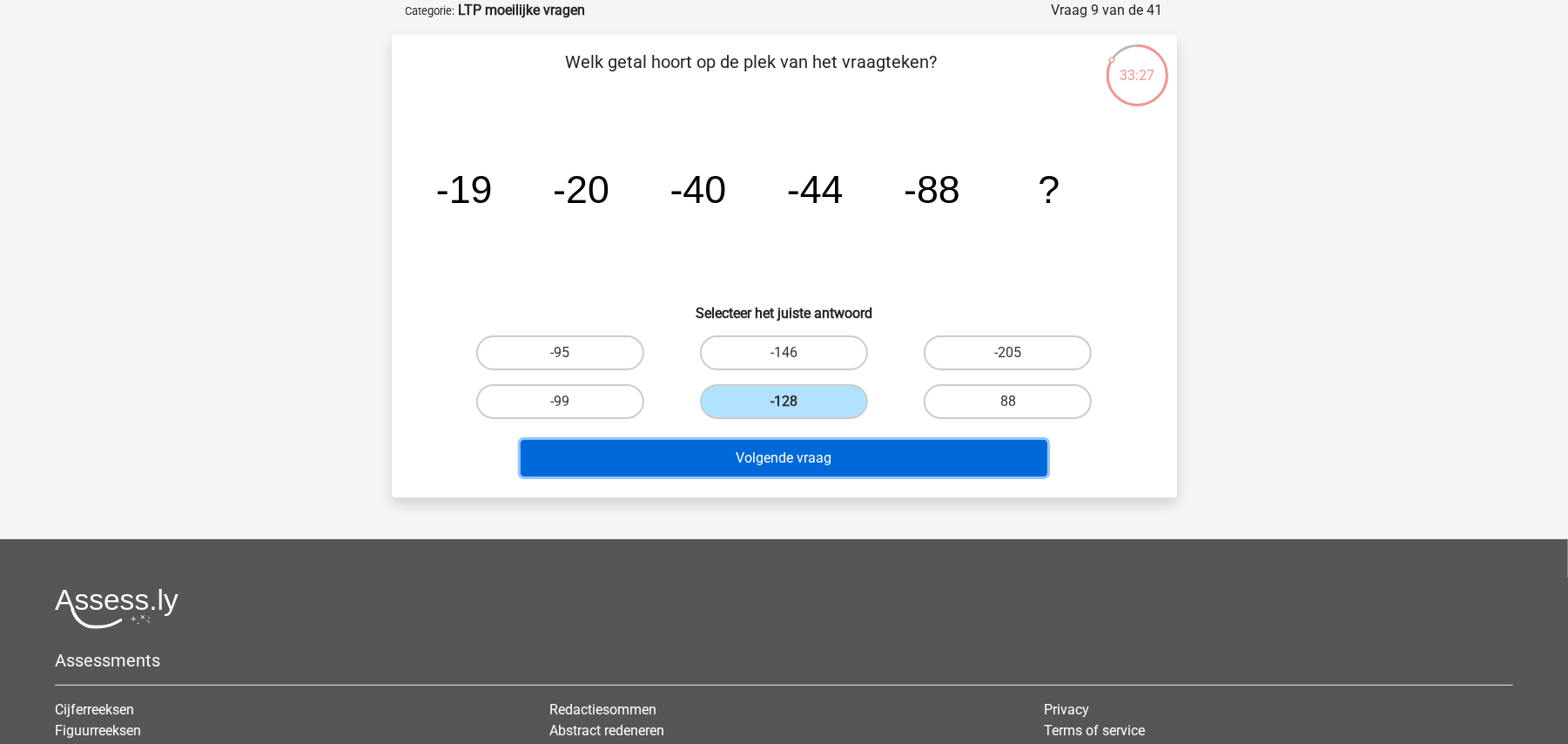 click on "Volgende vraag" at bounding box center (784, 458) 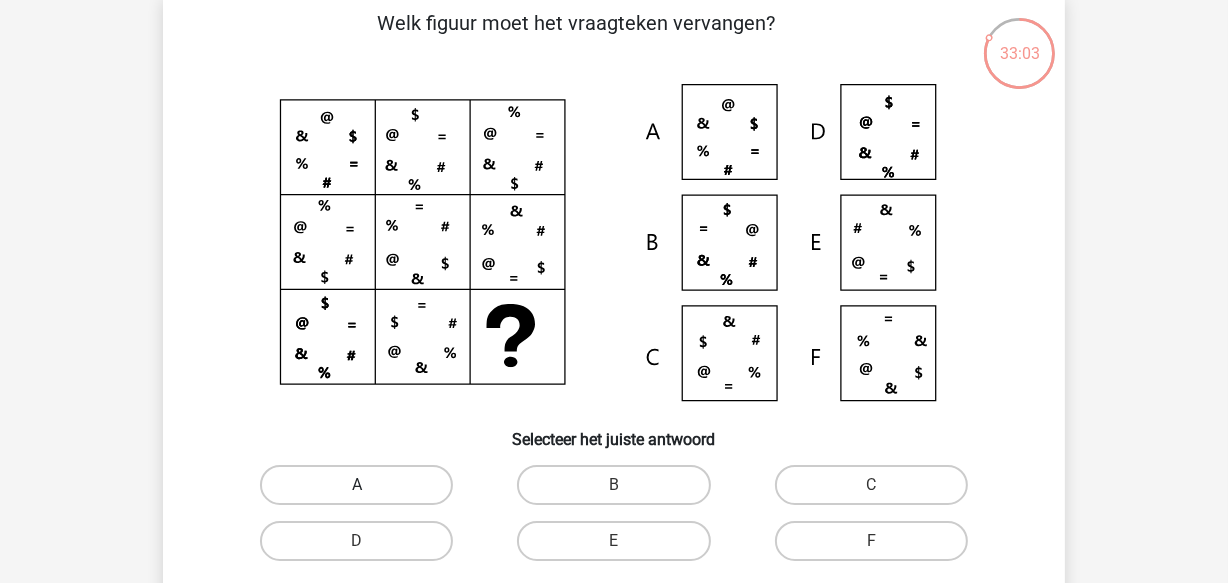 click on "A" at bounding box center [356, 485] 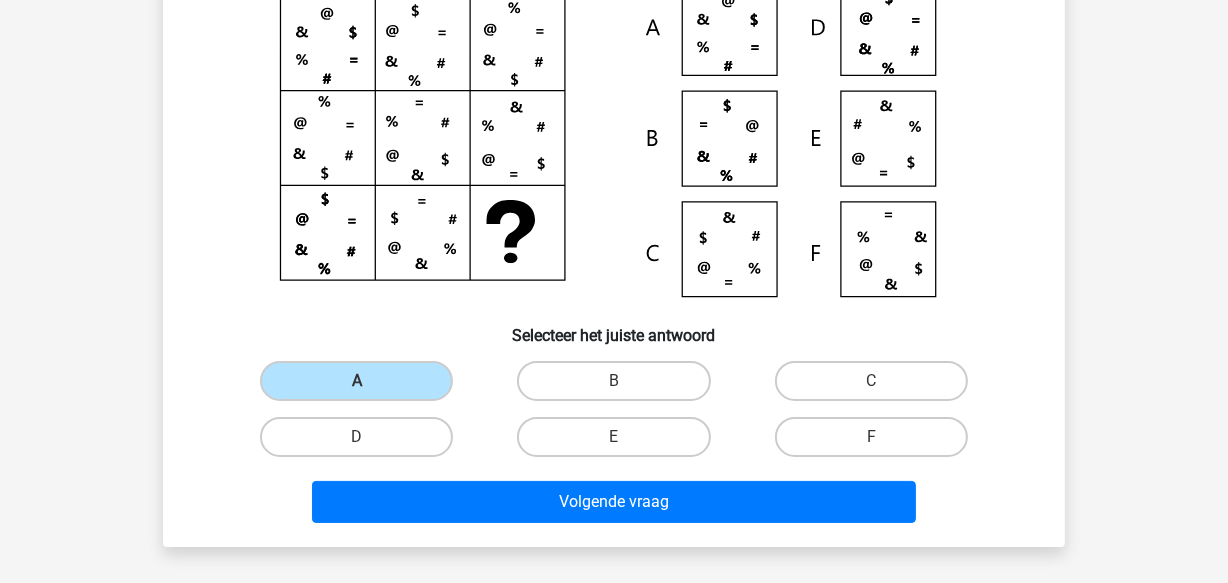 scroll, scrollTop: 390, scrollLeft: 0, axis: vertical 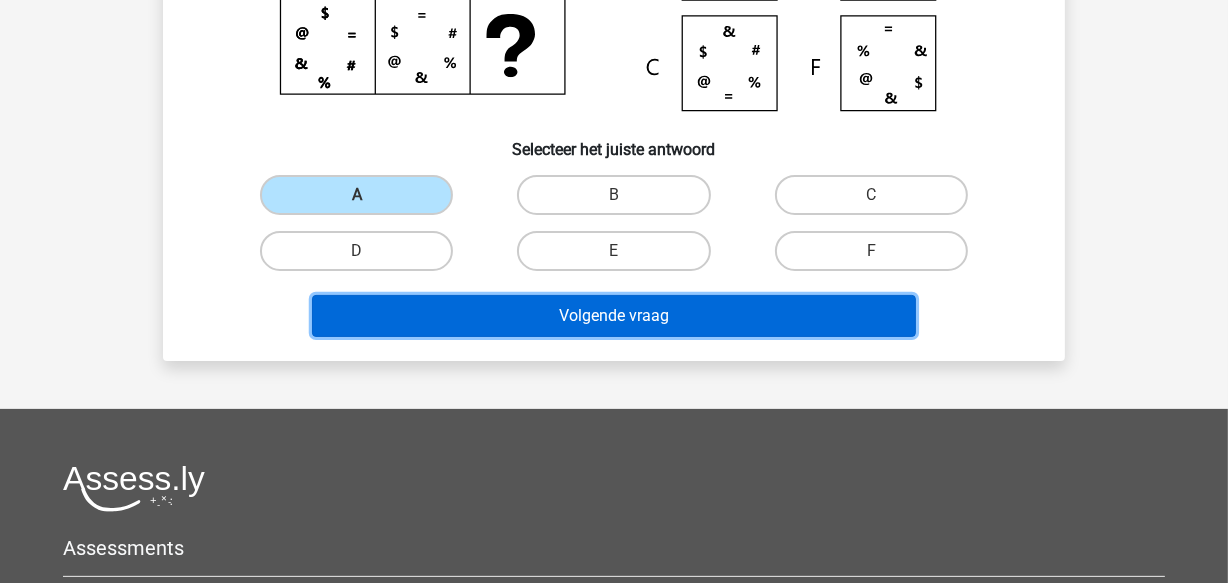 click on "Volgende vraag" at bounding box center [614, 316] 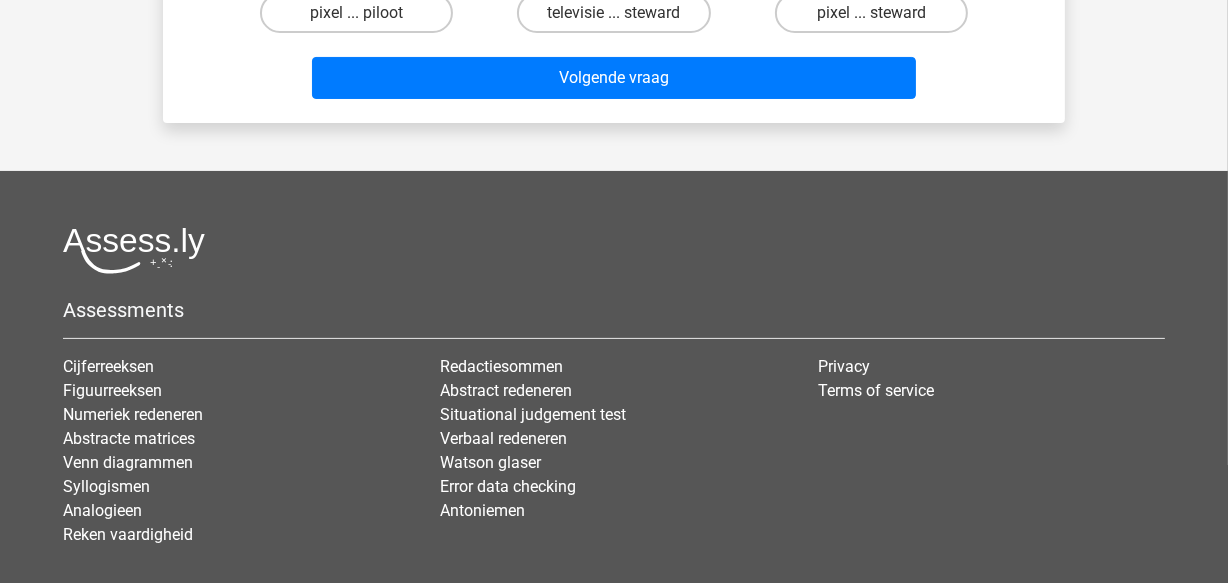 scroll, scrollTop: 91, scrollLeft: 0, axis: vertical 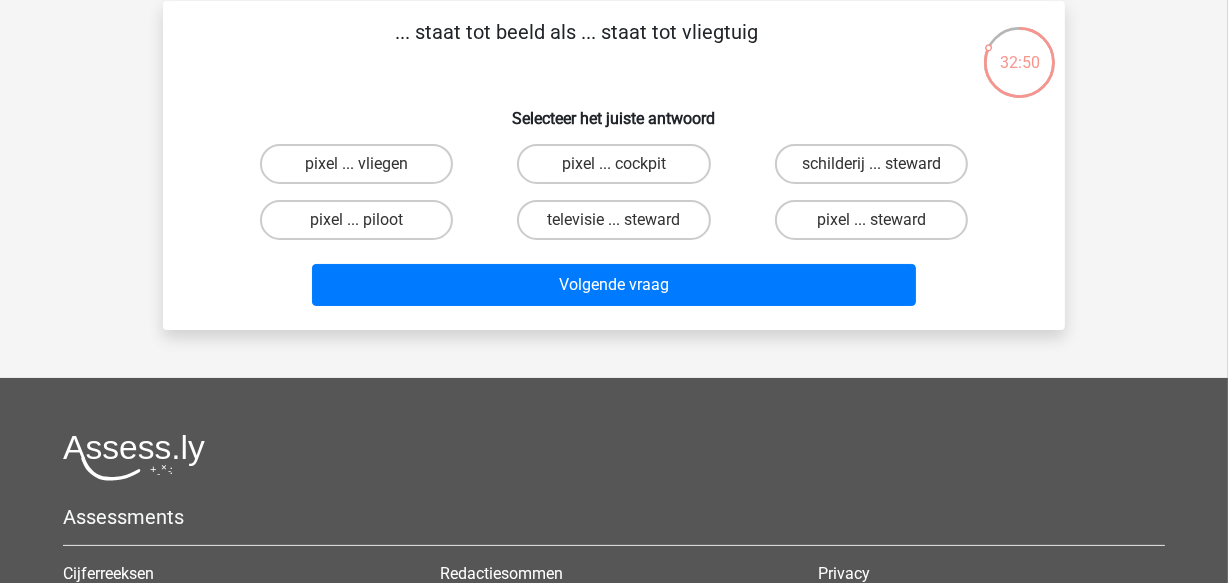 click on "pixel ... piloot" at bounding box center [363, 226] 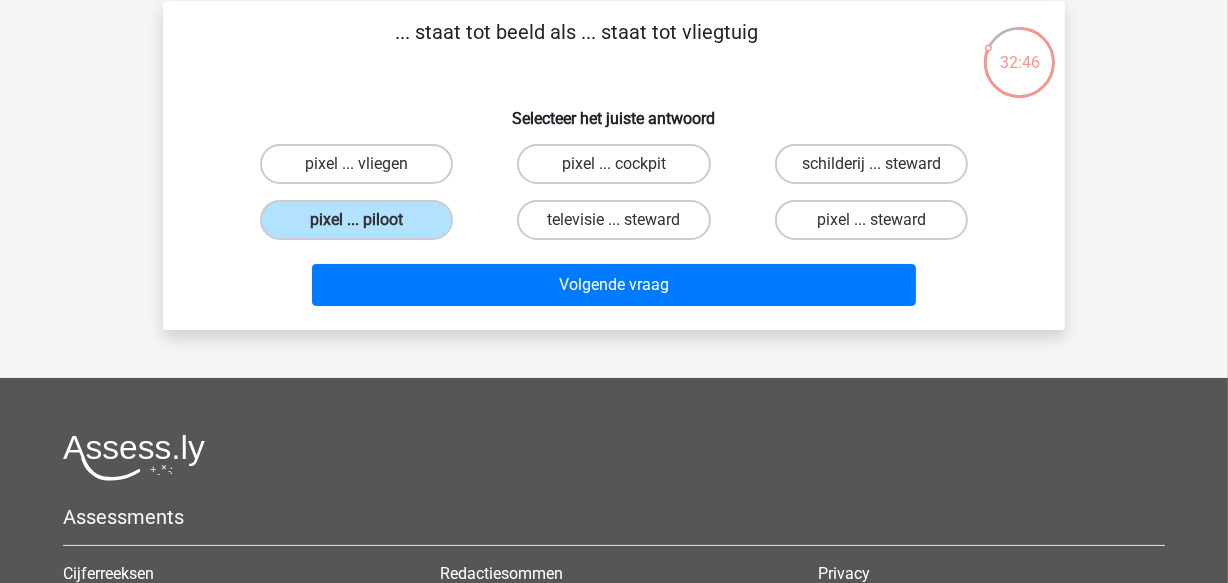 click on "pixel ... piloot" at bounding box center (363, 226) 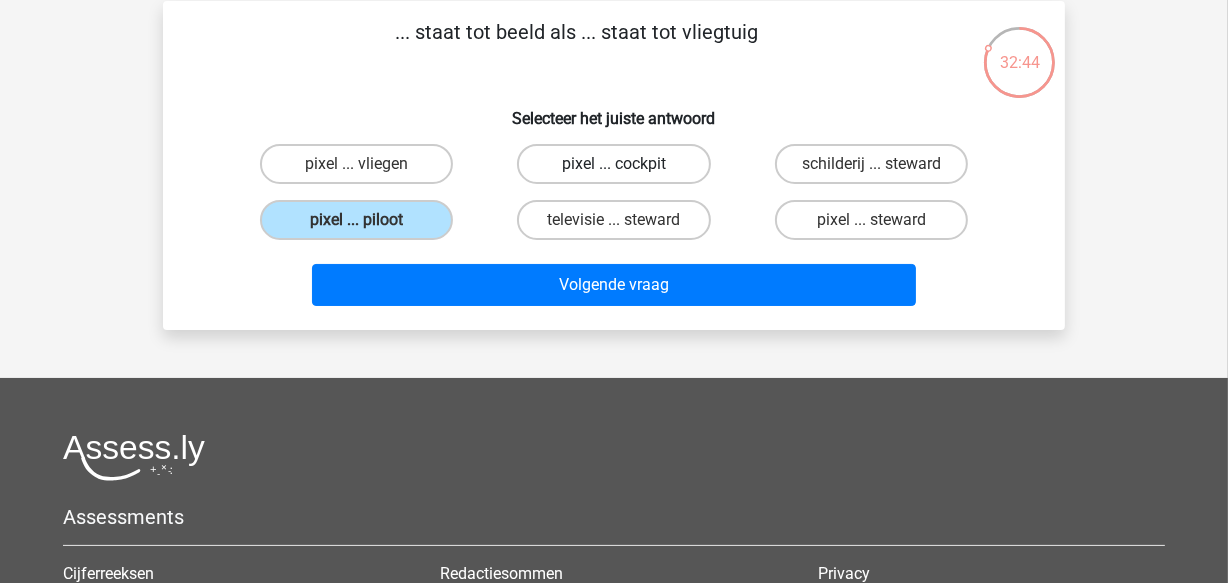 click on "pixel ... cockpit" at bounding box center (613, 164) 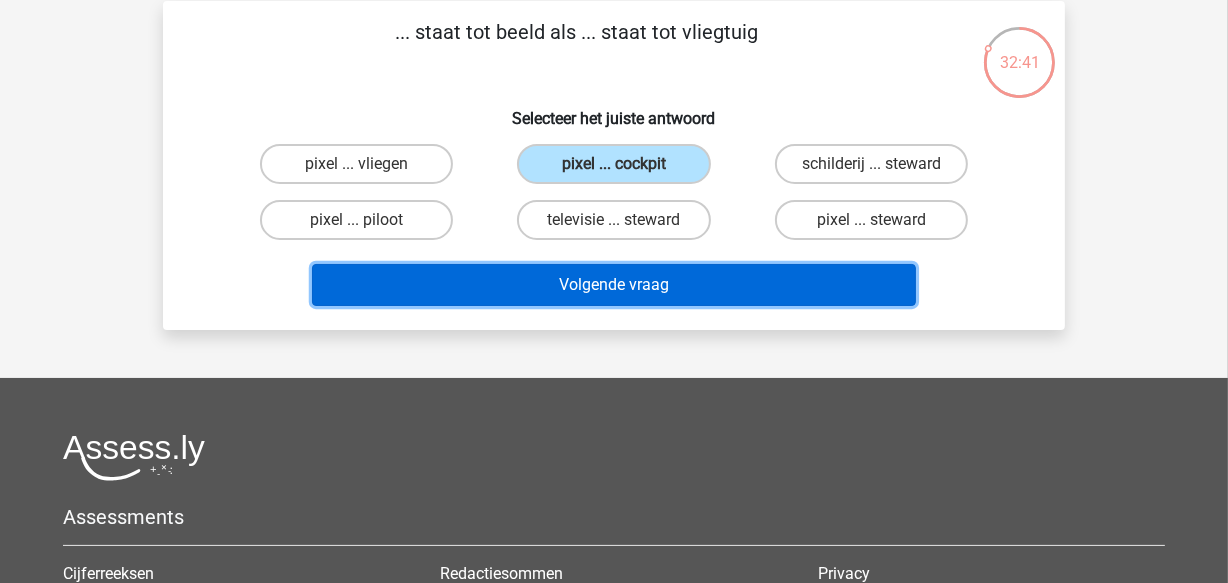 click on "Volgende vraag" at bounding box center (614, 285) 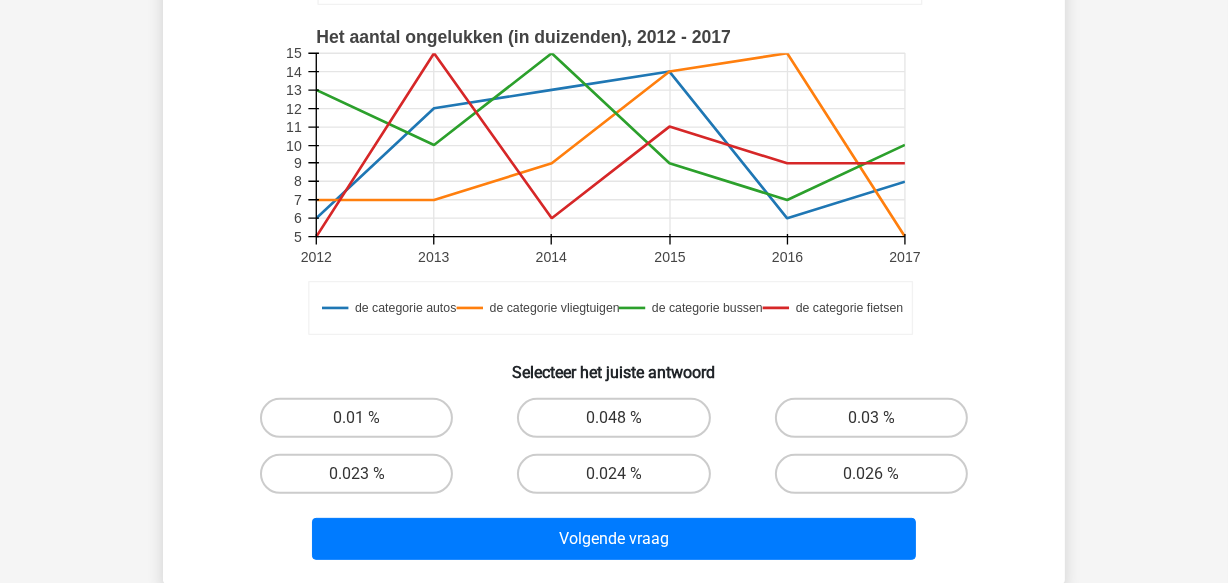 scroll, scrollTop: 504, scrollLeft: 0, axis: vertical 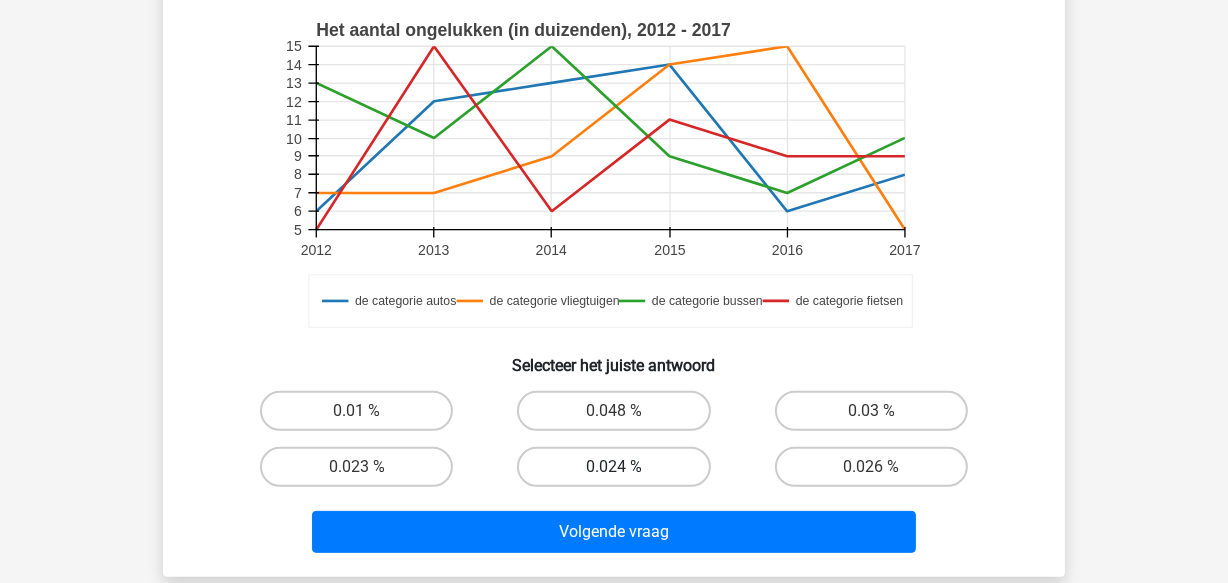 click on "0.024 %" at bounding box center (613, 467) 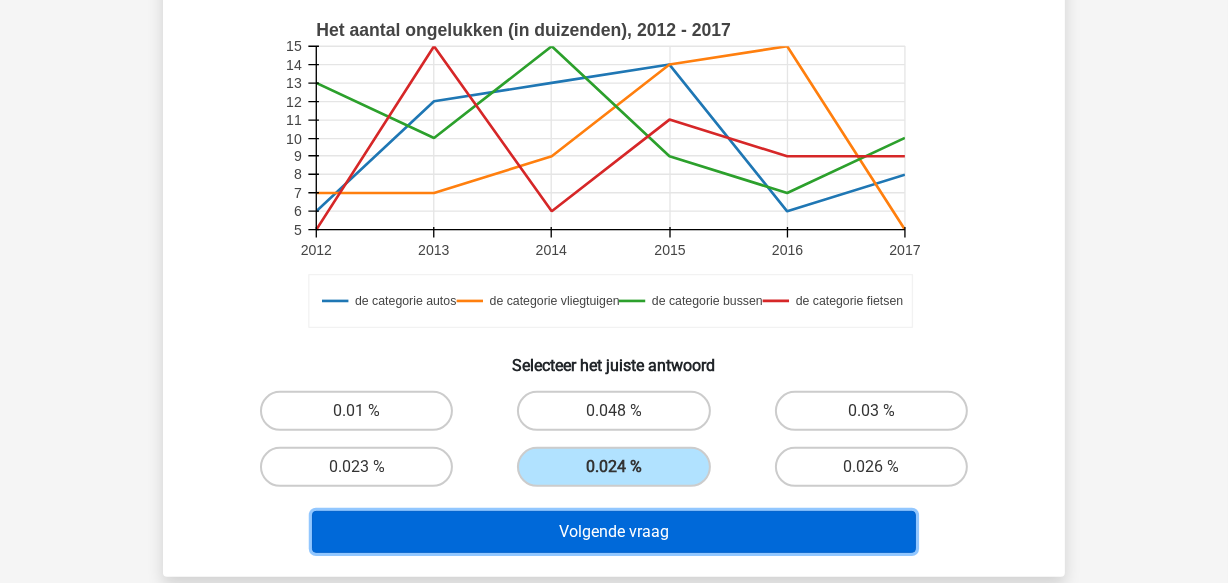 click on "Volgende vraag" at bounding box center [614, 532] 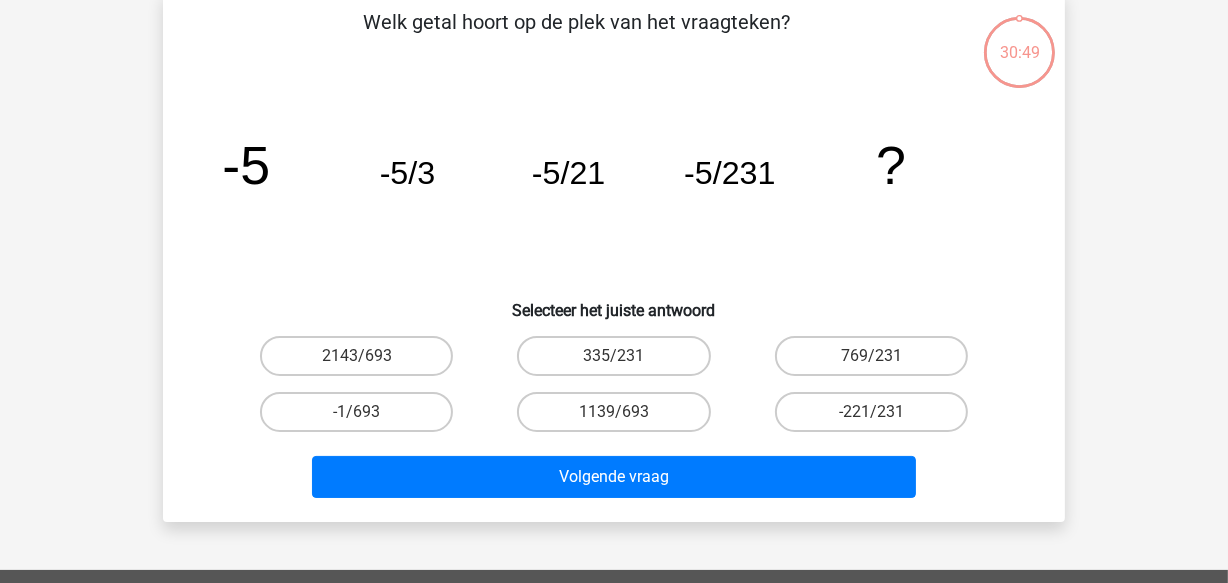 scroll, scrollTop: 91, scrollLeft: 0, axis: vertical 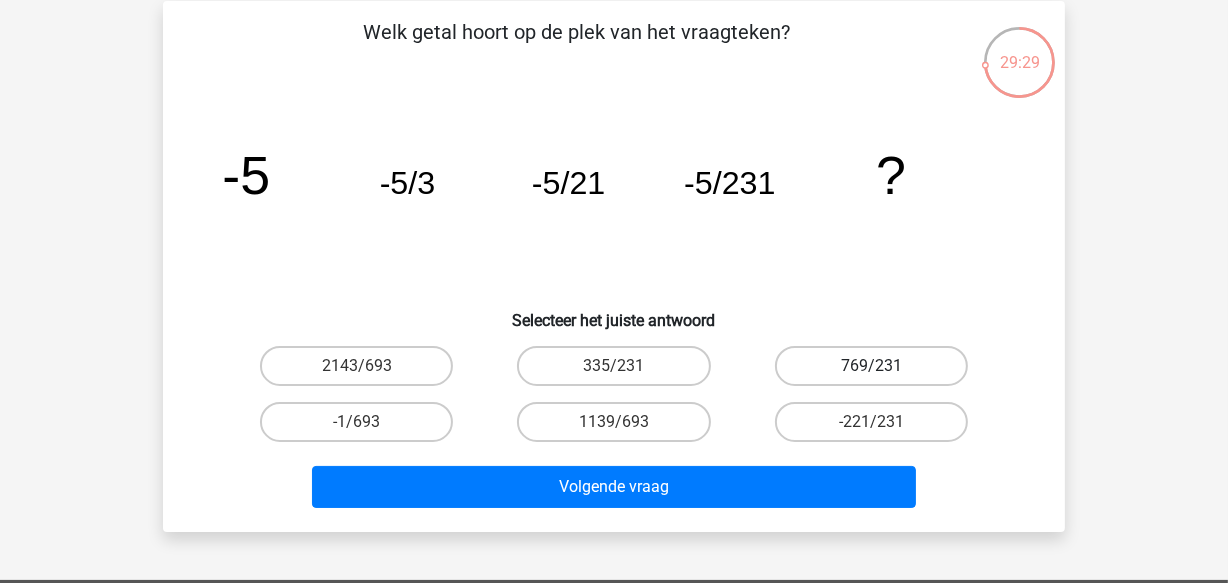 click on "769/231" at bounding box center [871, 366] 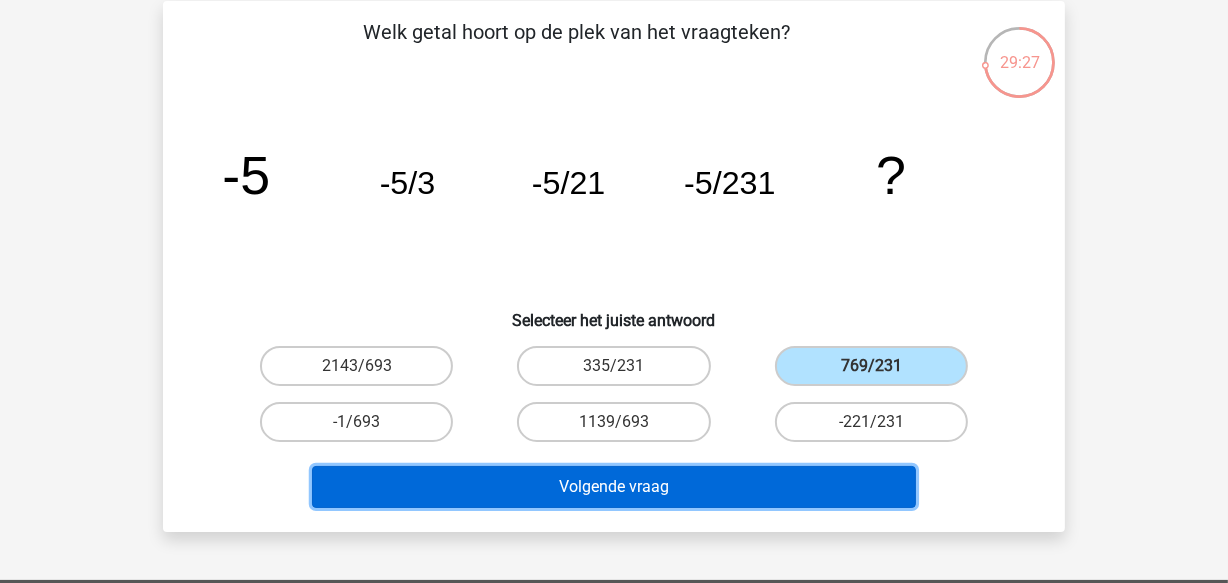 click on "Volgende vraag" at bounding box center [614, 487] 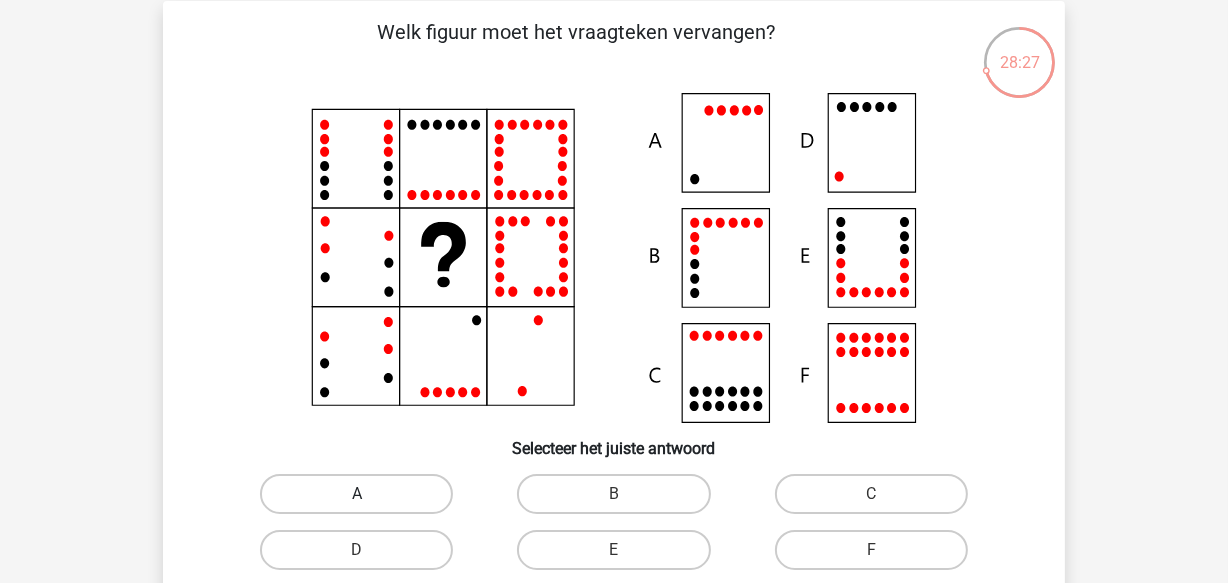 click on "A" at bounding box center (356, 494) 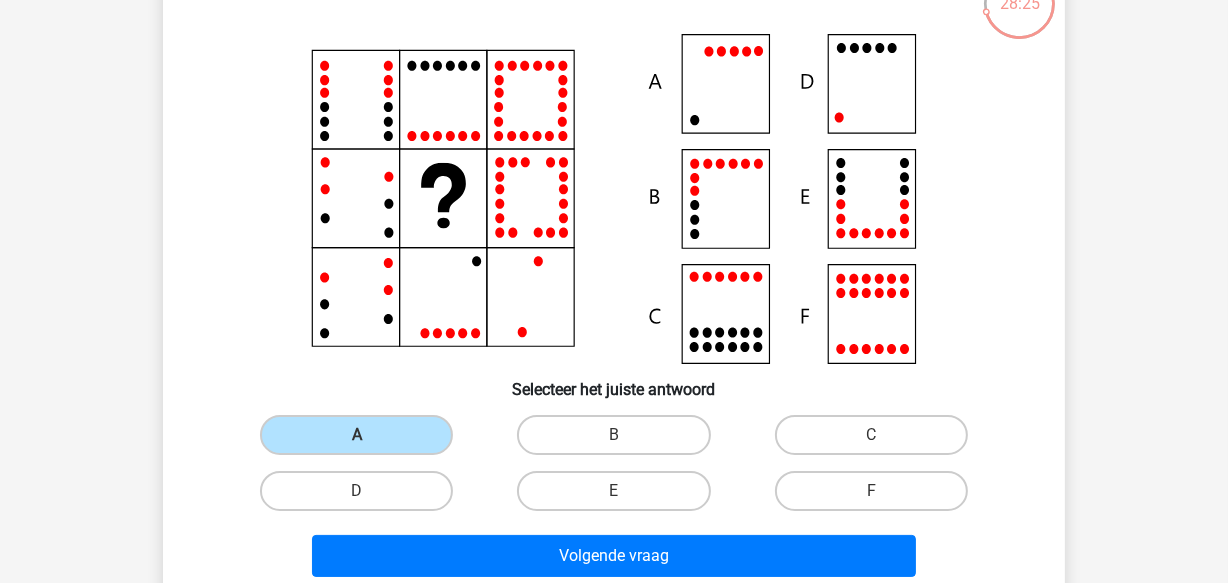 scroll, scrollTop: 182, scrollLeft: 0, axis: vertical 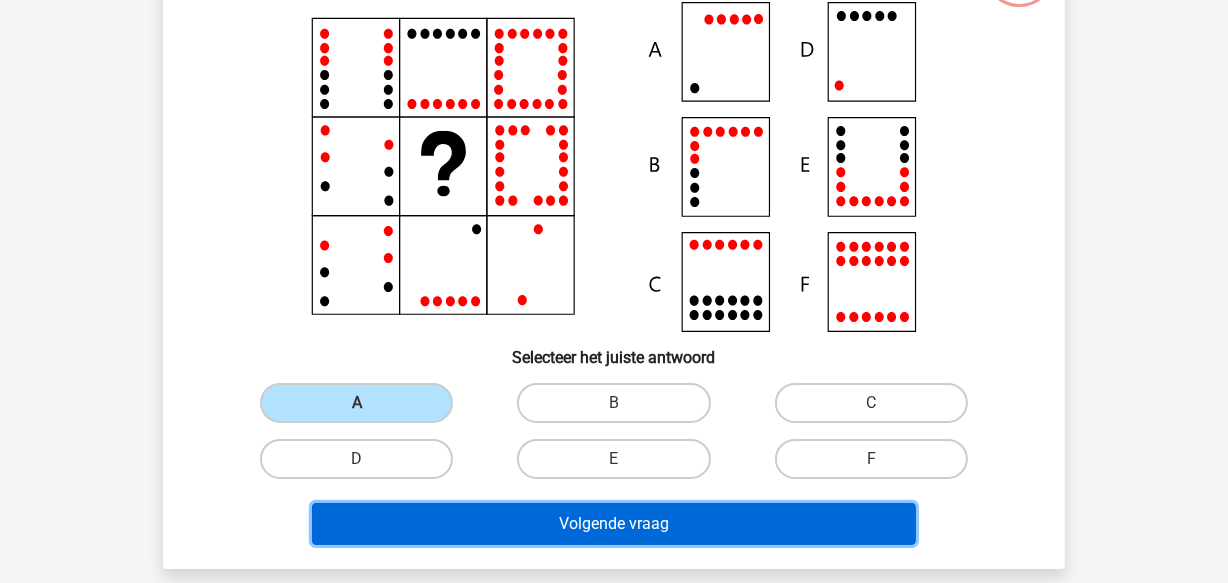 click on "Volgende vraag" at bounding box center (614, 524) 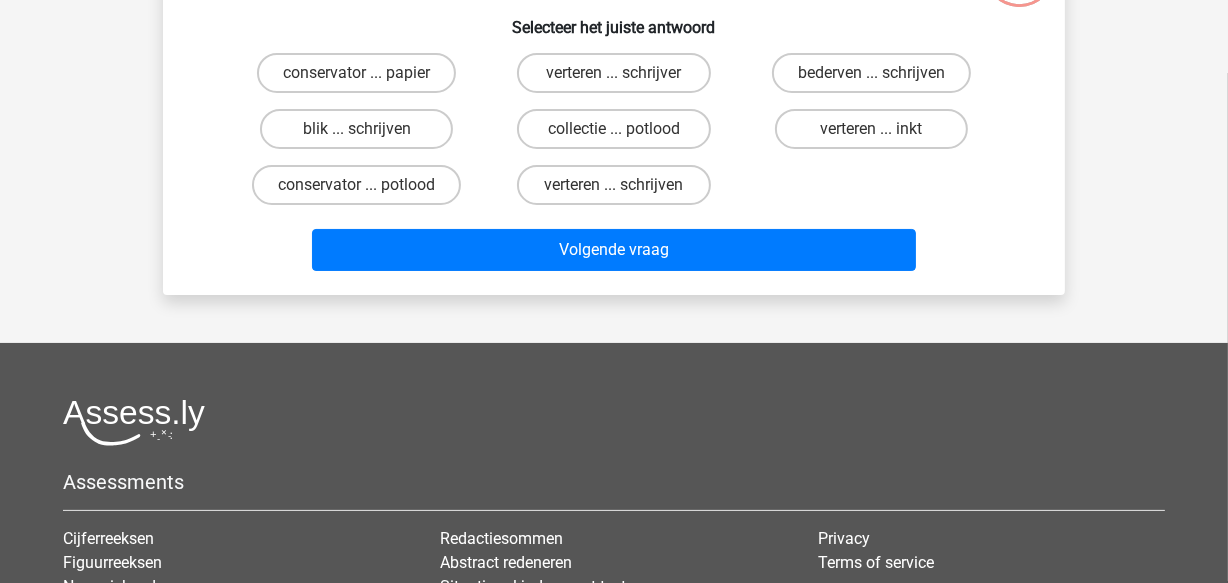 scroll, scrollTop: 91, scrollLeft: 0, axis: vertical 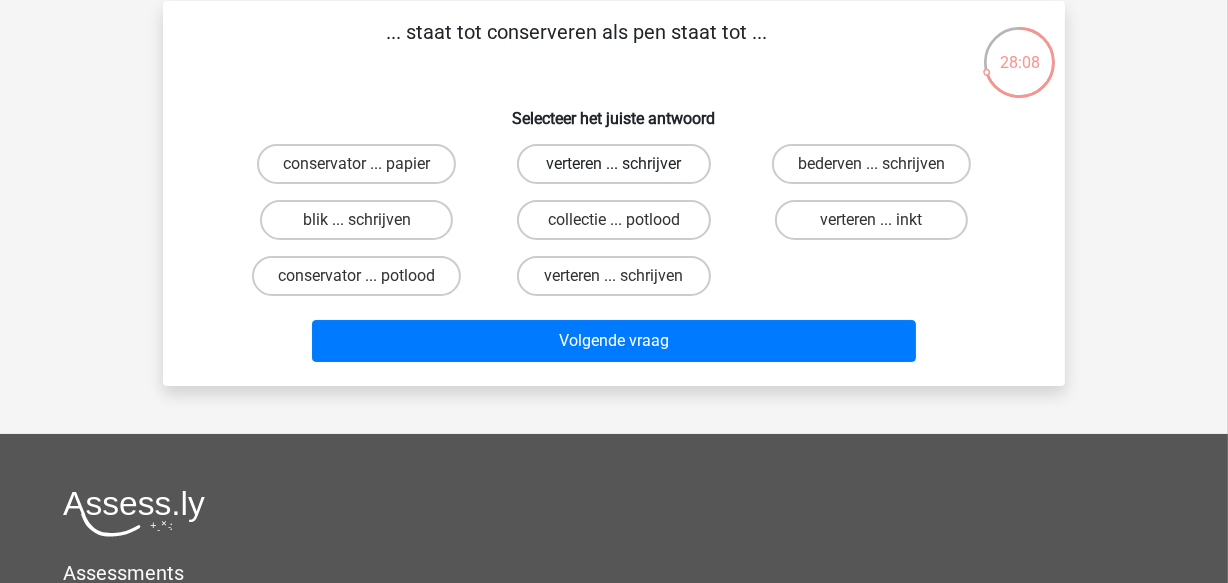 click on "verteren ... schrijver" at bounding box center [613, 164] 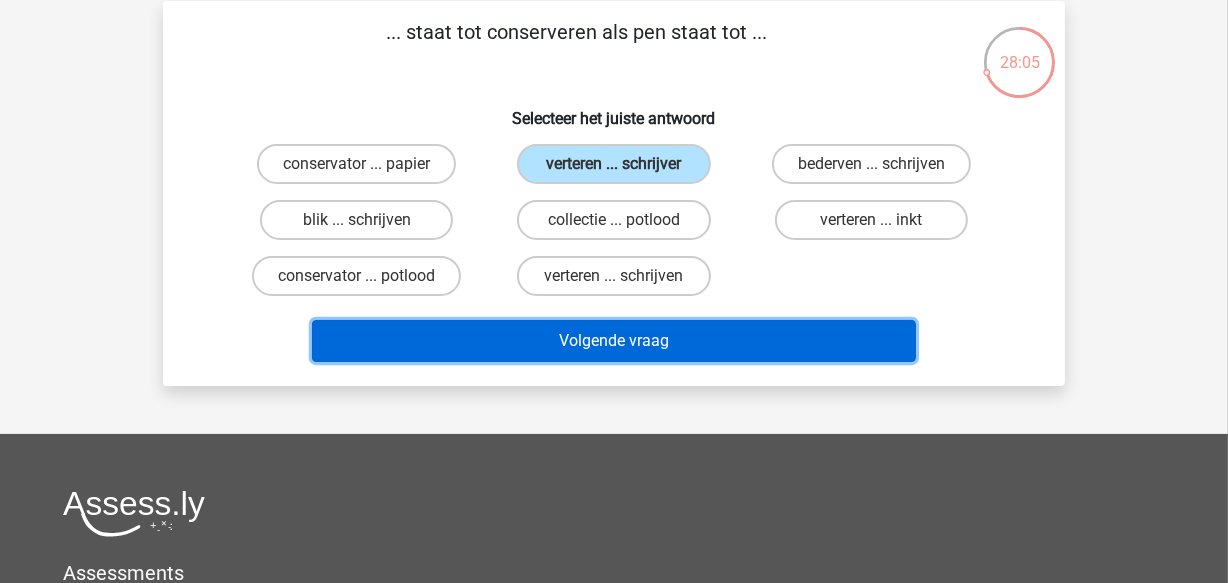 click on "Volgende vraag" at bounding box center (614, 341) 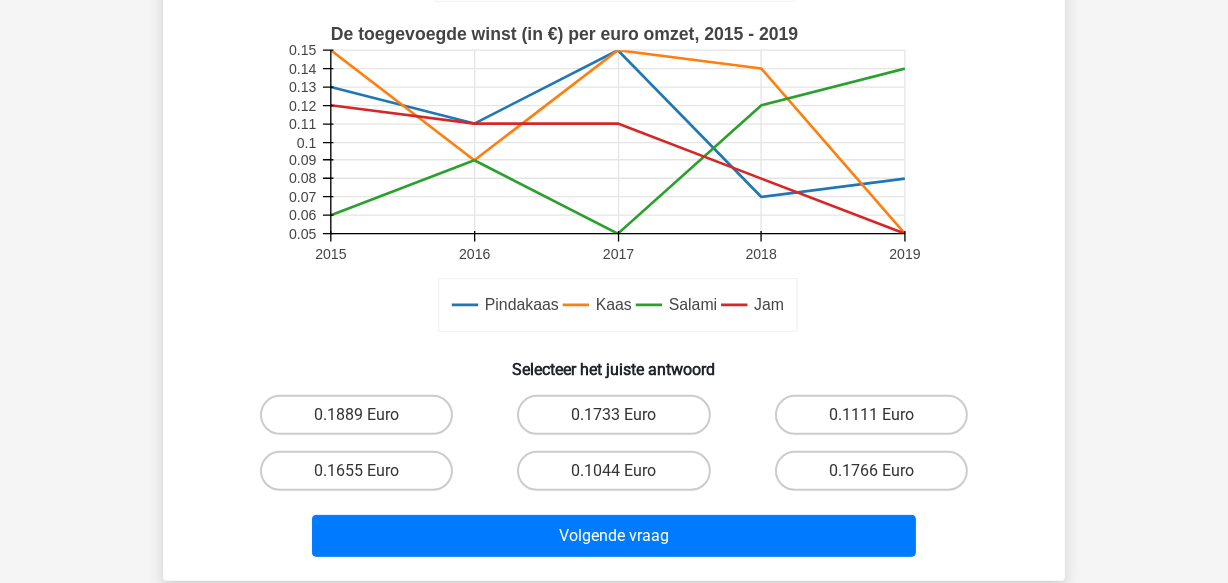 scroll, scrollTop: 546, scrollLeft: 0, axis: vertical 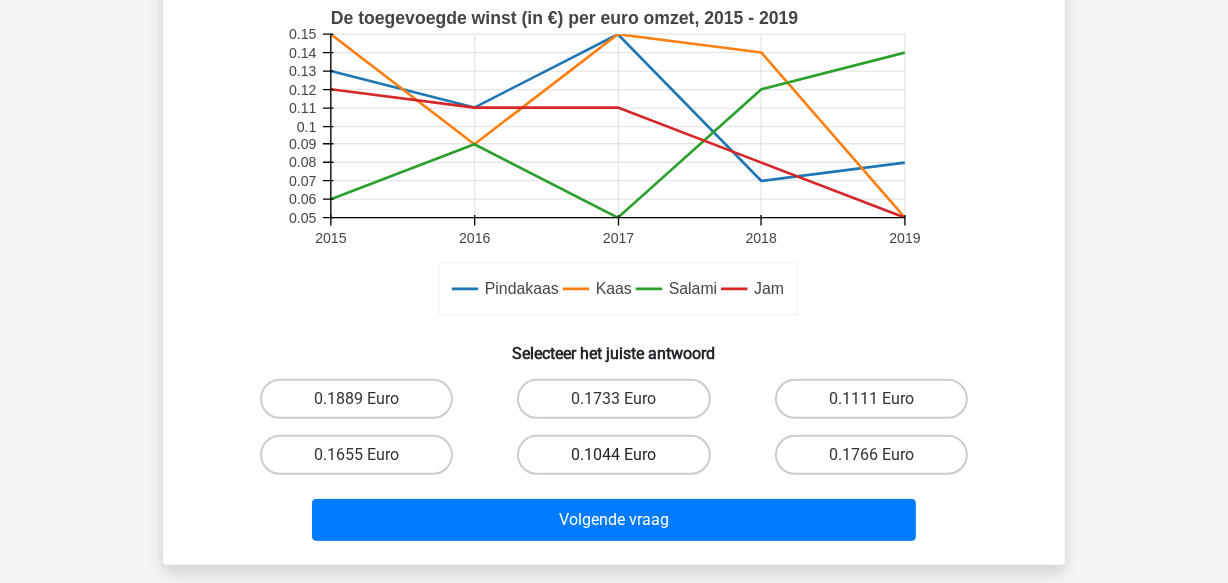 click on "0.1044 Euro" at bounding box center (613, 455) 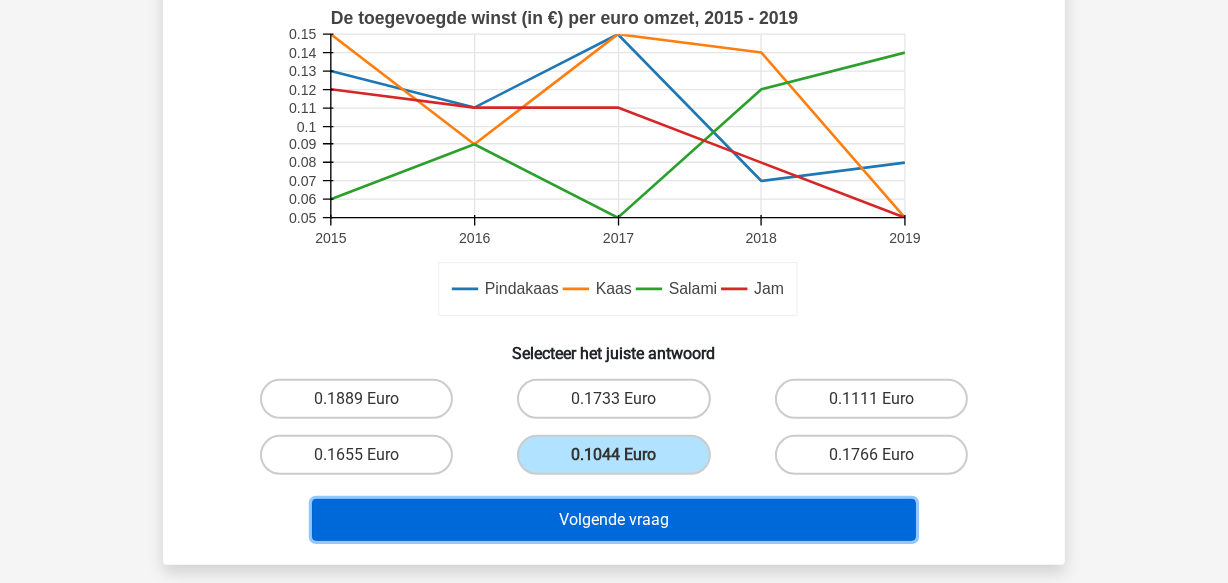 click on "Volgende vraag" at bounding box center [614, 520] 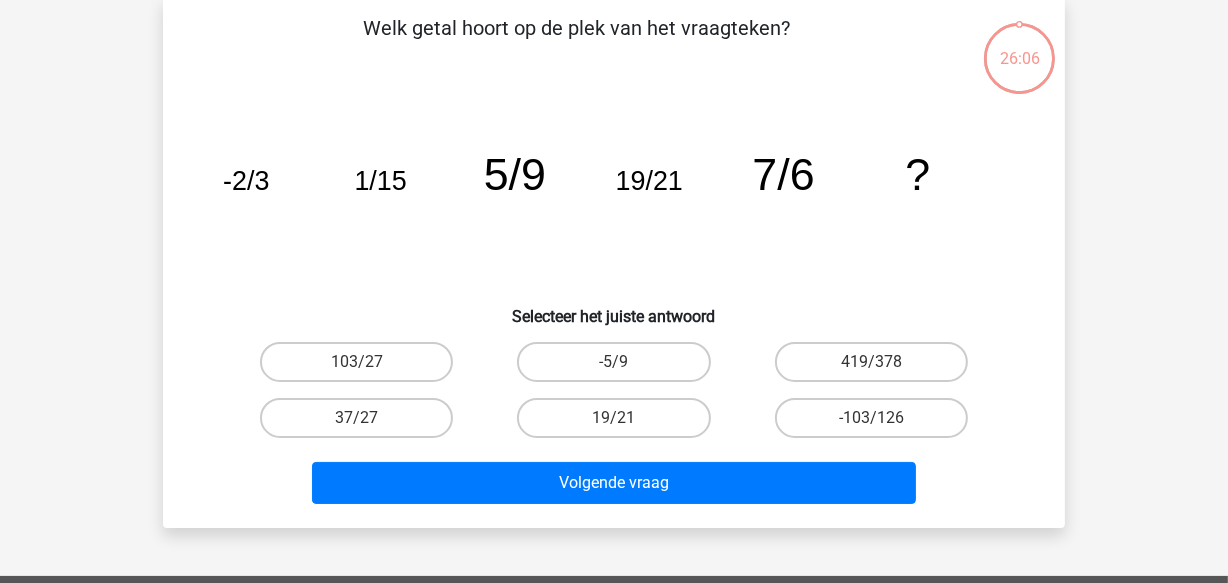 scroll, scrollTop: 91, scrollLeft: 0, axis: vertical 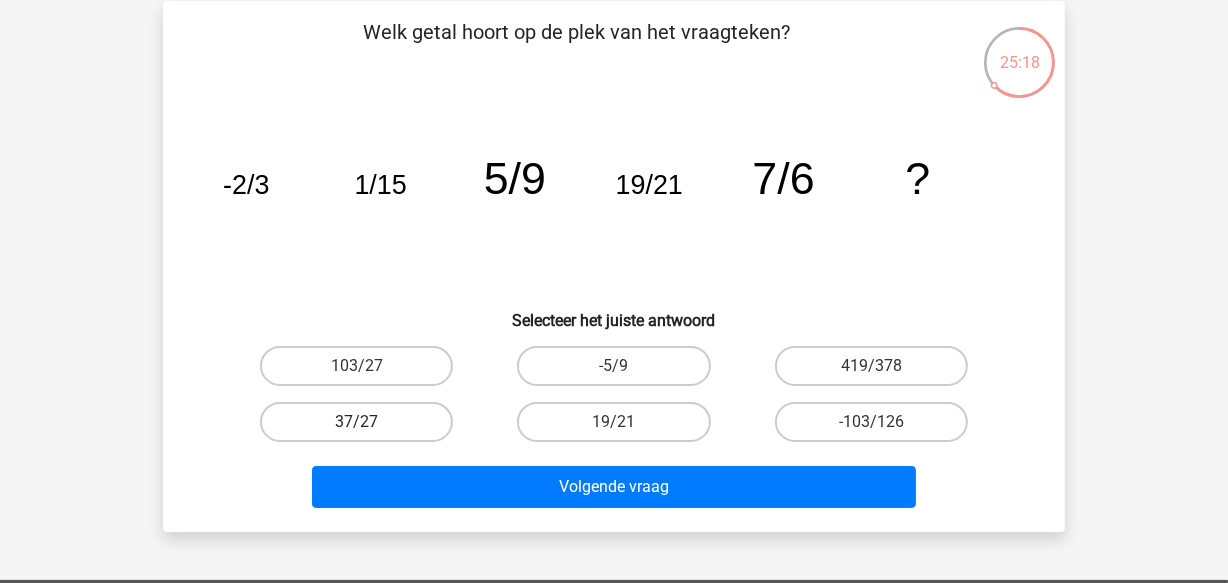 click on "37/27" at bounding box center (356, 422) 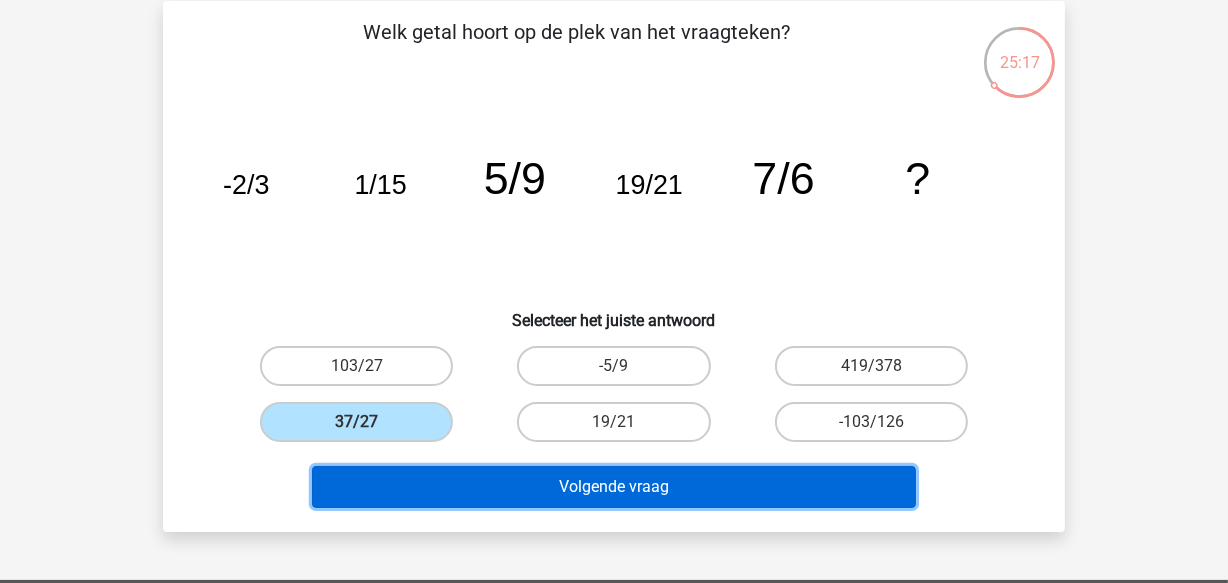 click on "Volgende vraag" at bounding box center [614, 487] 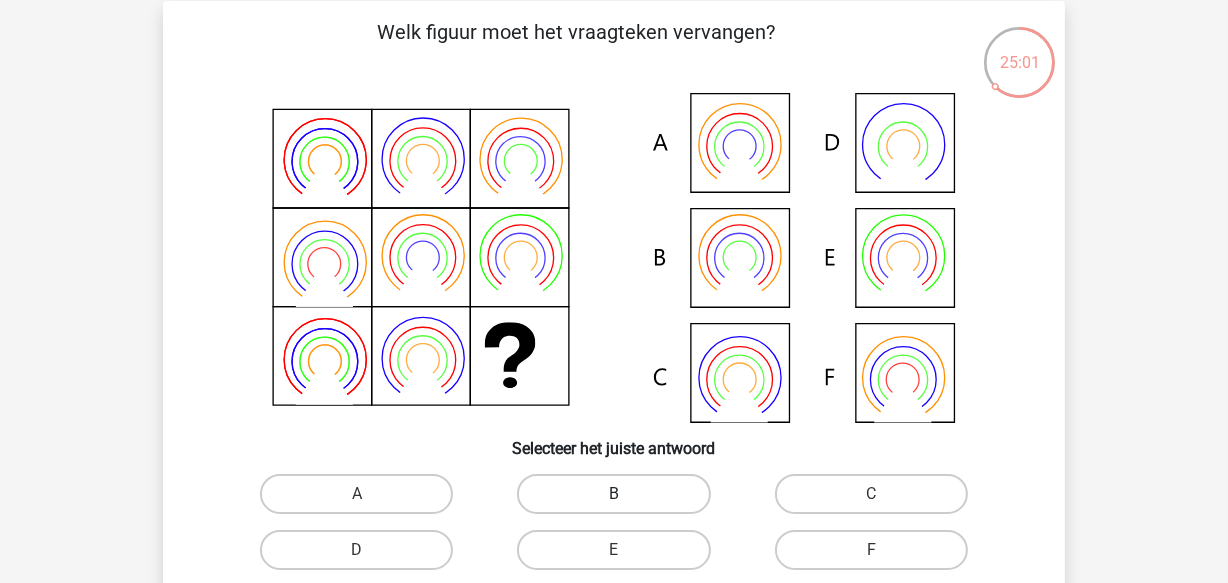 click on "B" at bounding box center (613, 494) 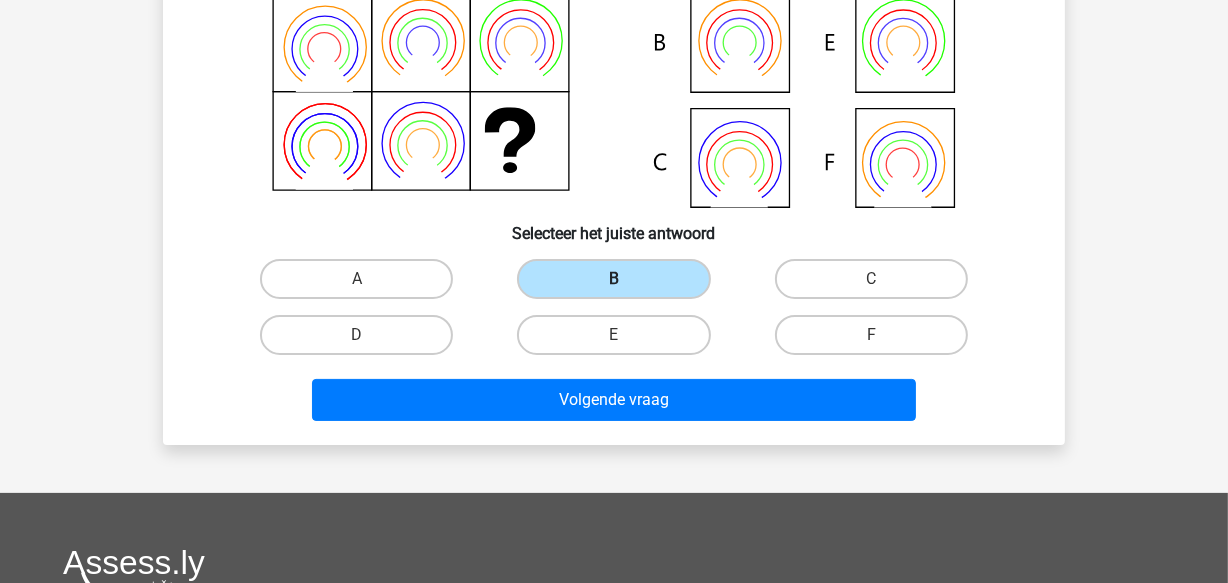 scroll, scrollTop: 325, scrollLeft: 0, axis: vertical 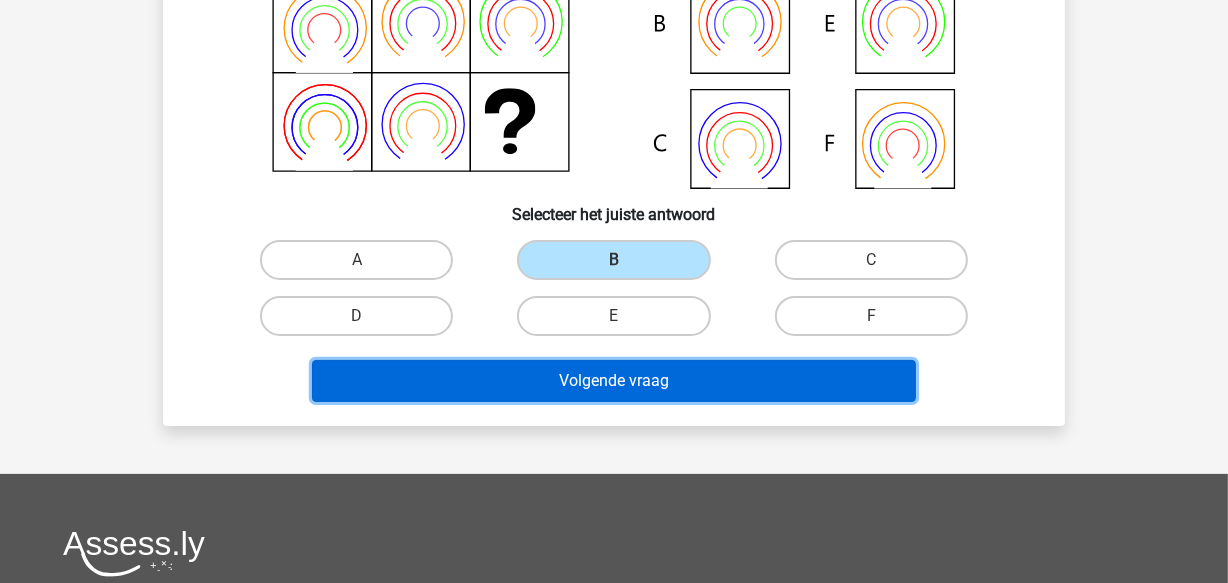 click on "Volgende vraag" at bounding box center [614, 381] 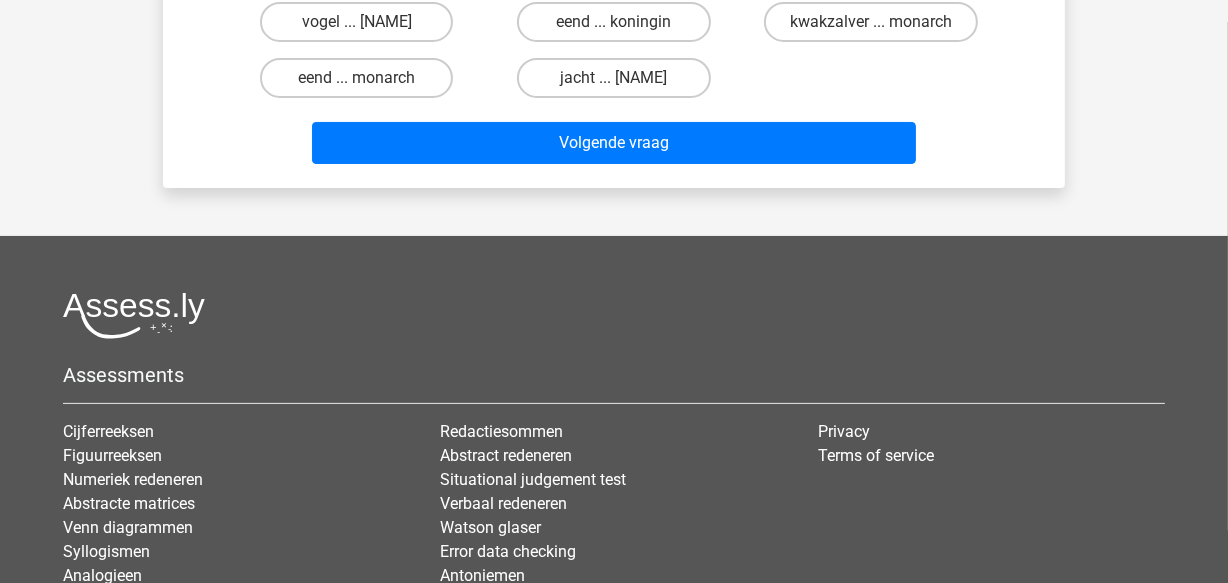 scroll, scrollTop: 91, scrollLeft: 0, axis: vertical 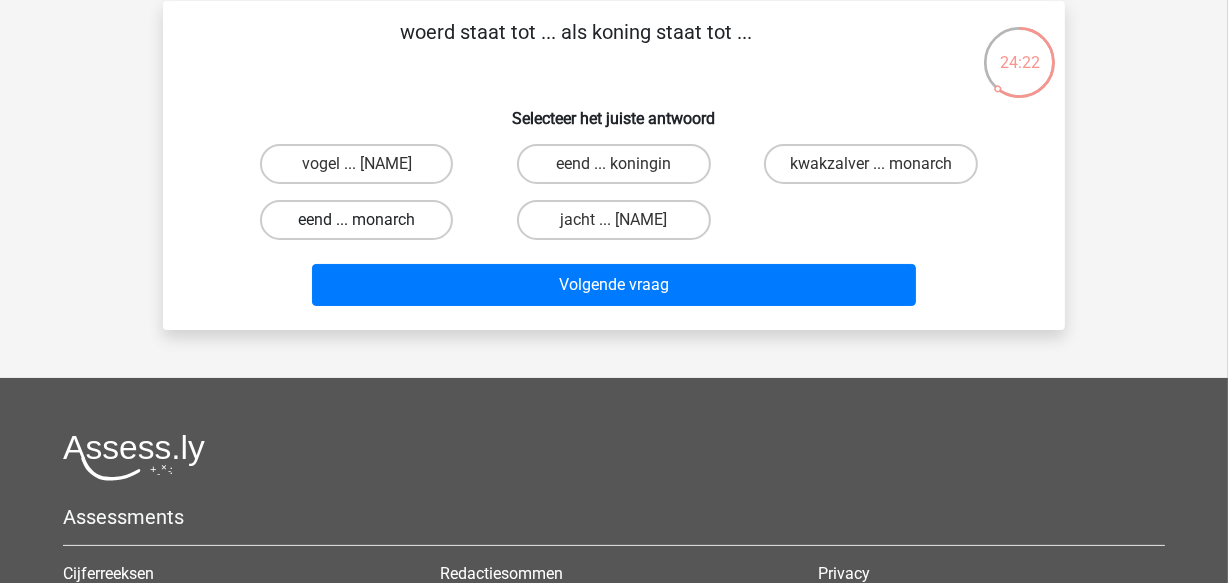 click on "eend ... monarch" at bounding box center [356, 220] 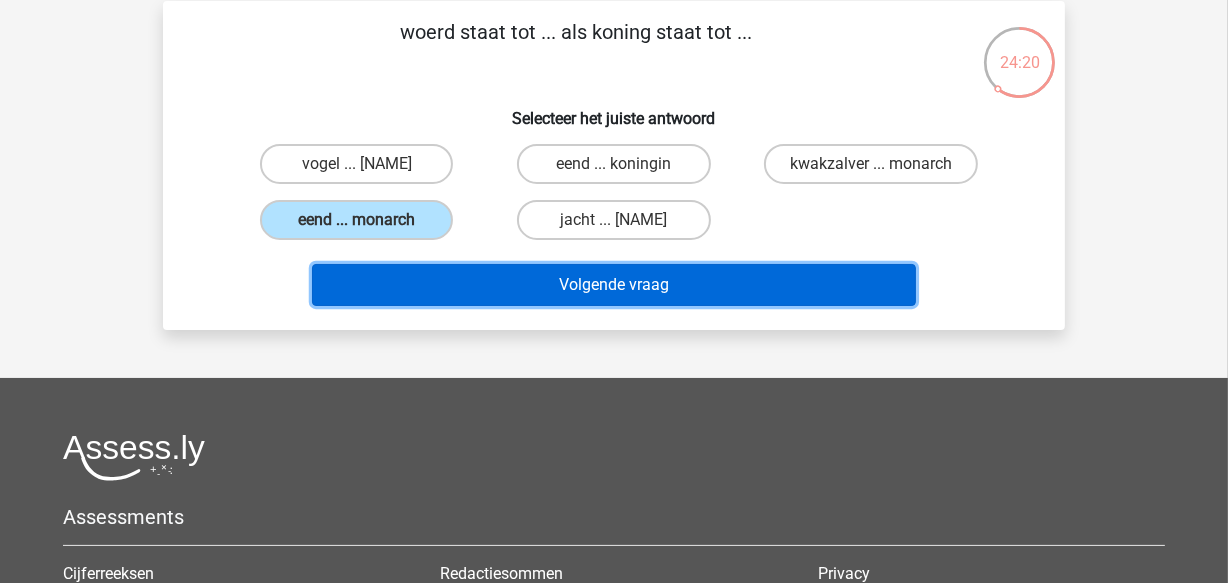 click on "Volgende vraag" at bounding box center [614, 285] 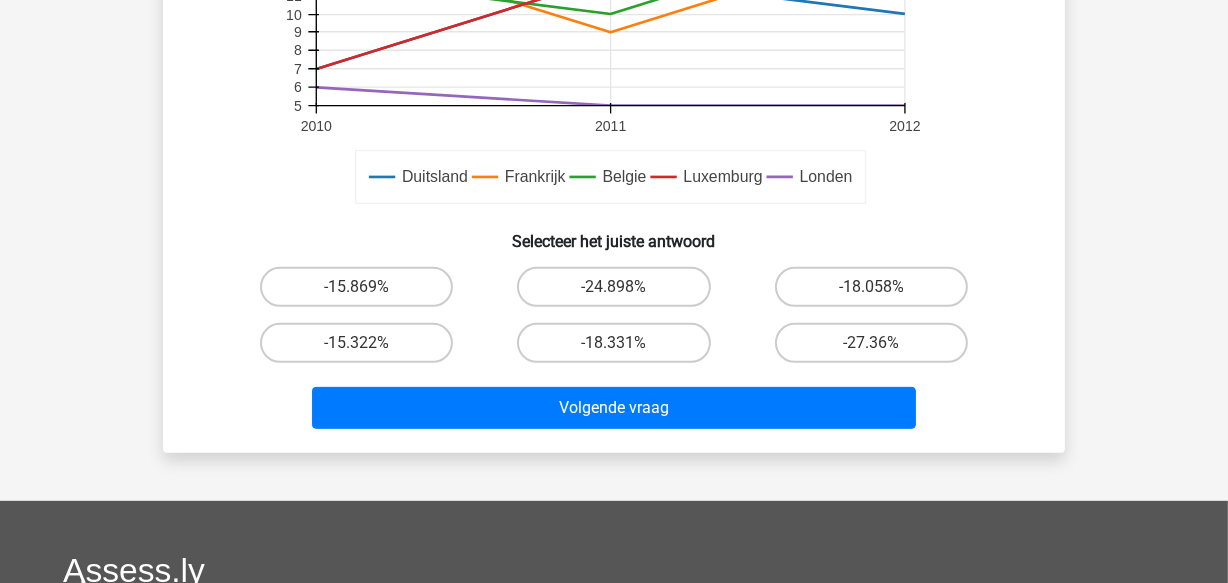 scroll, scrollTop: 634, scrollLeft: 0, axis: vertical 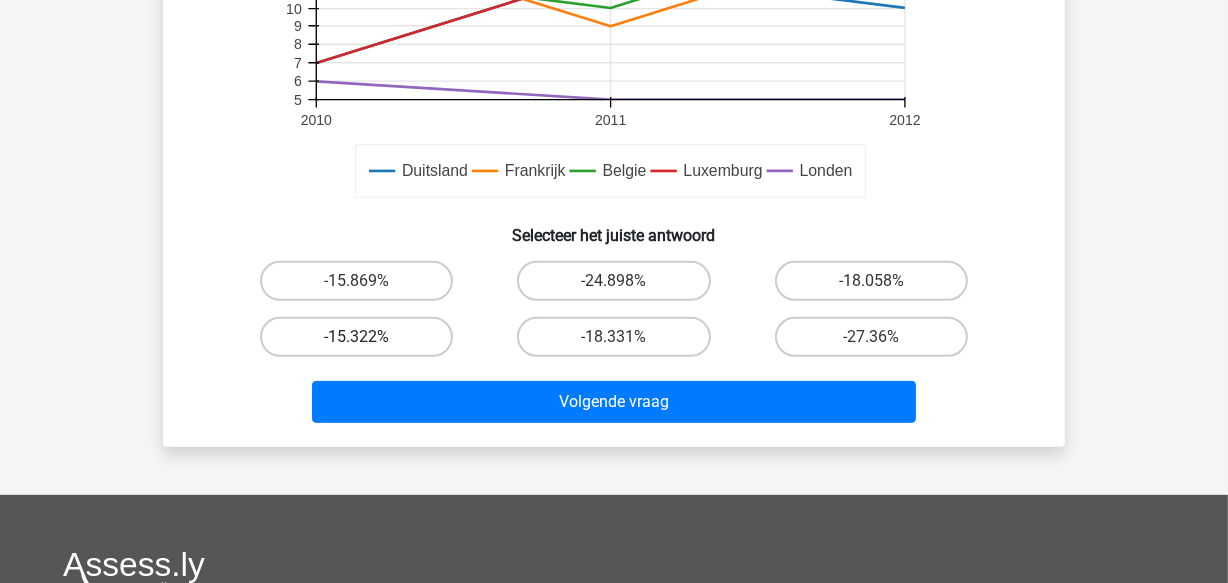 click on "-15.322%" at bounding box center [356, 337] 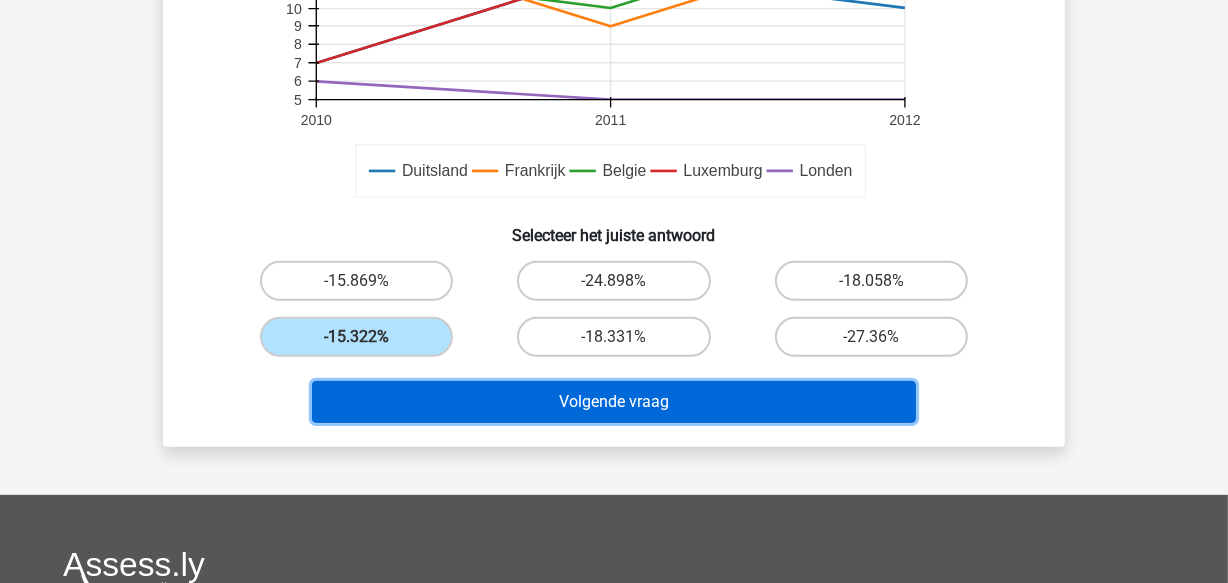 click on "Volgende vraag" at bounding box center (614, 402) 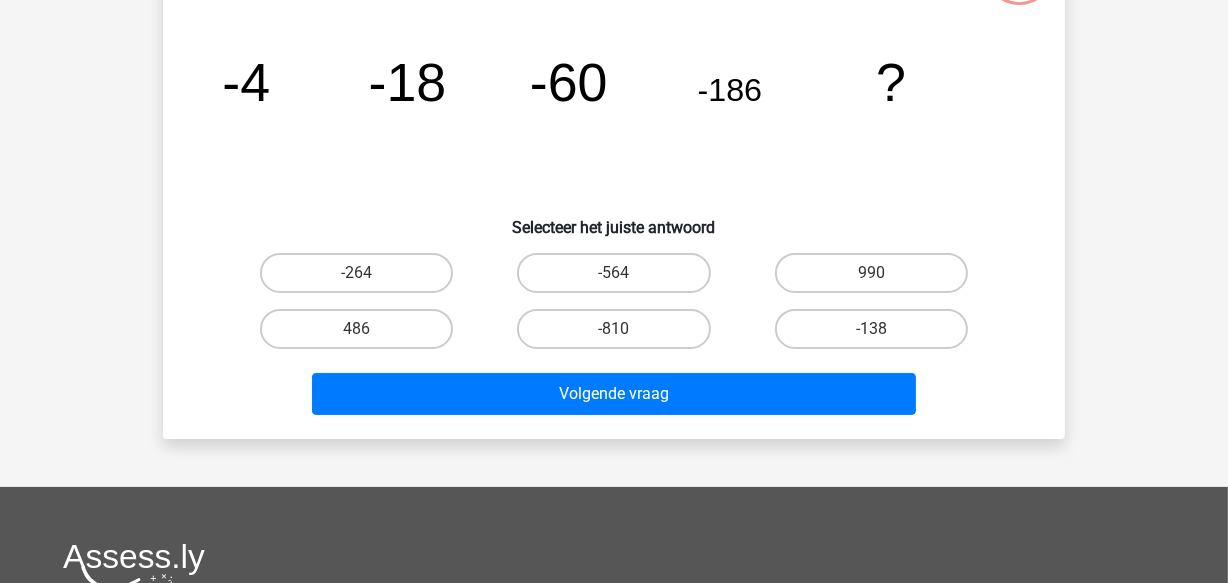 scroll, scrollTop: 91, scrollLeft: 0, axis: vertical 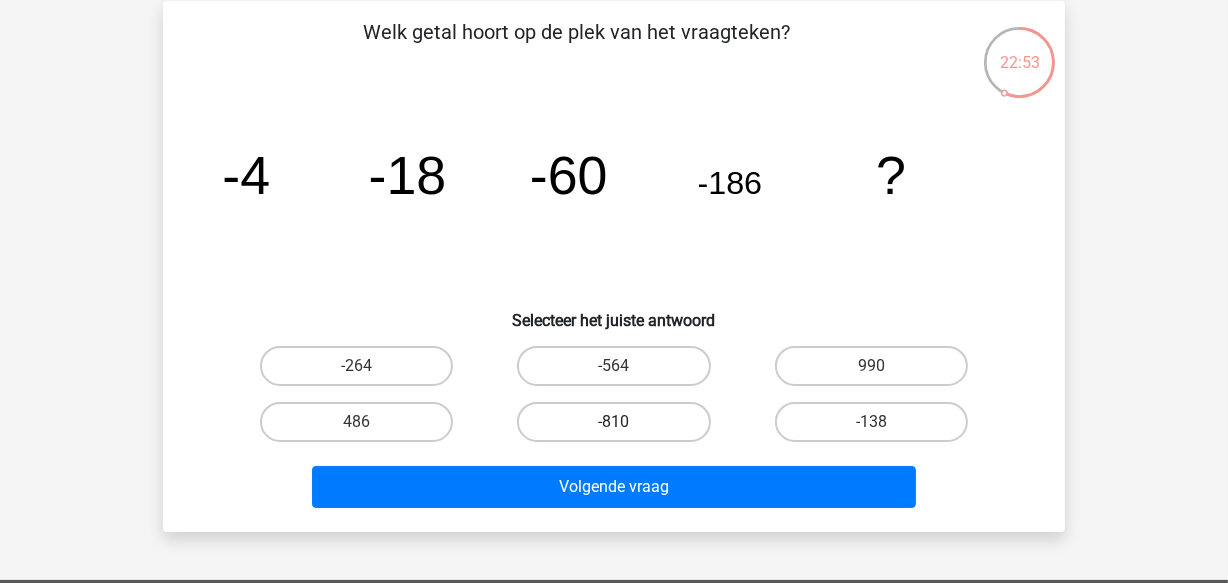 click on "-810" at bounding box center (613, 422) 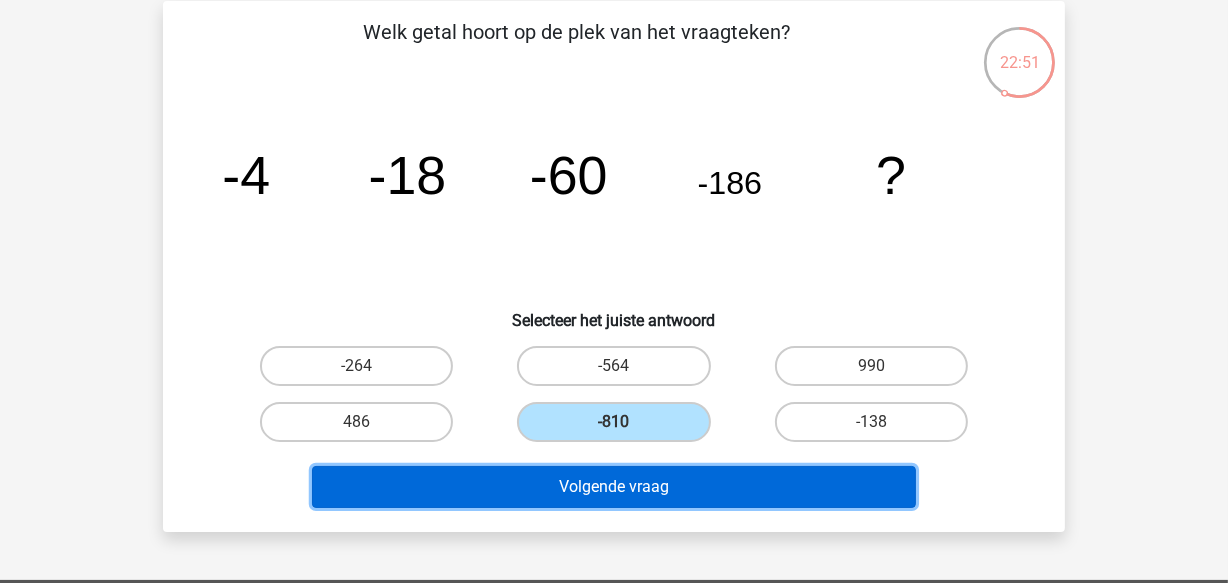 click on "Volgende vraag" at bounding box center (614, 487) 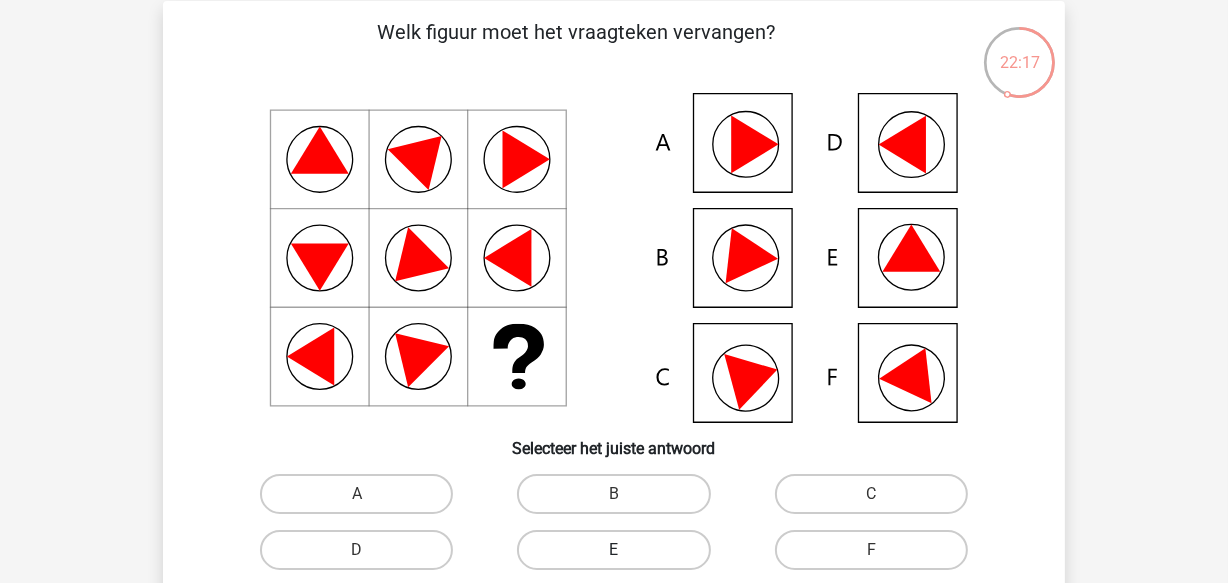 click on "E" at bounding box center (613, 550) 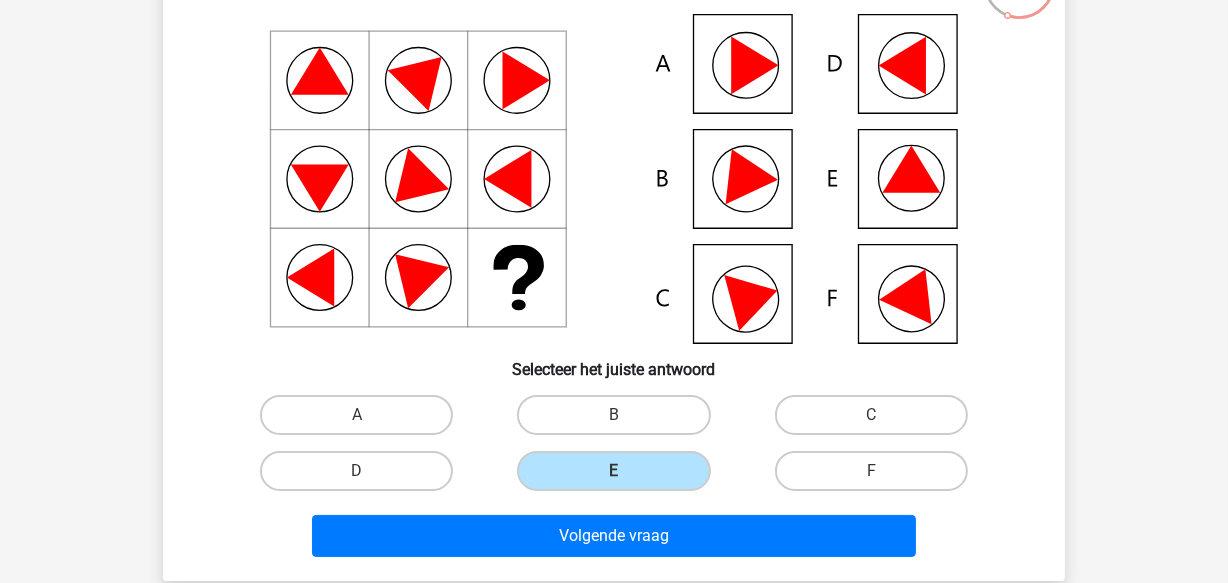 scroll, scrollTop: 252, scrollLeft: 0, axis: vertical 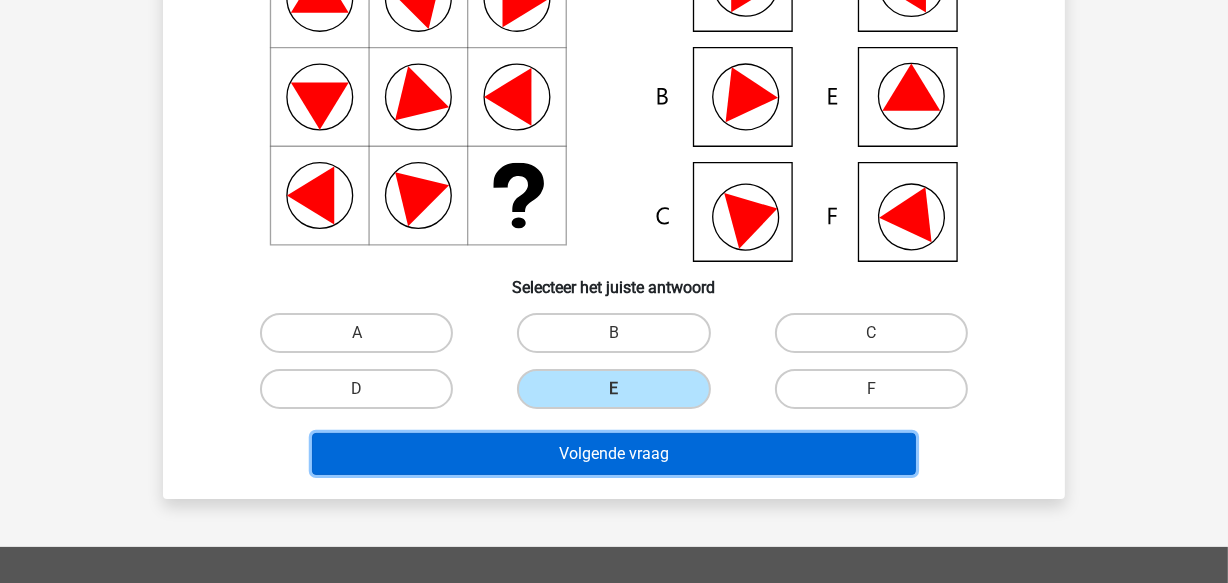 click on "Volgende vraag" at bounding box center (614, 454) 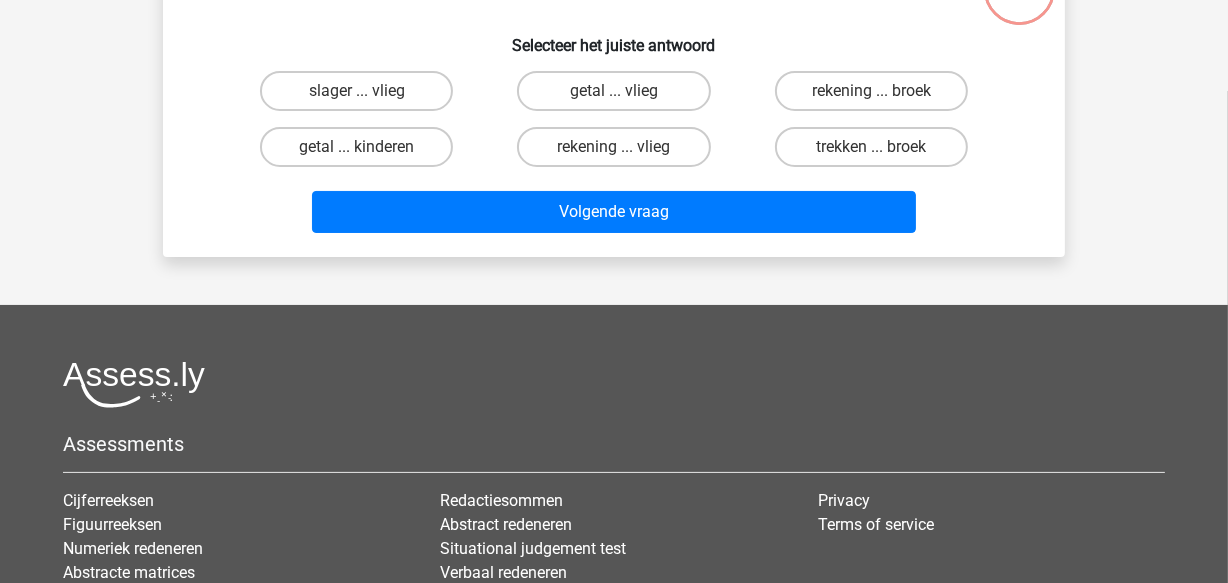 scroll, scrollTop: 91, scrollLeft: 0, axis: vertical 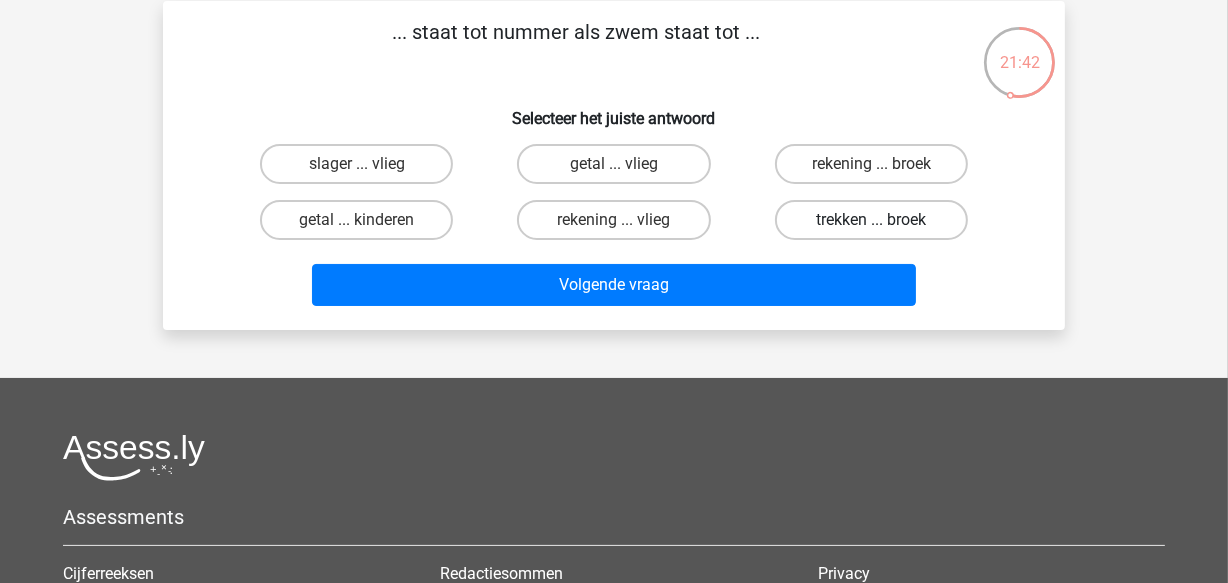 click on "trekken ... broek" at bounding box center (871, 220) 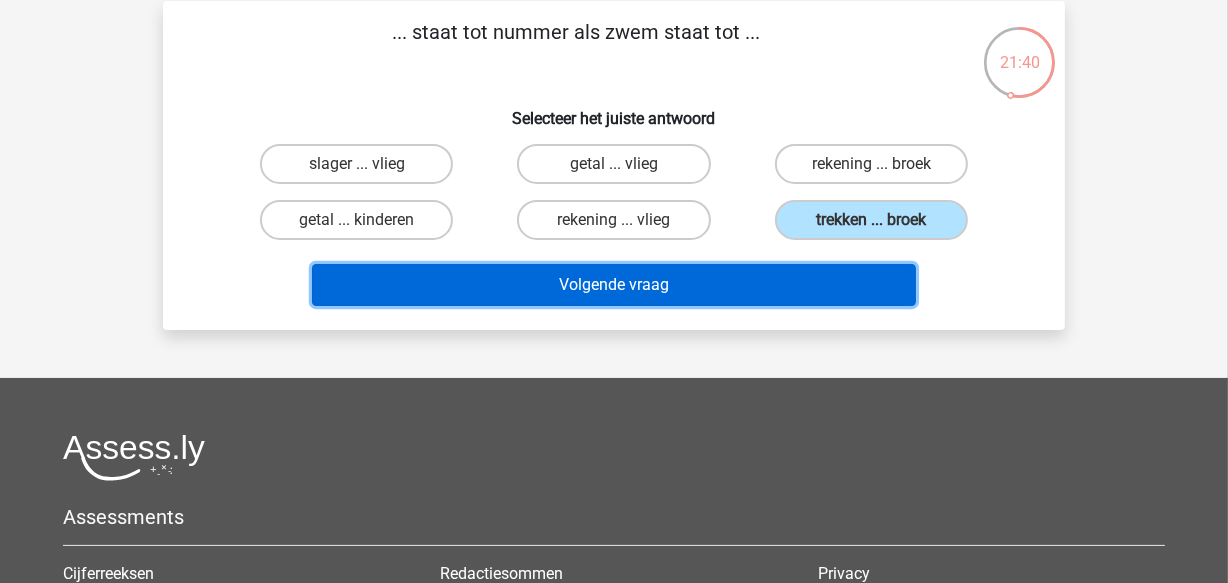 click on "Volgende vraag" at bounding box center (614, 285) 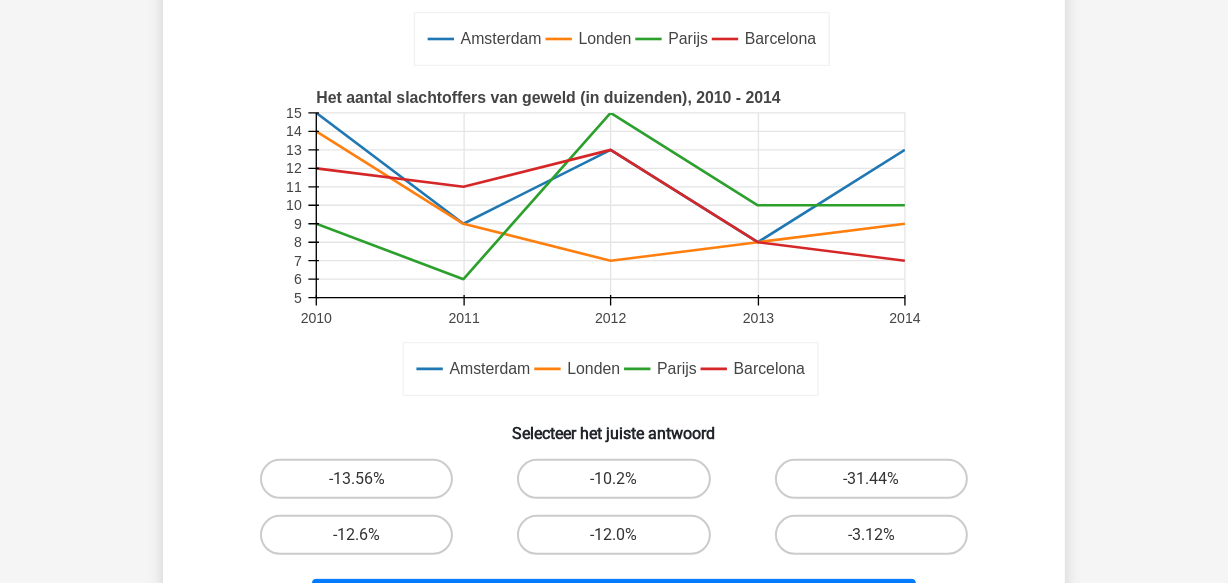 scroll, scrollTop: 468, scrollLeft: 0, axis: vertical 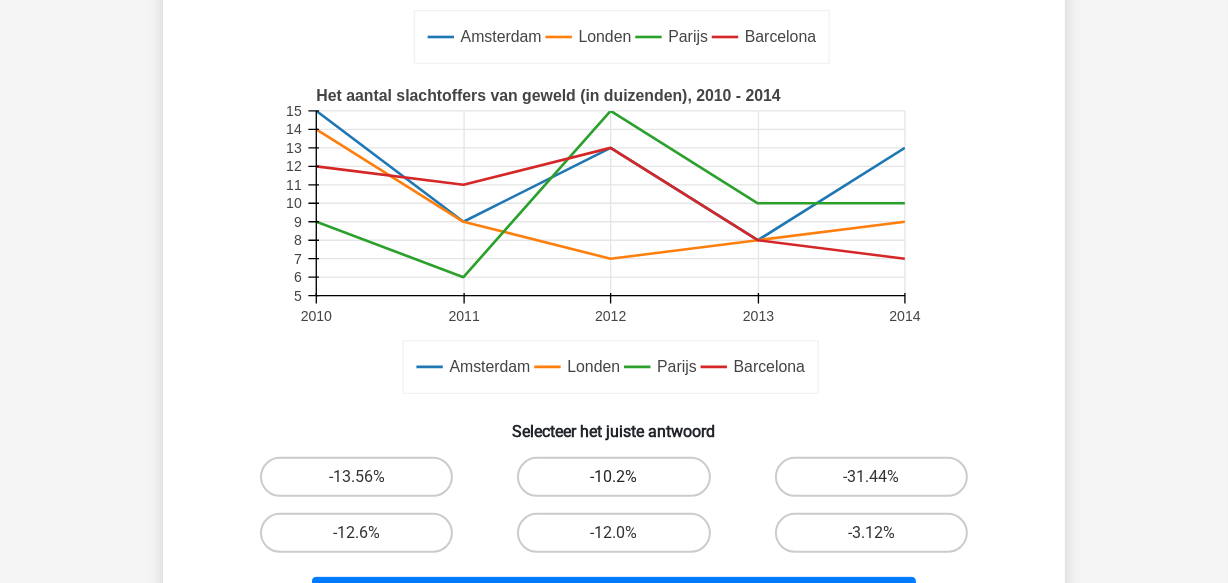 click on "-10.2%" at bounding box center [613, 477] 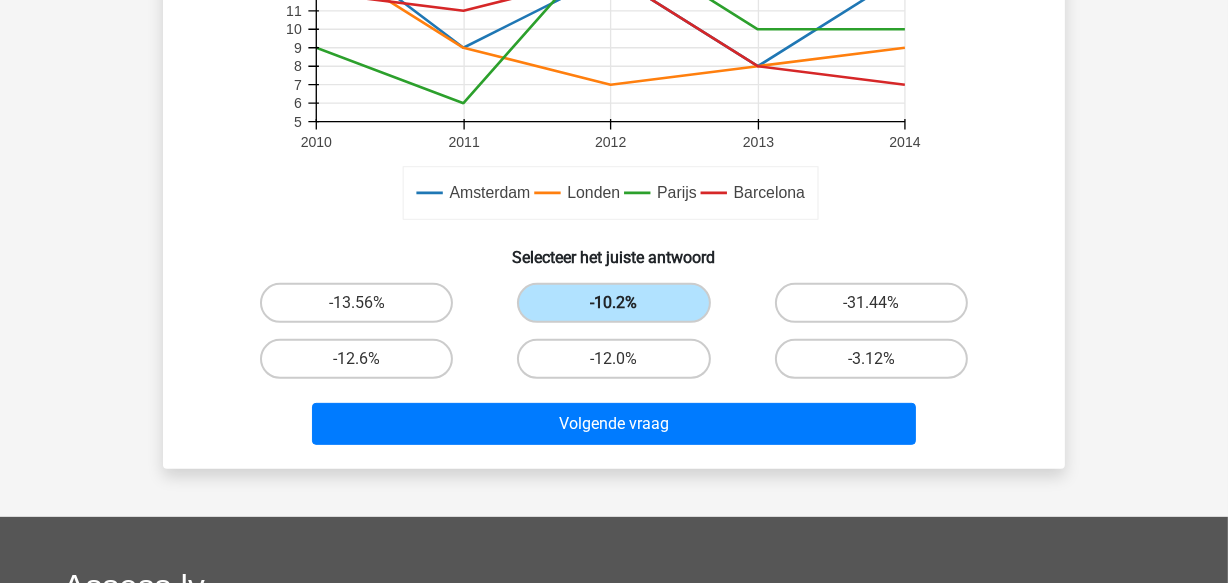 scroll, scrollTop: 643, scrollLeft: 0, axis: vertical 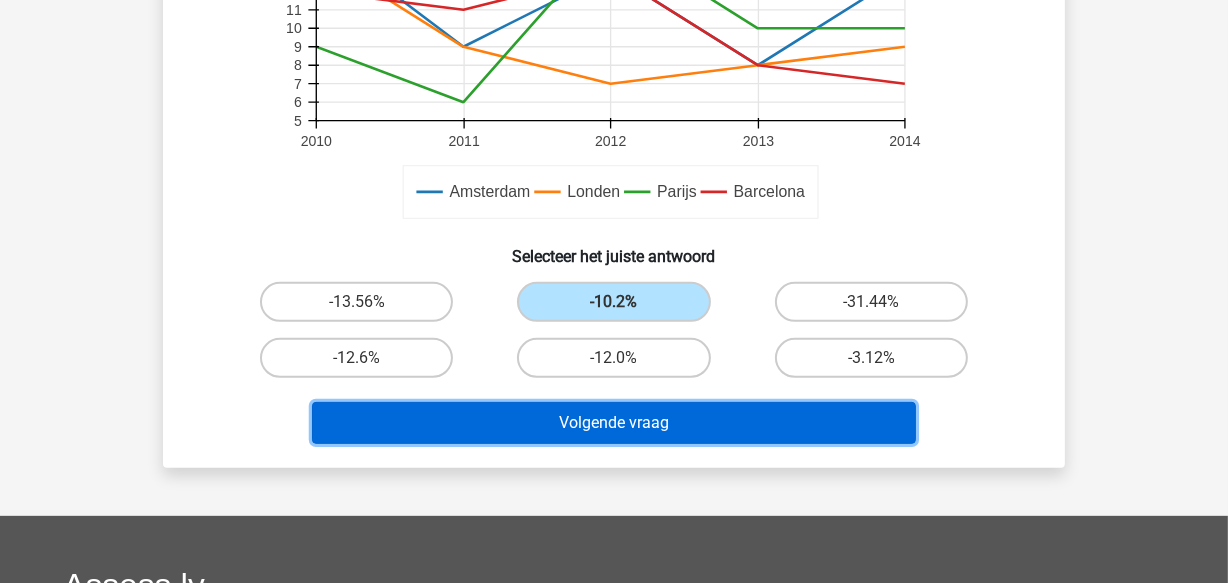 click on "Volgende vraag" at bounding box center [614, 423] 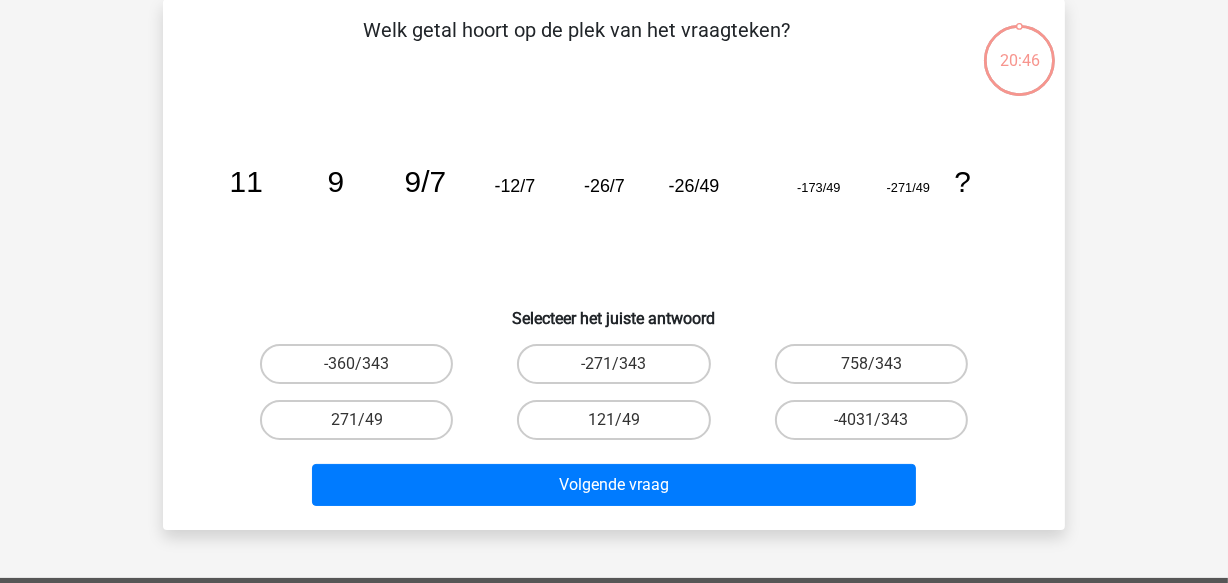 scroll, scrollTop: 91, scrollLeft: 0, axis: vertical 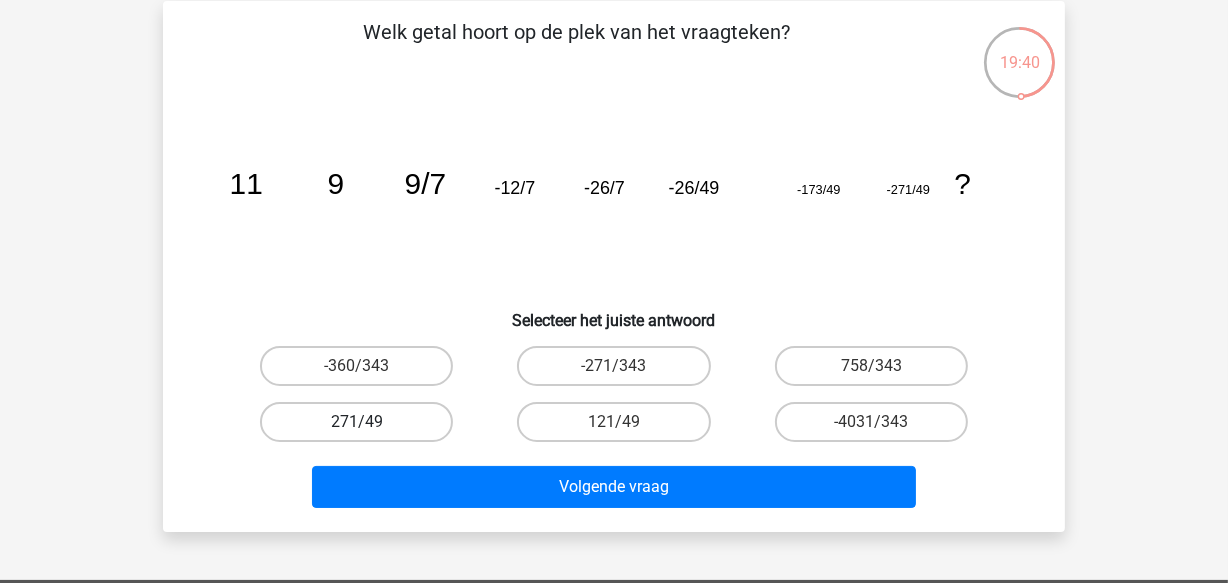 click on "271/49" at bounding box center (356, 422) 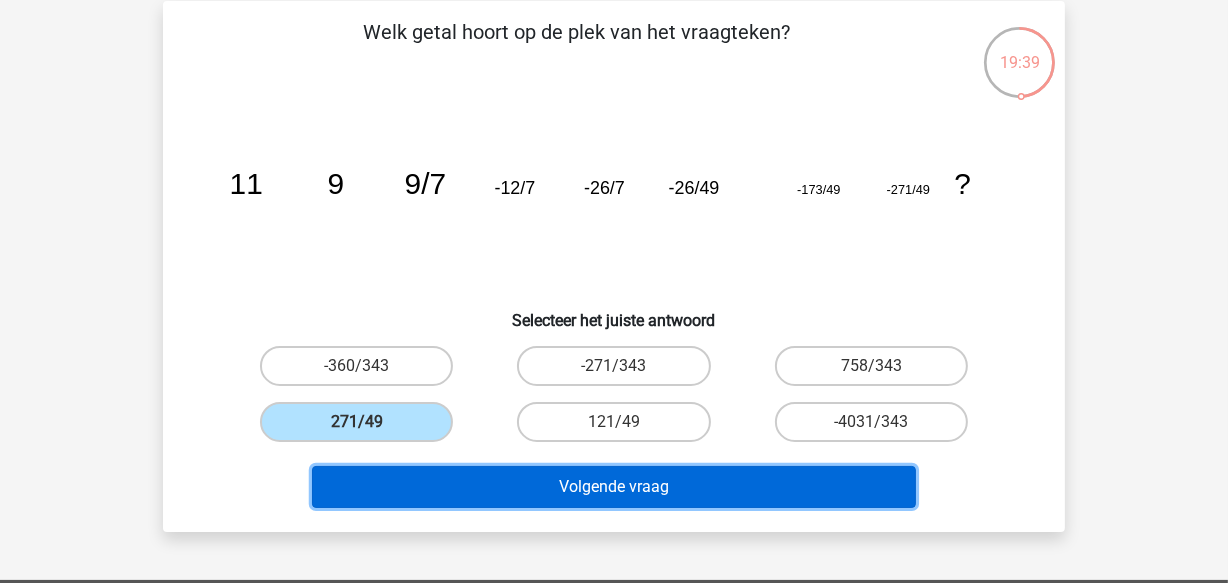 click on "Volgende vraag" at bounding box center [614, 487] 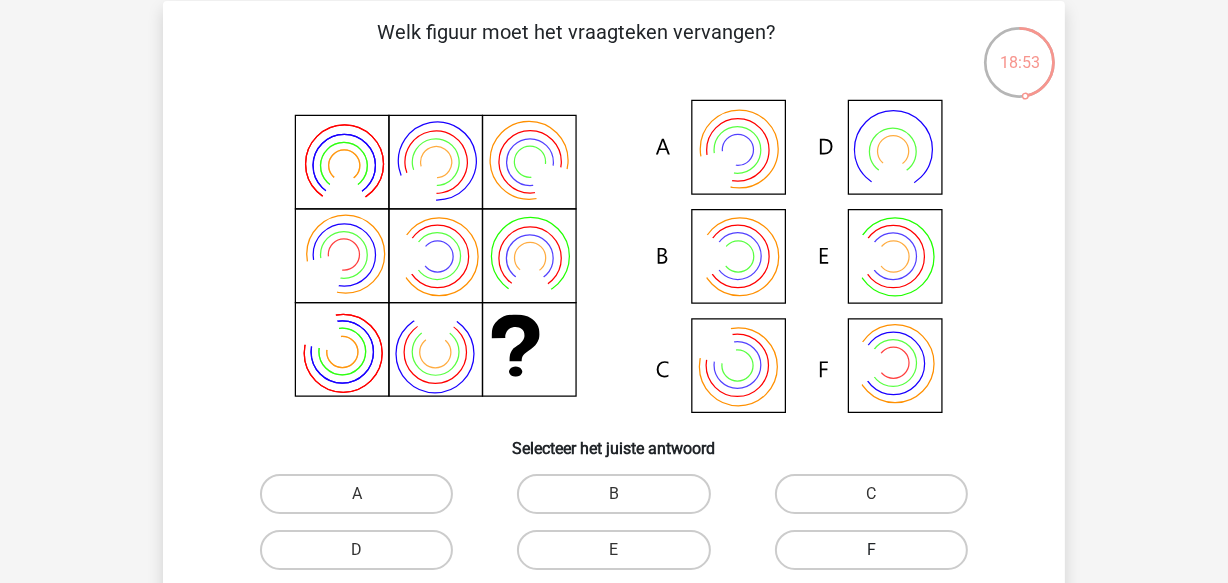 click on "F" at bounding box center [871, 550] 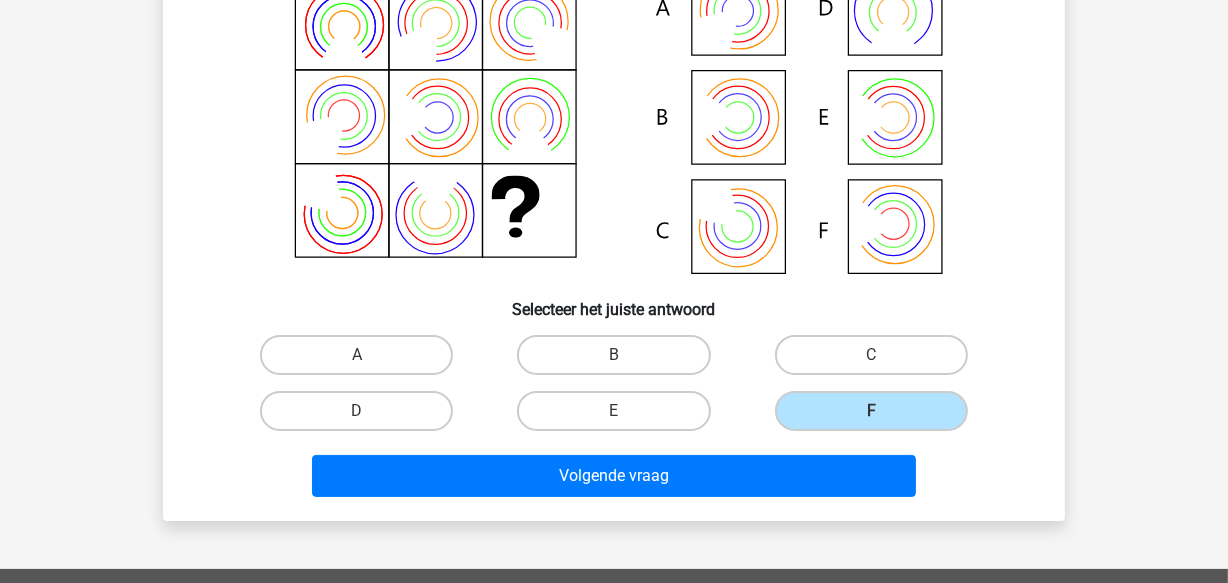 scroll, scrollTop: 298, scrollLeft: 0, axis: vertical 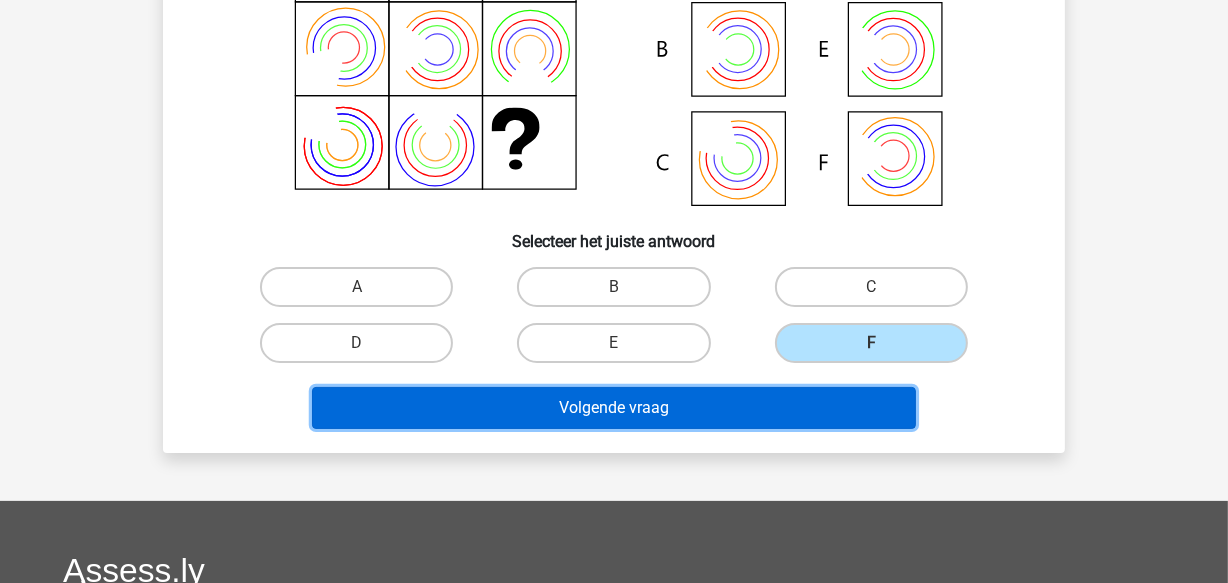 click on "Volgende vraag" at bounding box center (614, 408) 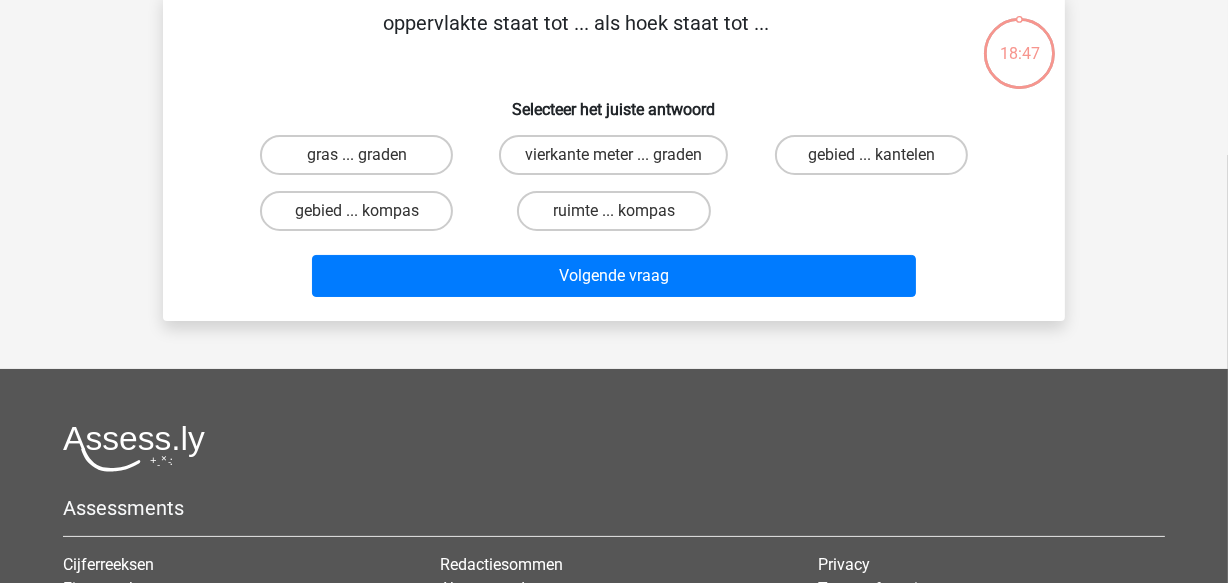 scroll, scrollTop: 91, scrollLeft: 0, axis: vertical 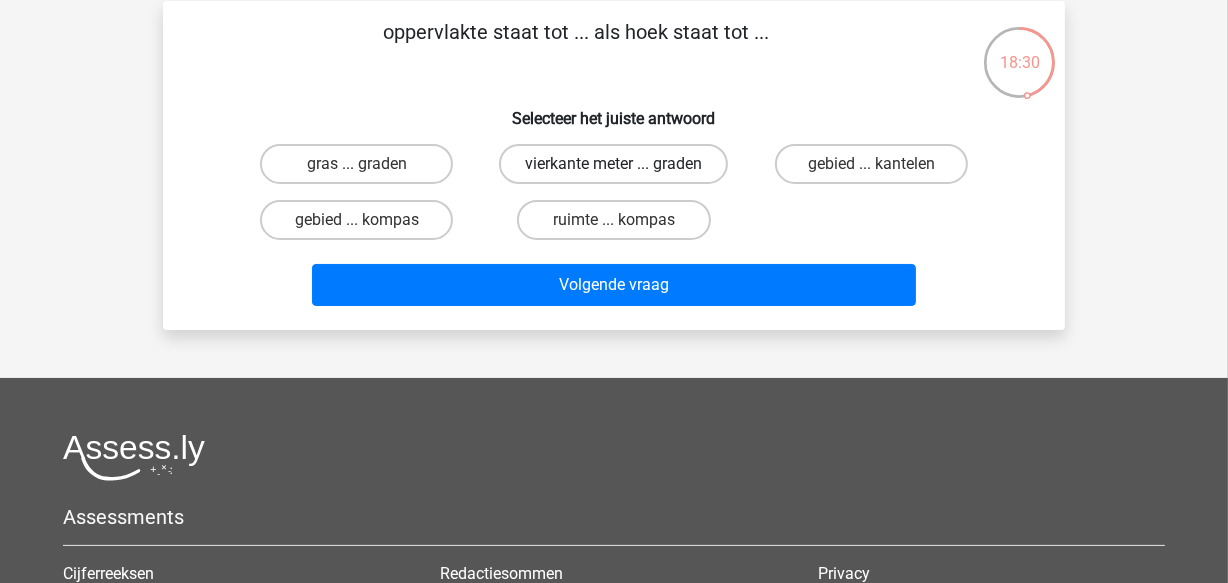 click on "vierkante meter ... graden" at bounding box center (613, 164) 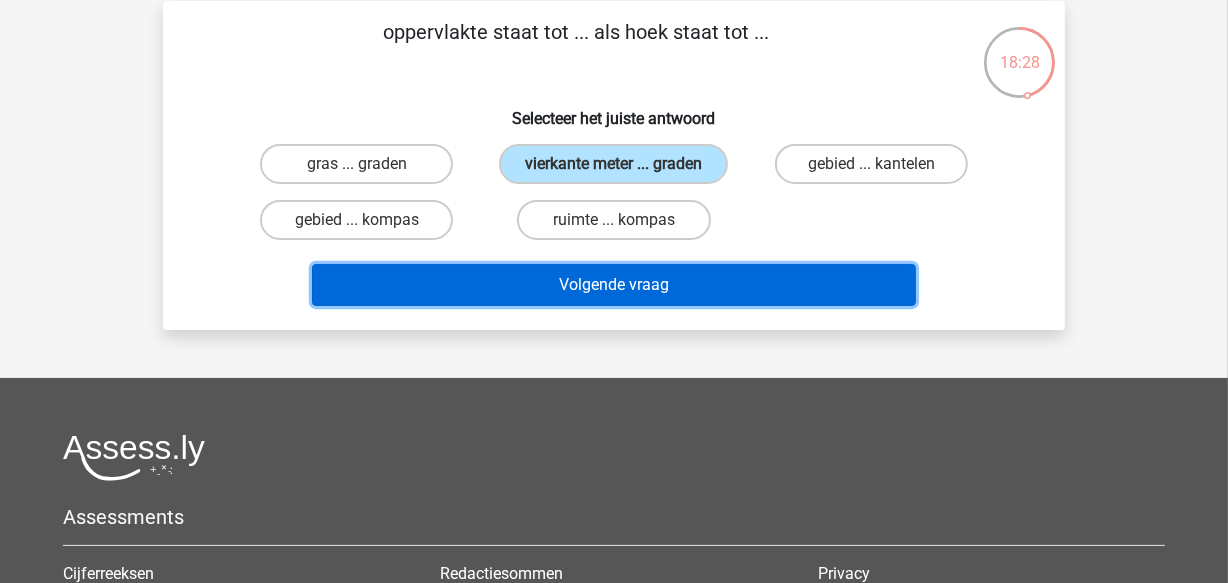 click on "Volgende vraag" at bounding box center [614, 285] 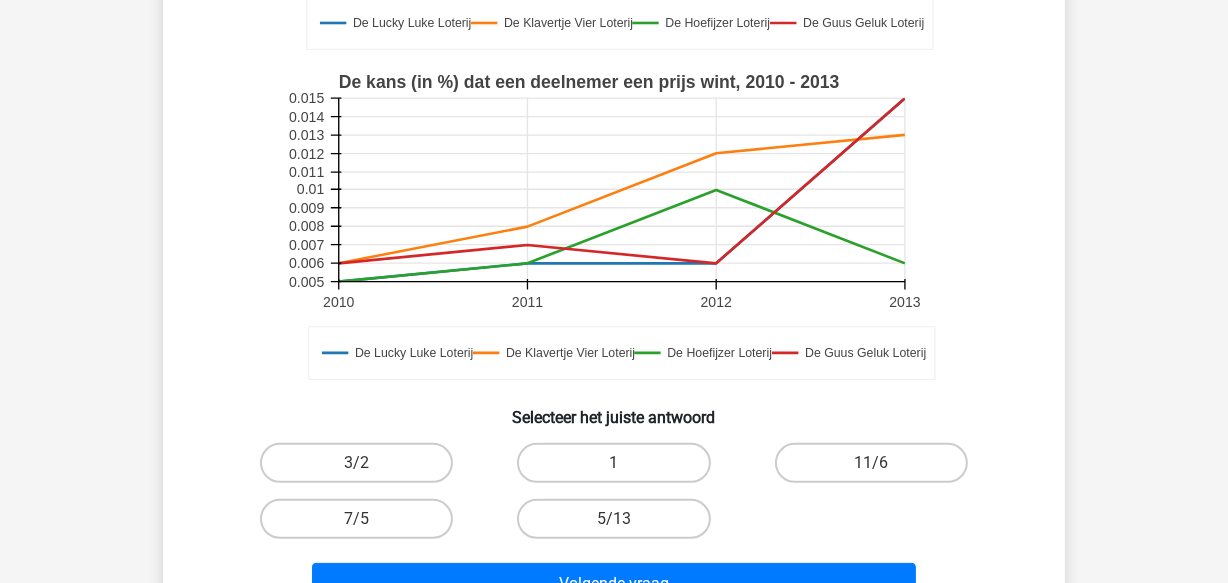 scroll, scrollTop: 493, scrollLeft: 0, axis: vertical 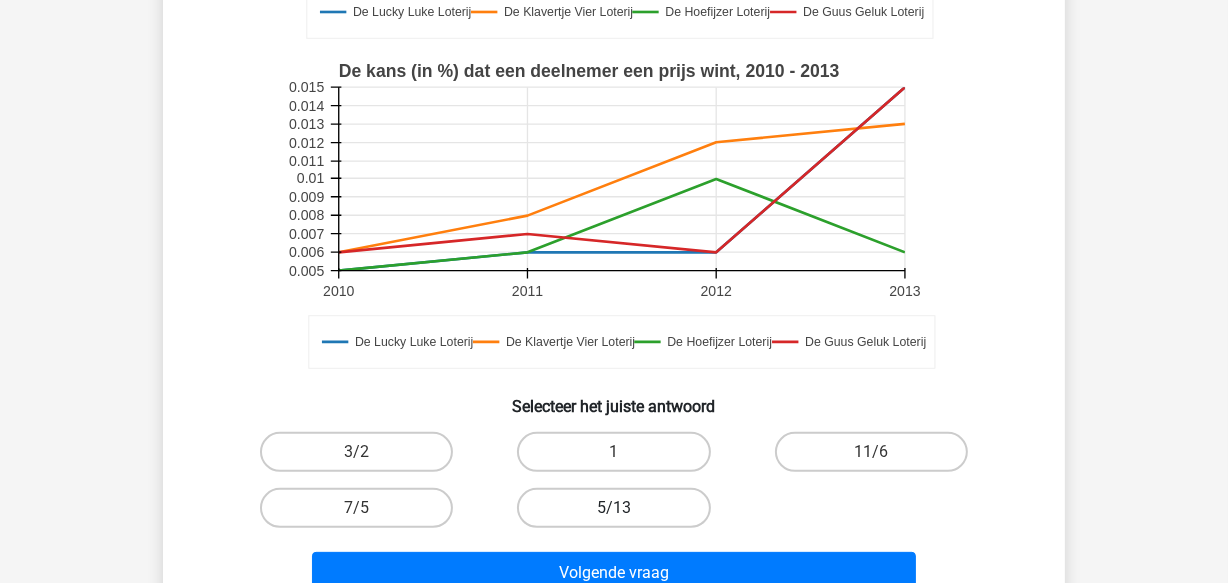 click on "5/13" at bounding box center (613, 508) 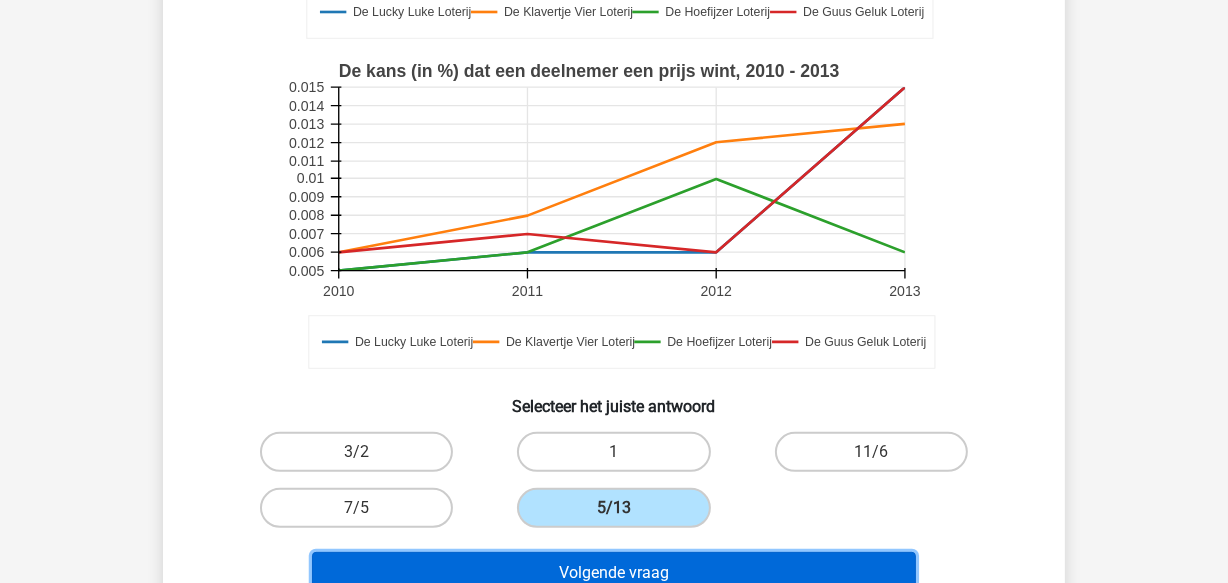 click on "Volgende vraag" at bounding box center (614, 573) 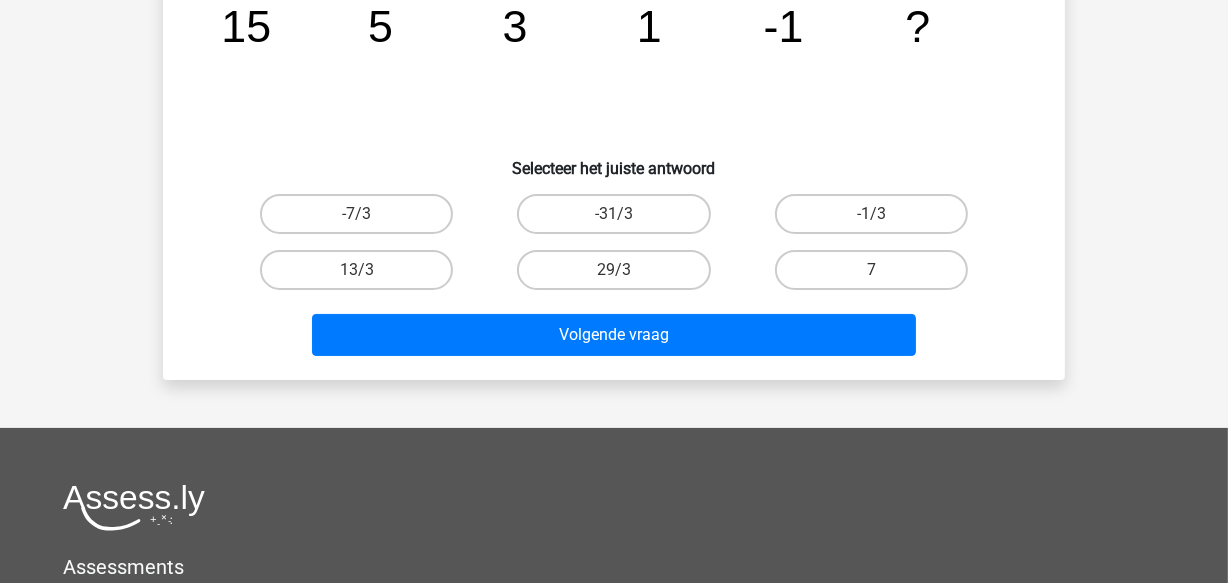 scroll, scrollTop: 91, scrollLeft: 0, axis: vertical 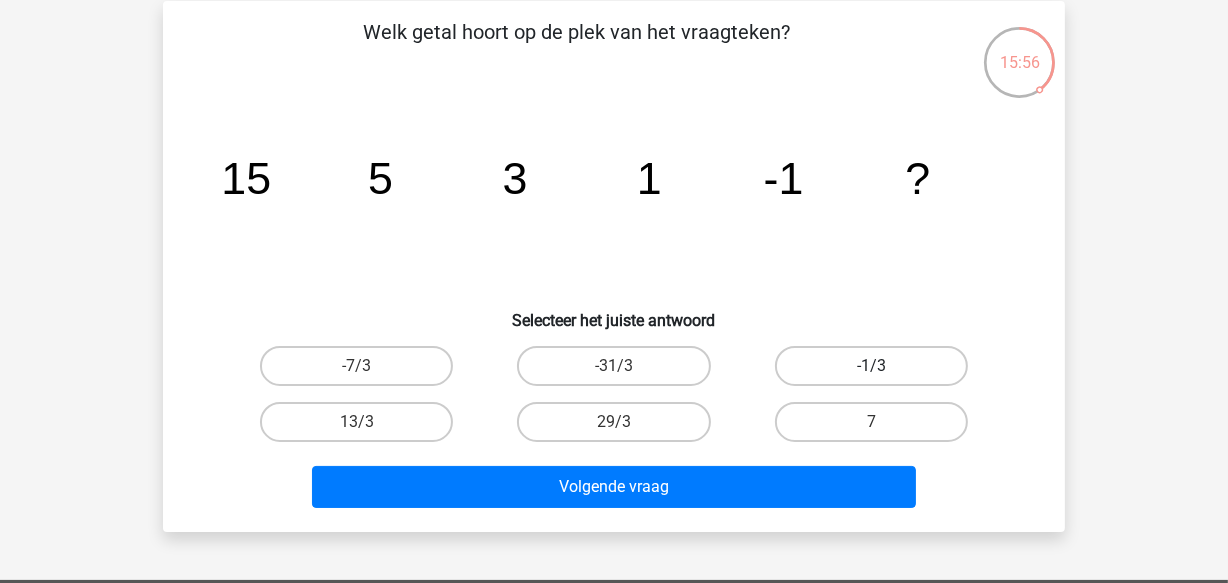 click on "-1/3" at bounding box center (871, 366) 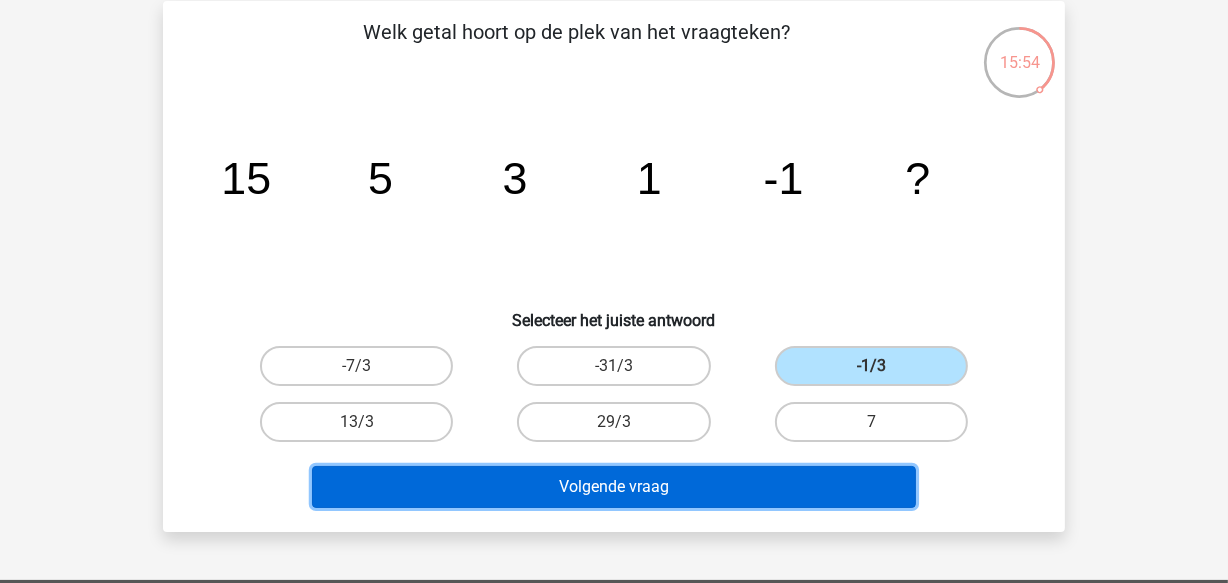 click on "Volgende vraag" at bounding box center (614, 487) 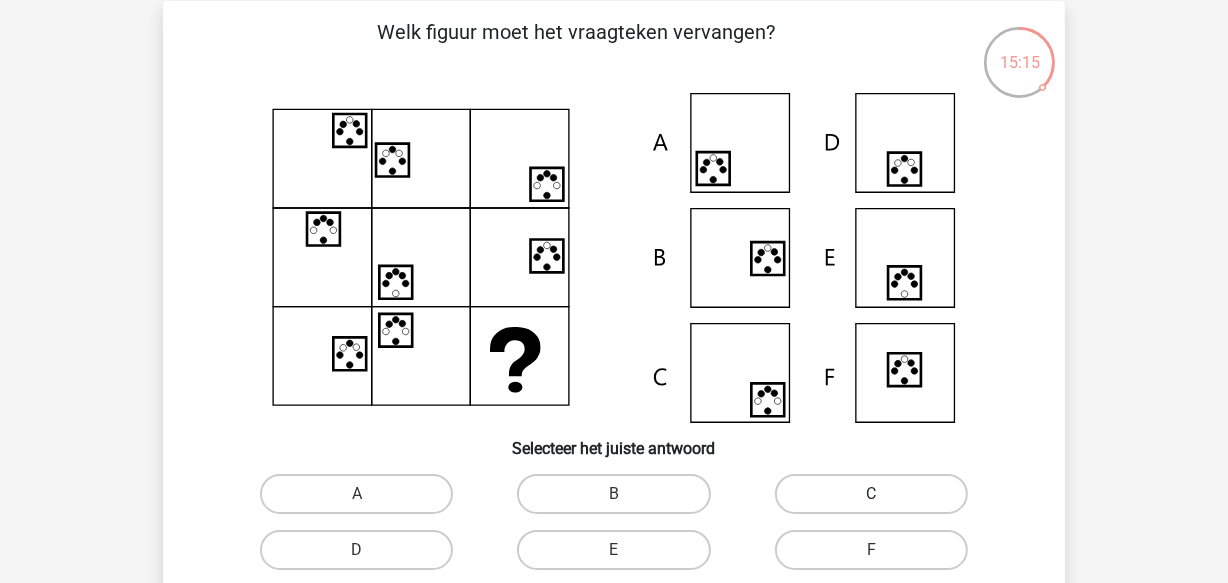 click on "C" at bounding box center [871, 494] 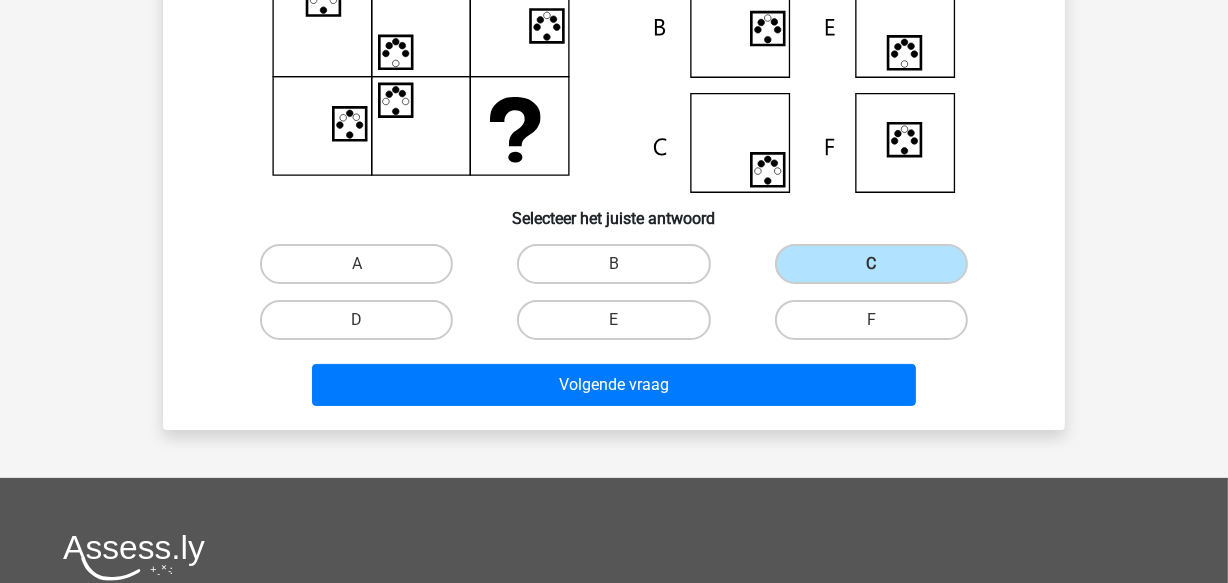 scroll, scrollTop: 322, scrollLeft: 0, axis: vertical 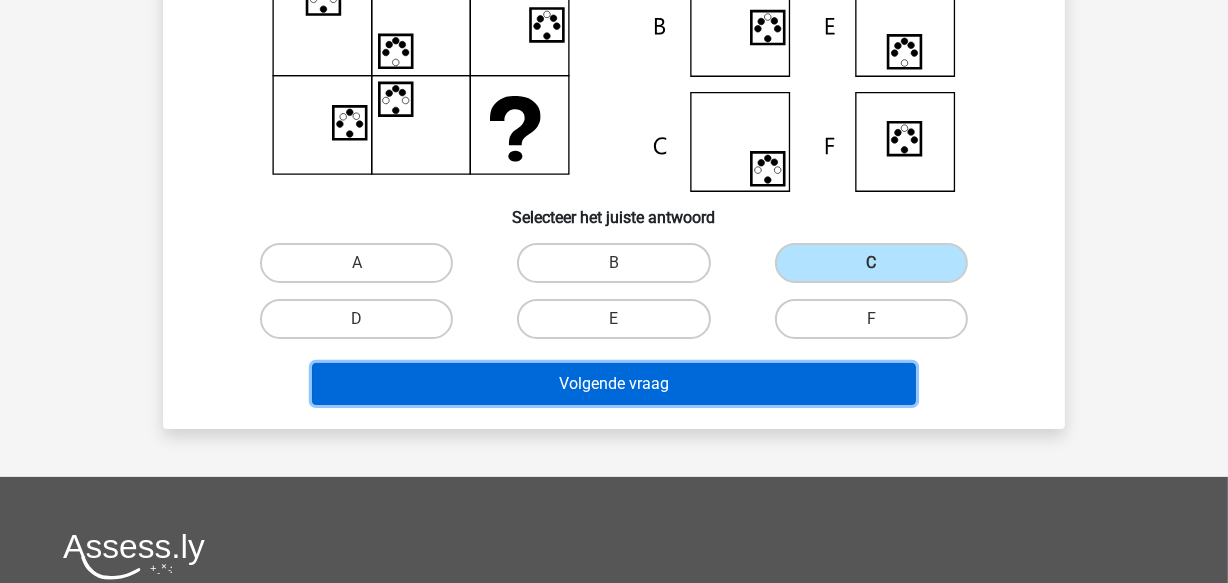 click on "Volgende vraag" at bounding box center [614, 384] 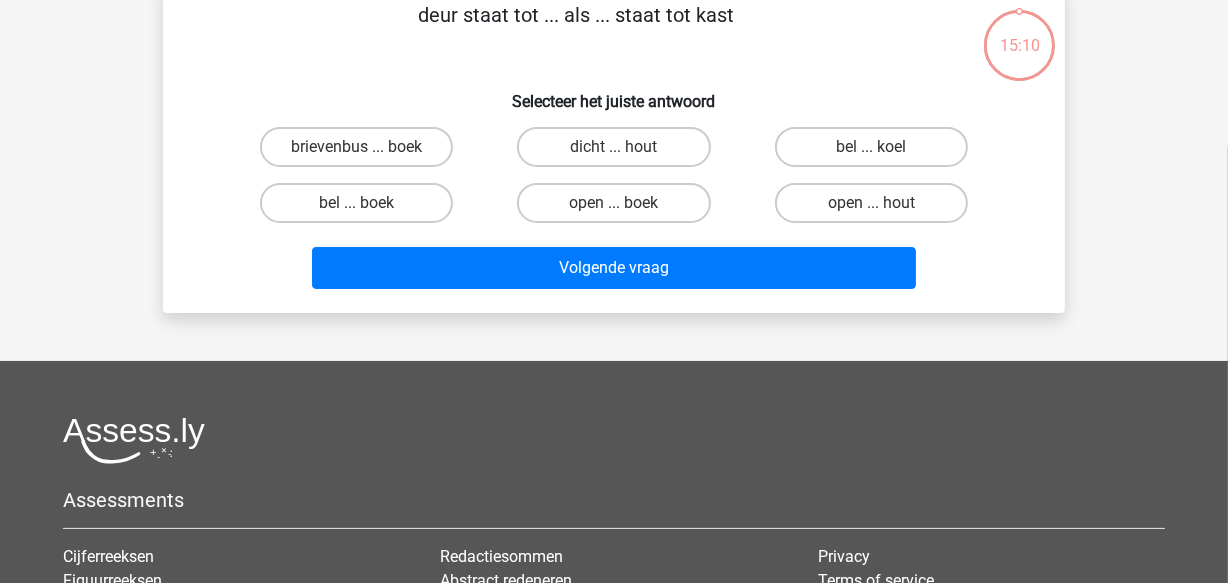 scroll, scrollTop: 91, scrollLeft: 0, axis: vertical 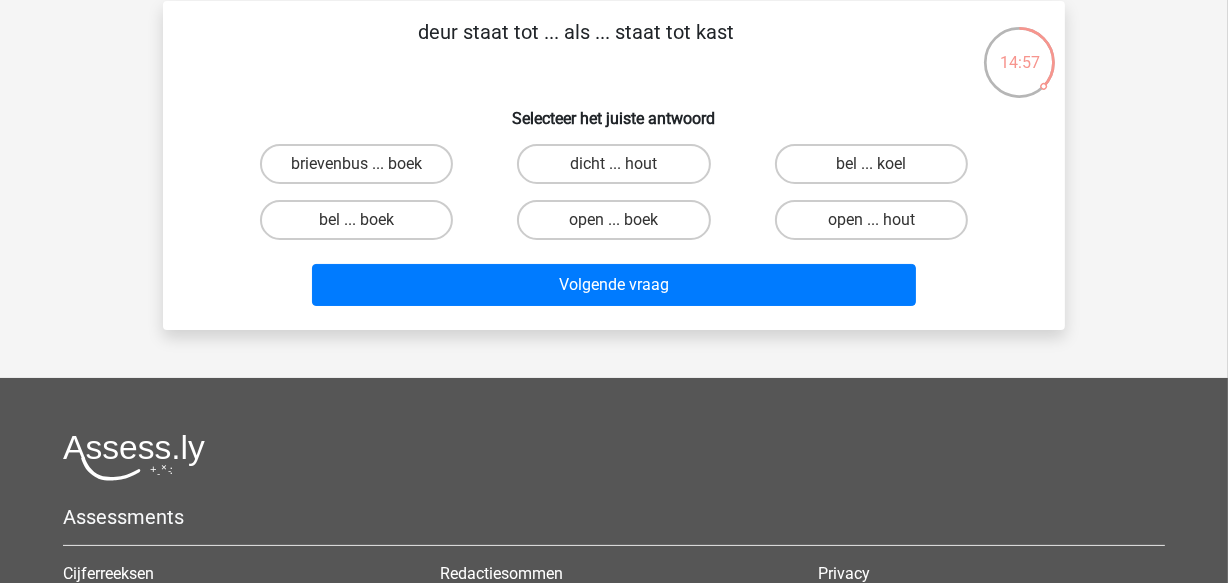 click on "bel ... boek" at bounding box center [363, 226] 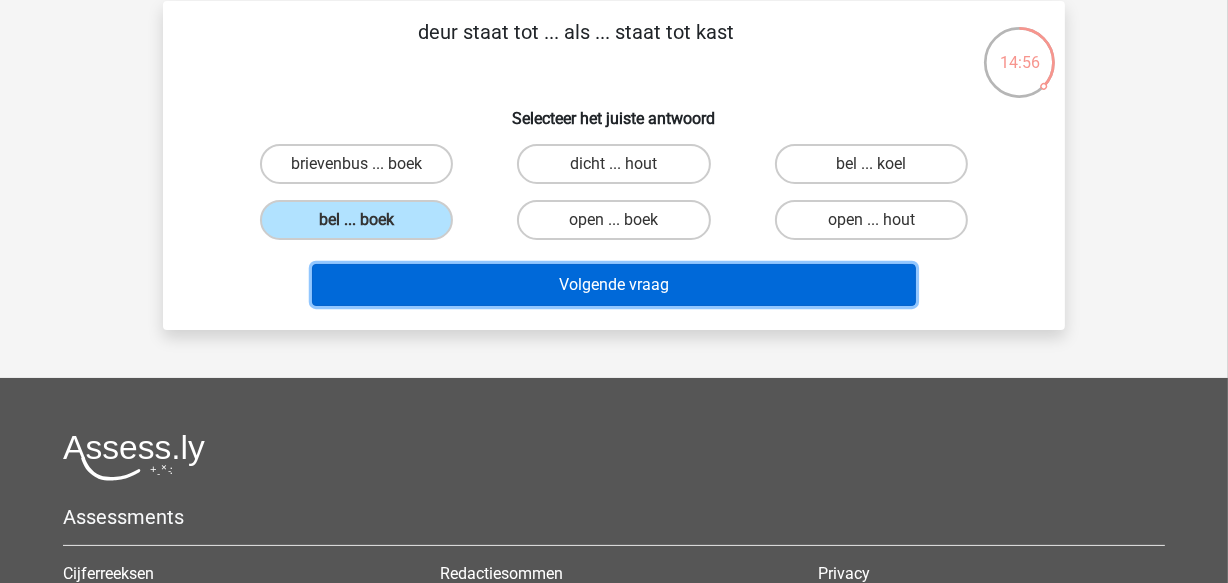 click on "Volgende vraag" at bounding box center [614, 285] 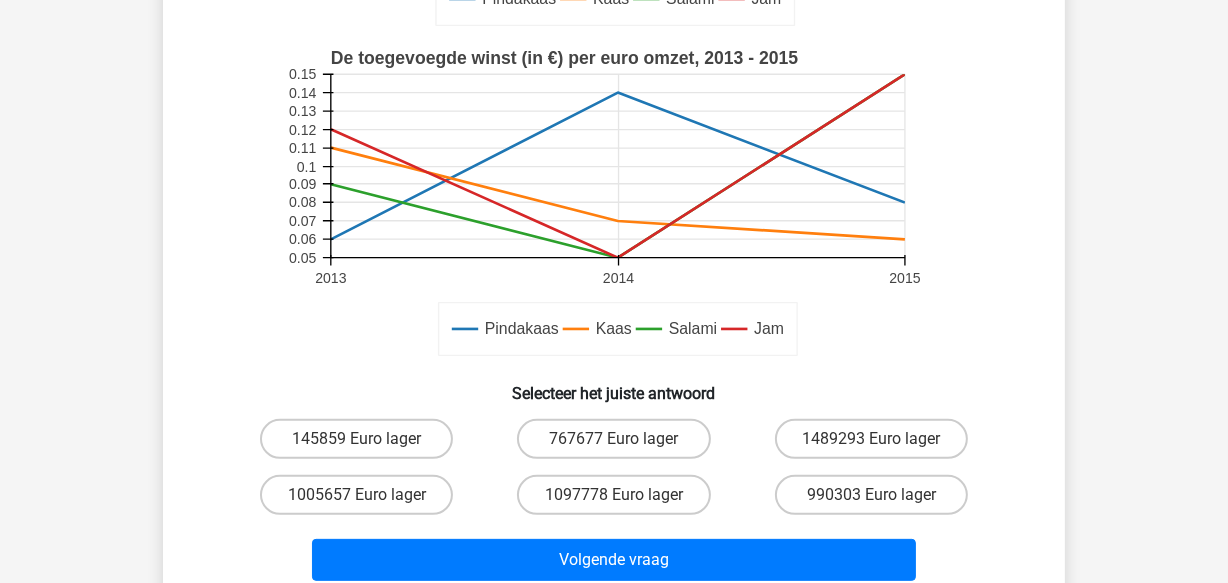 scroll, scrollTop: 464, scrollLeft: 0, axis: vertical 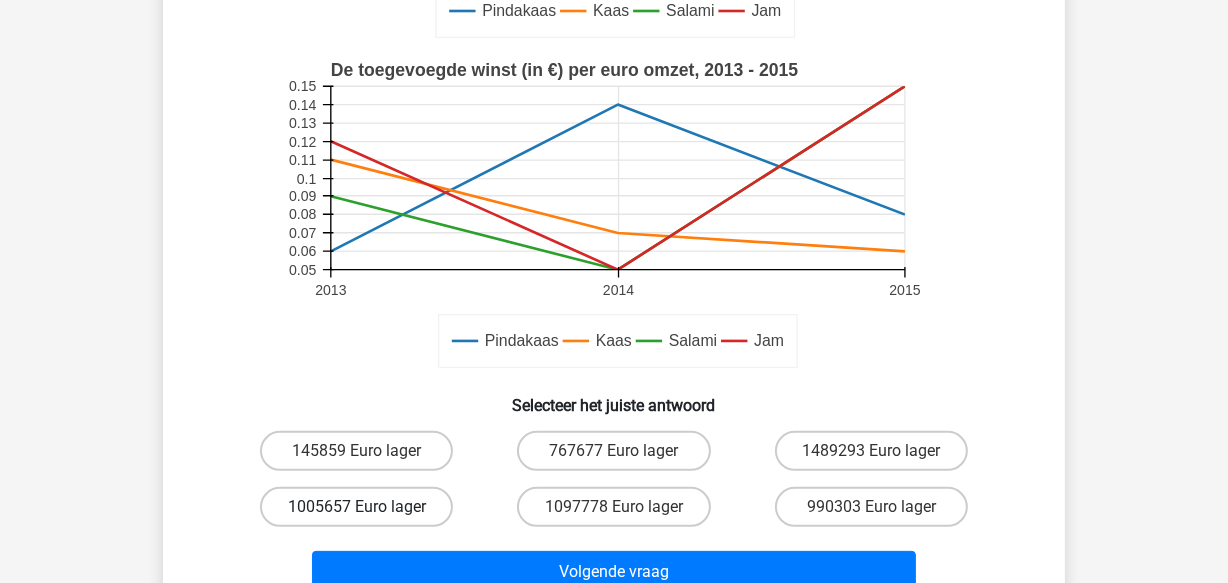 click on "1005657 Euro lager" at bounding box center [356, 507] 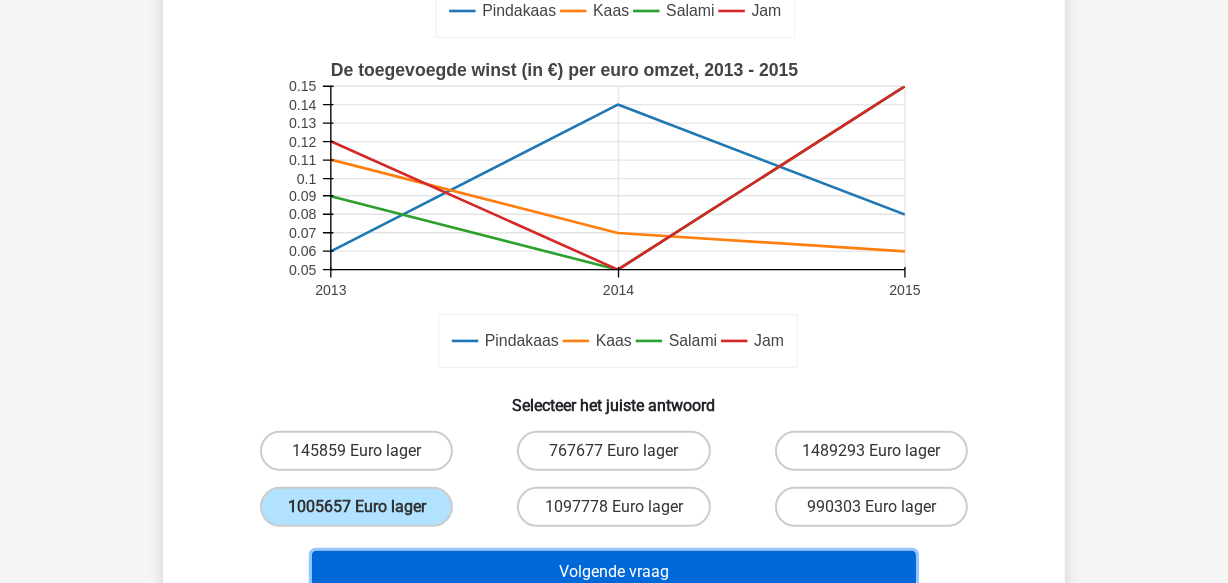 click on "Volgende vraag" at bounding box center [614, 572] 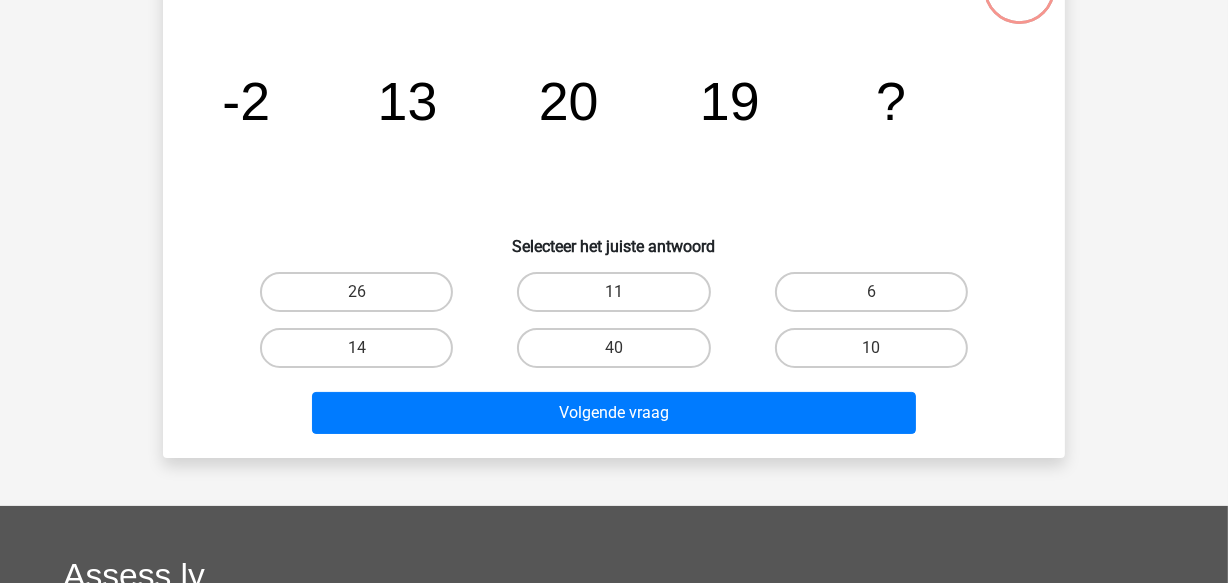 scroll, scrollTop: 91, scrollLeft: 0, axis: vertical 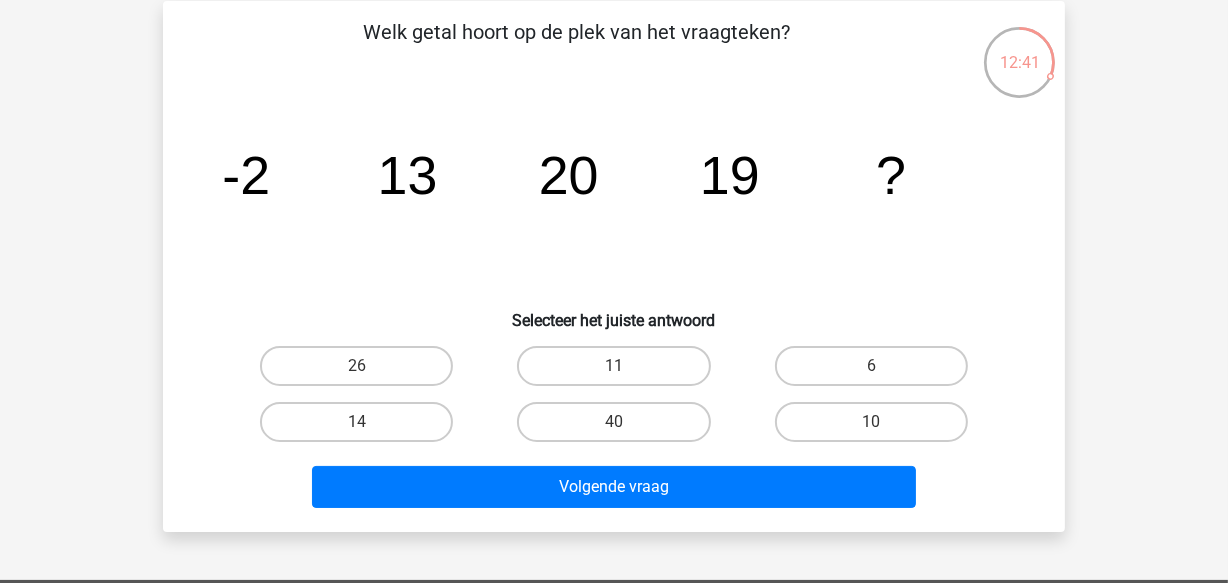 click on "12:41
Vraag 33
van de 41
Categorie:
LTP moeilijke vragen
Welk getal hoort op de plek van het vraagteken?" at bounding box center [614, 266] 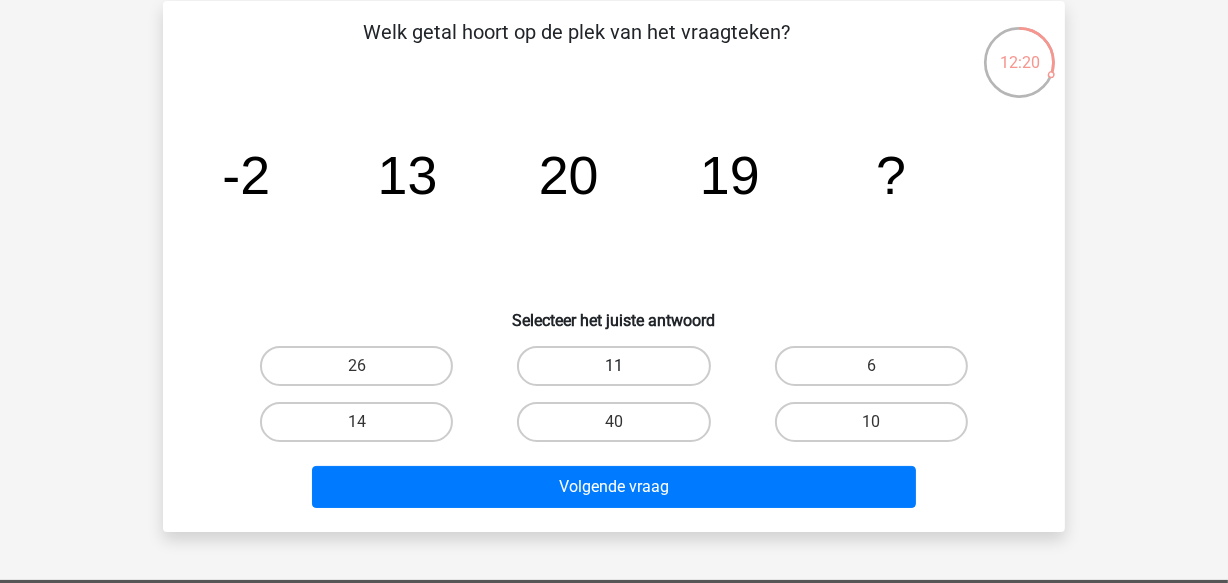 click on "11" at bounding box center (613, 366) 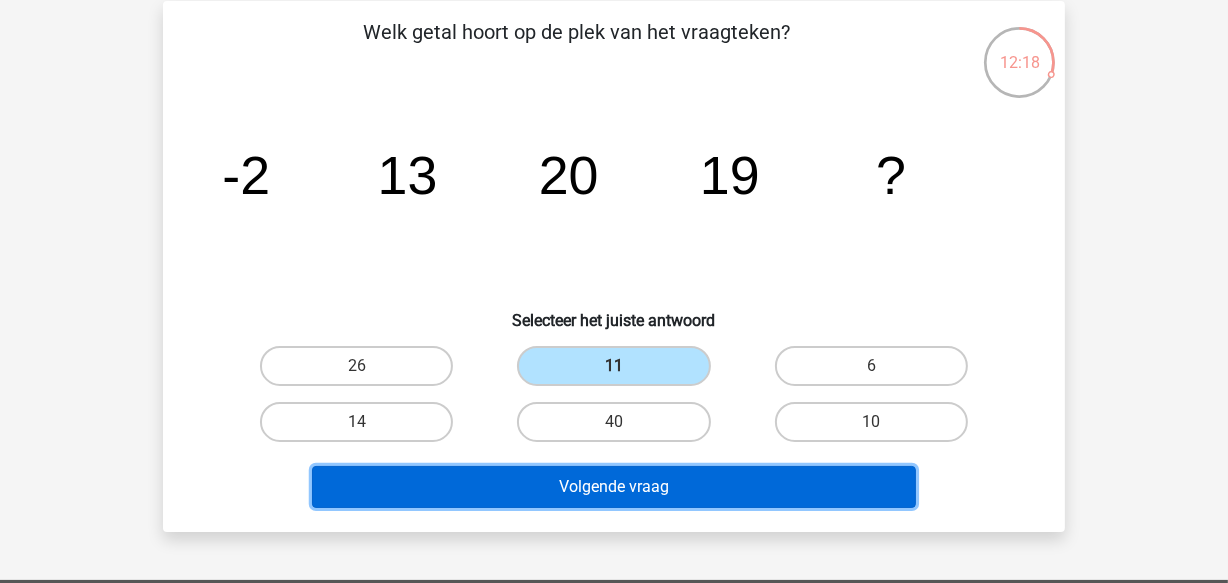 click on "Volgende vraag" at bounding box center [614, 487] 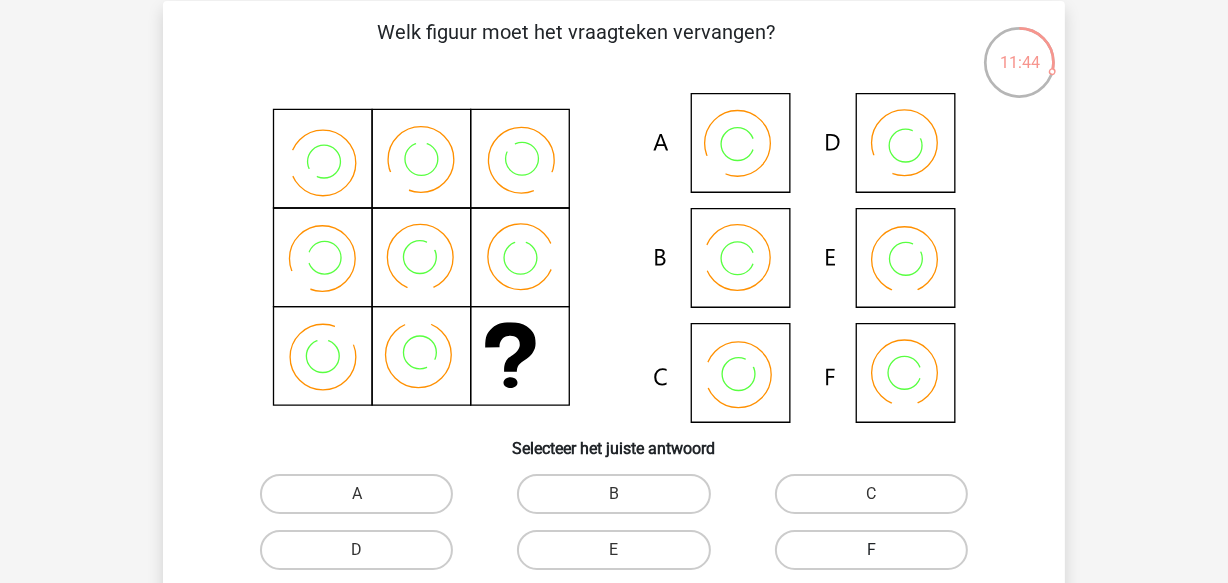 click on "F" at bounding box center (871, 550) 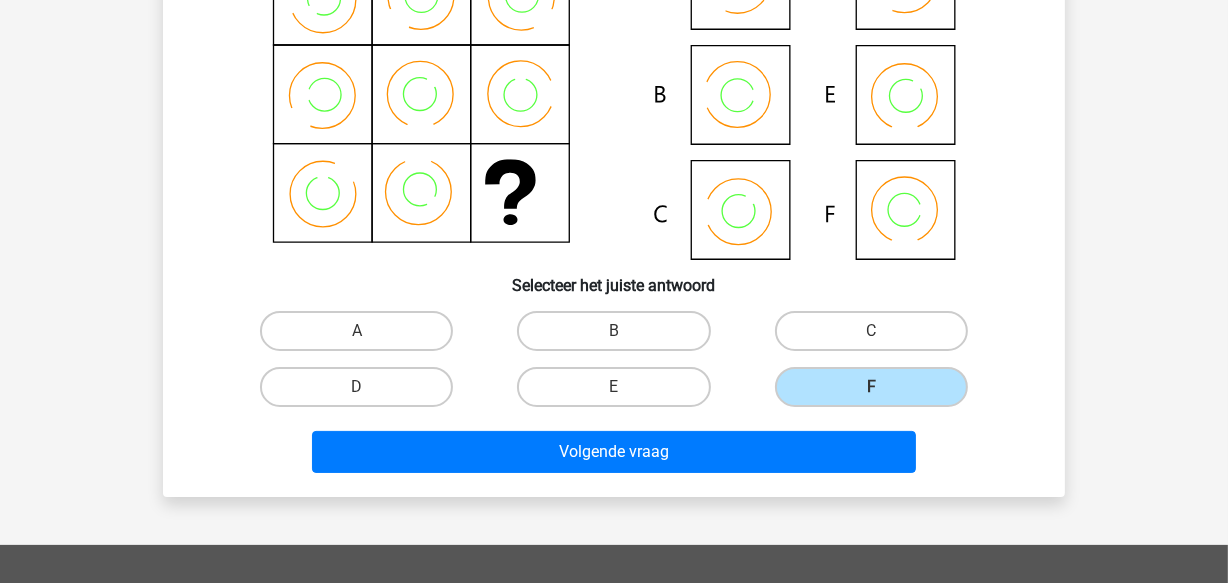 scroll, scrollTop: 277, scrollLeft: 0, axis: vertical 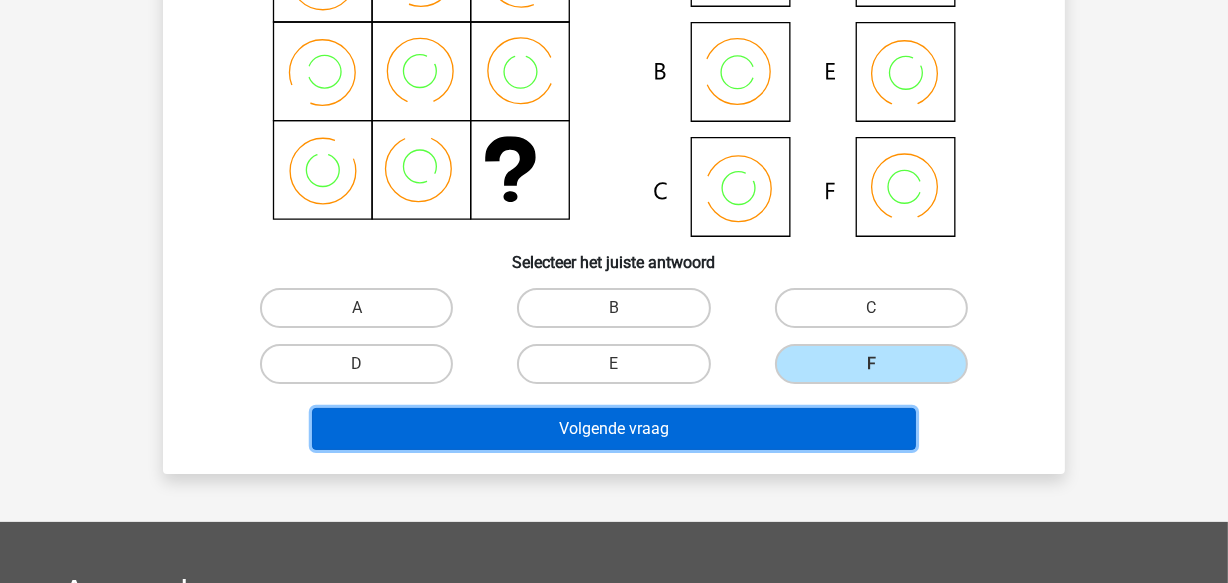 click on "Volgende vraag" at bounding box center (614, 429) 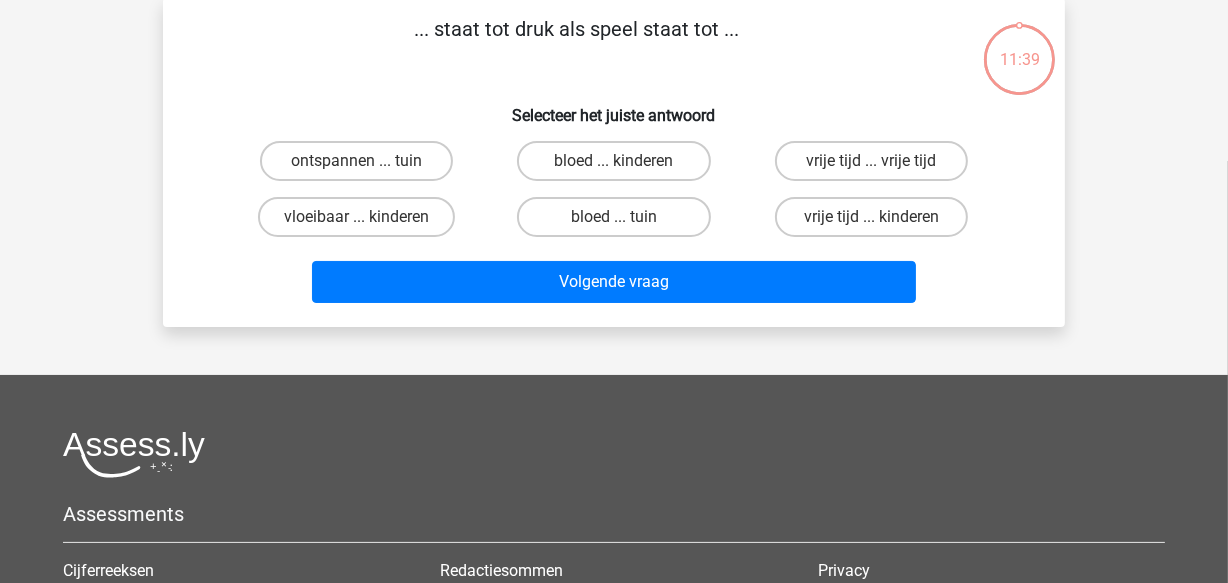scroll, scrollTop: 91, scrollLeft: 0, axis: vertical 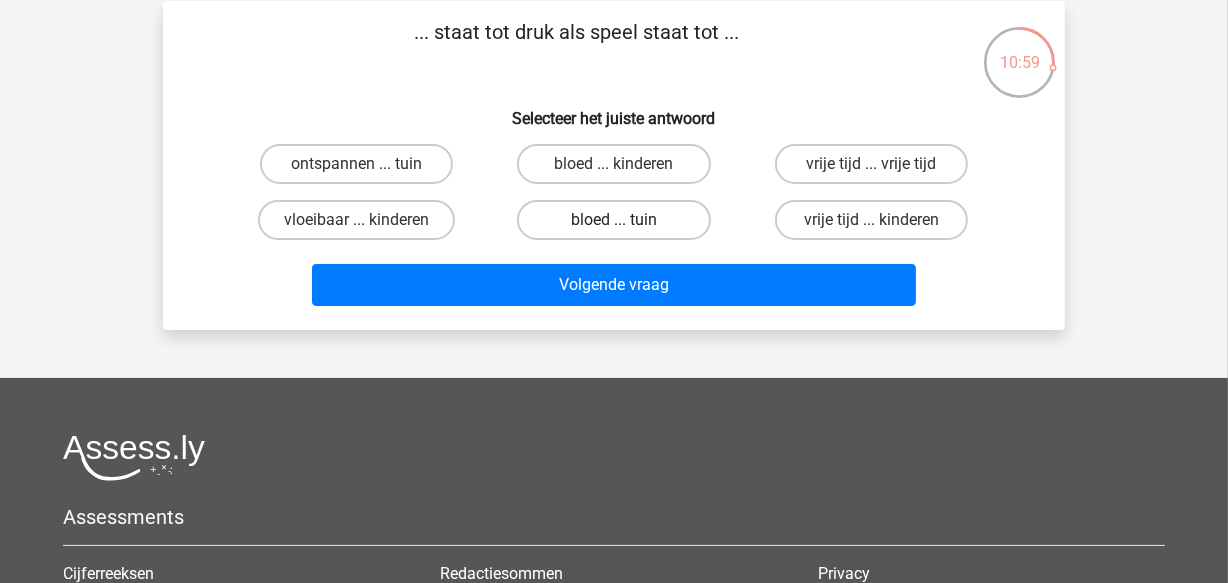 click on "bloed ... tuin" at bounding box center (613, 220) 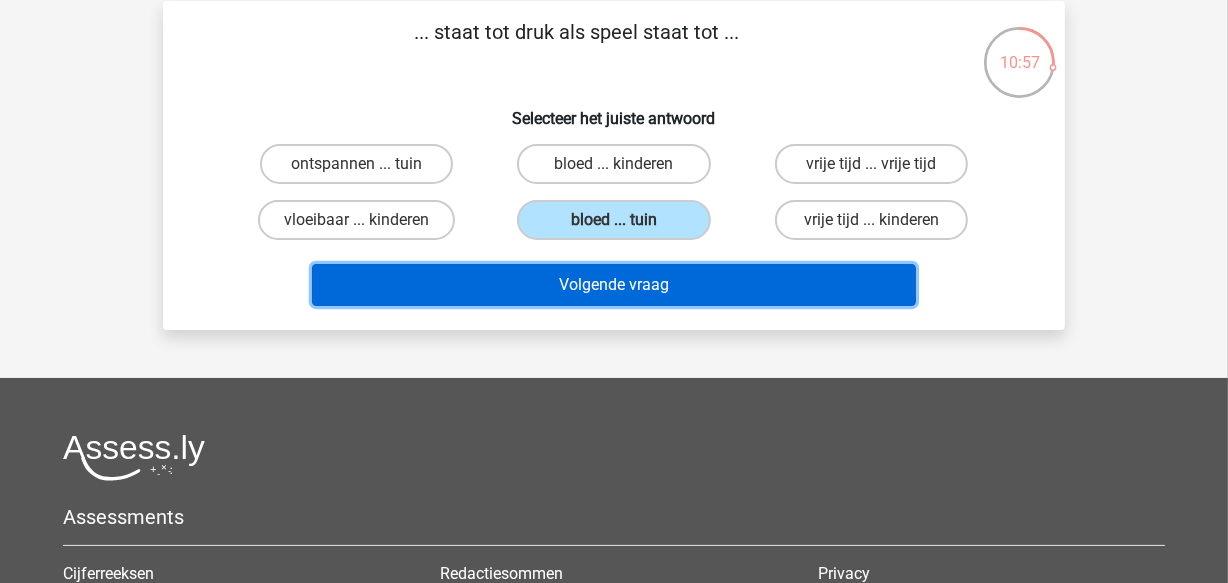 click on "Volgende vraag" at bounding box center [614, 285] 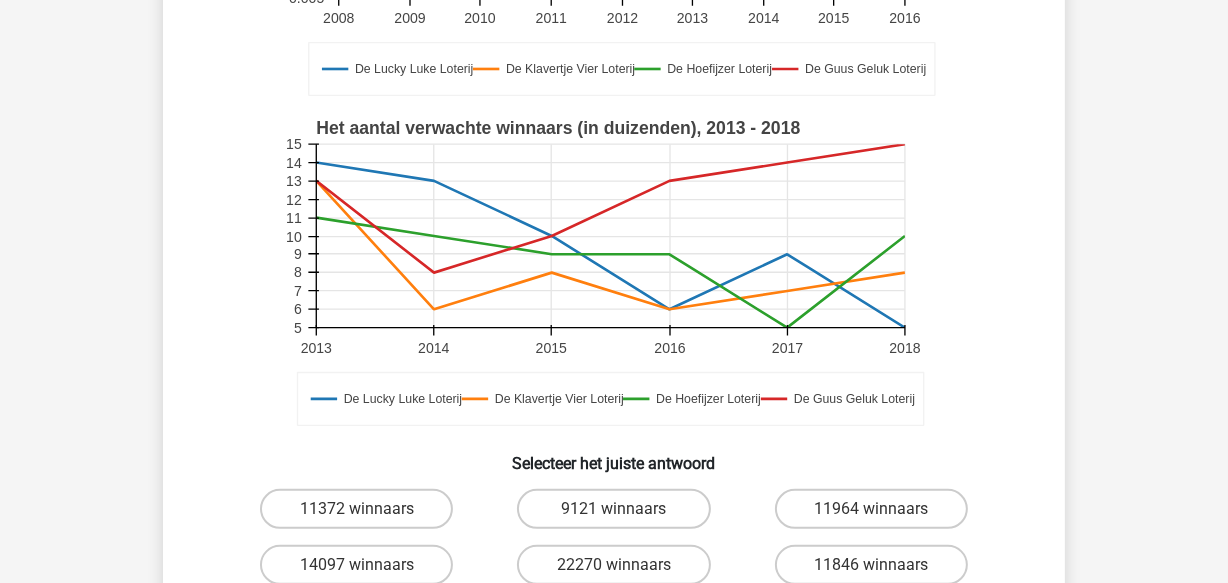scroll, scrollTop: 534, scrollLeft: 0, axis: vertical 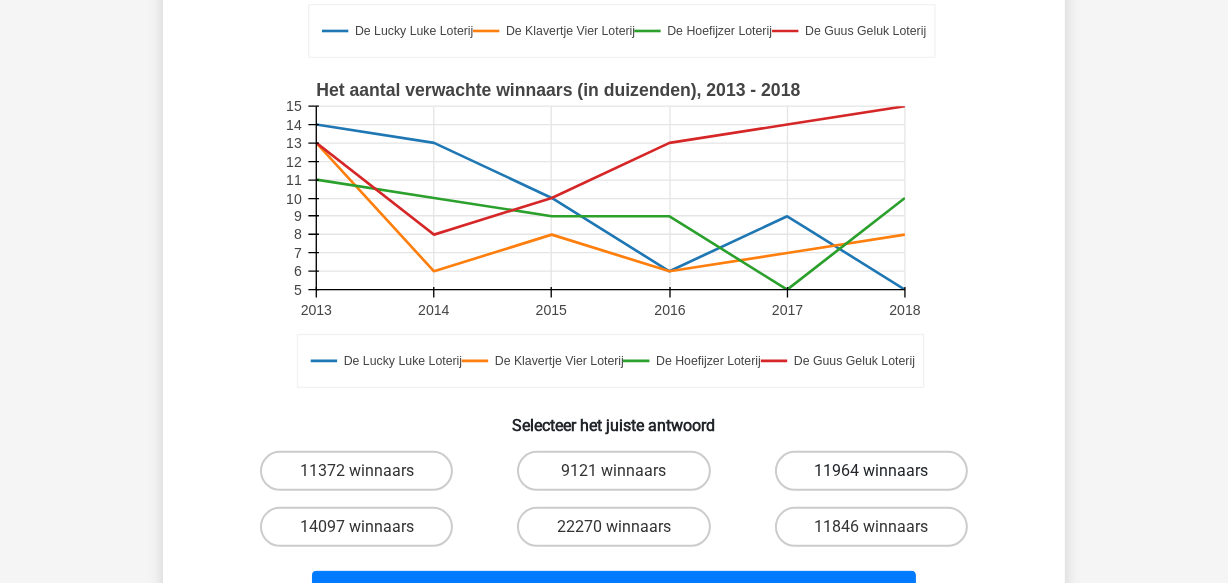 click on "11964 winnaars" at bounding box center [871, 471] 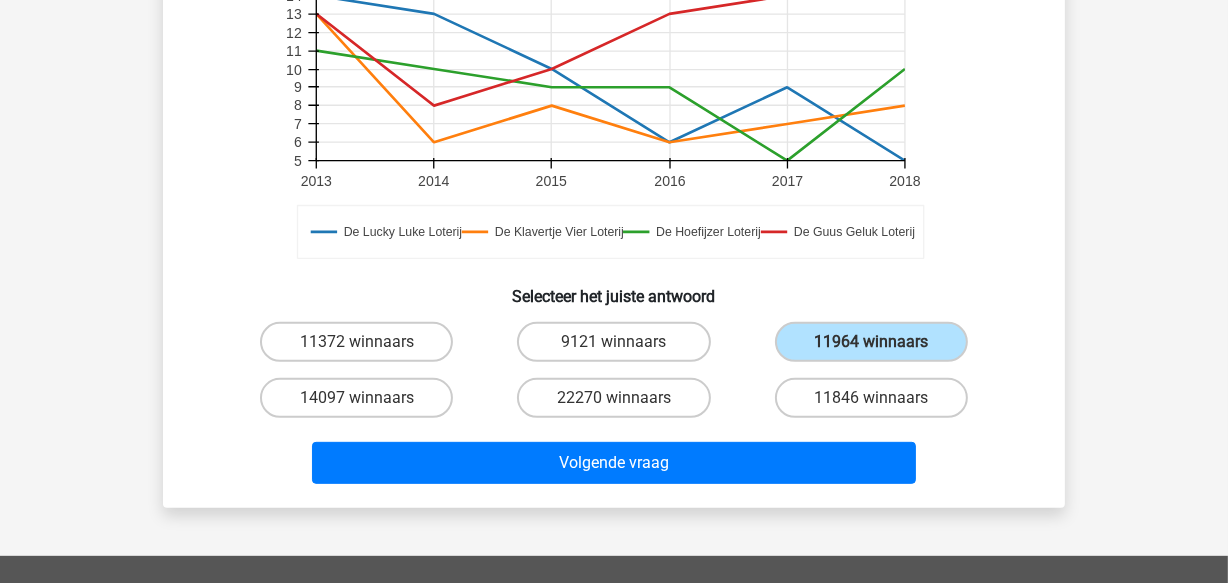 scroll, scrollTop: 664, scrollLeft: 0, axis: vertical 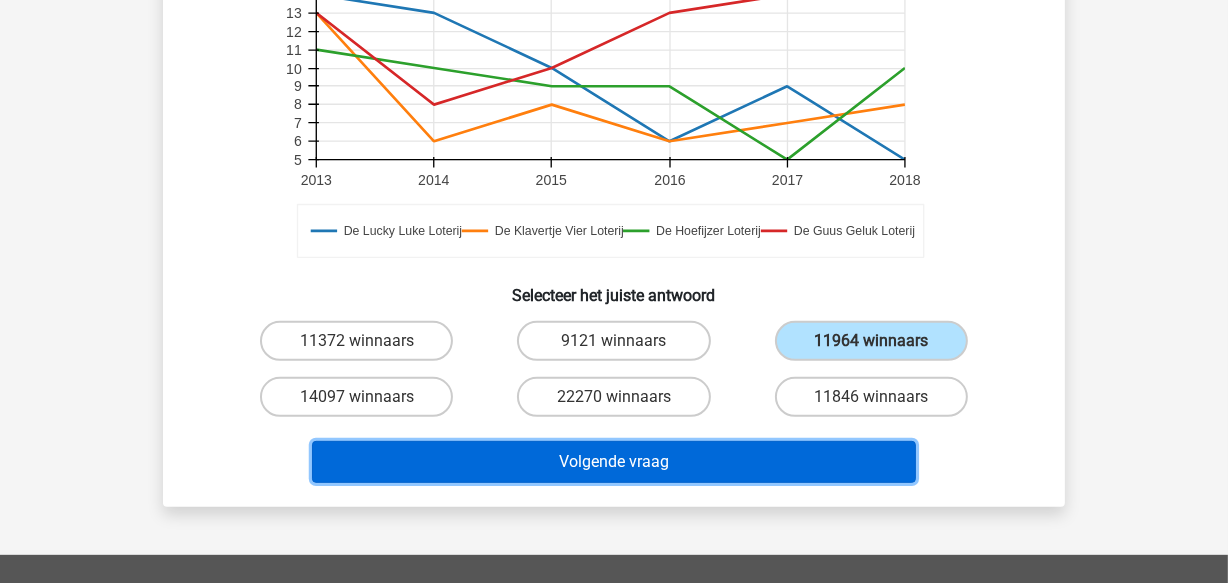 click on "Volgende vraag" at bounding box center [614, 462] 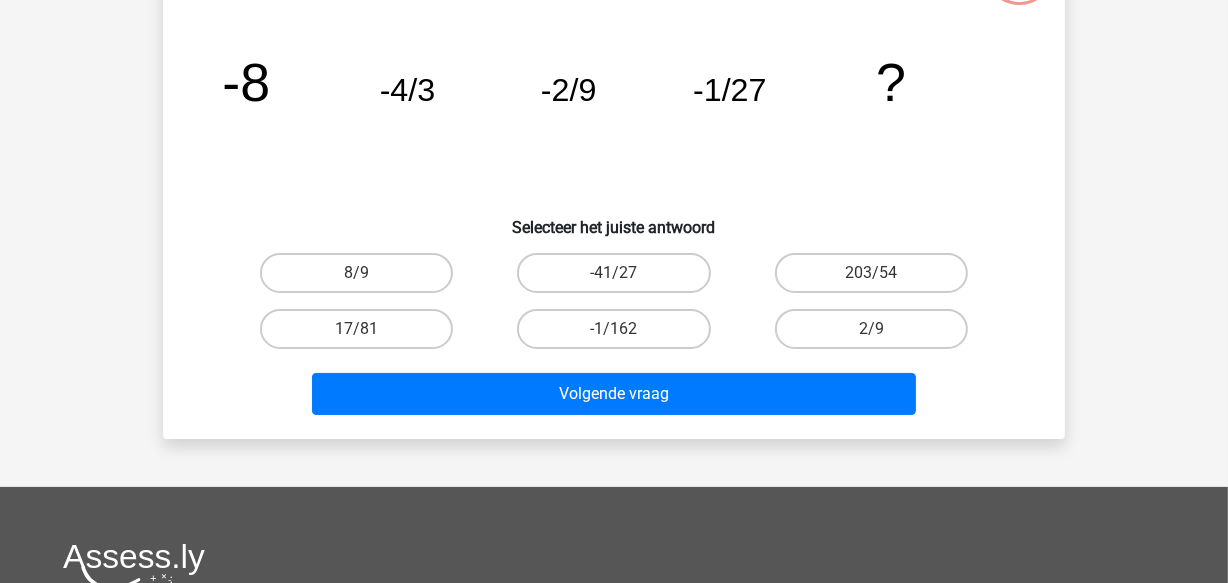 scroll, scrollTop: 91, scrollLeft: 0, axis: vertical 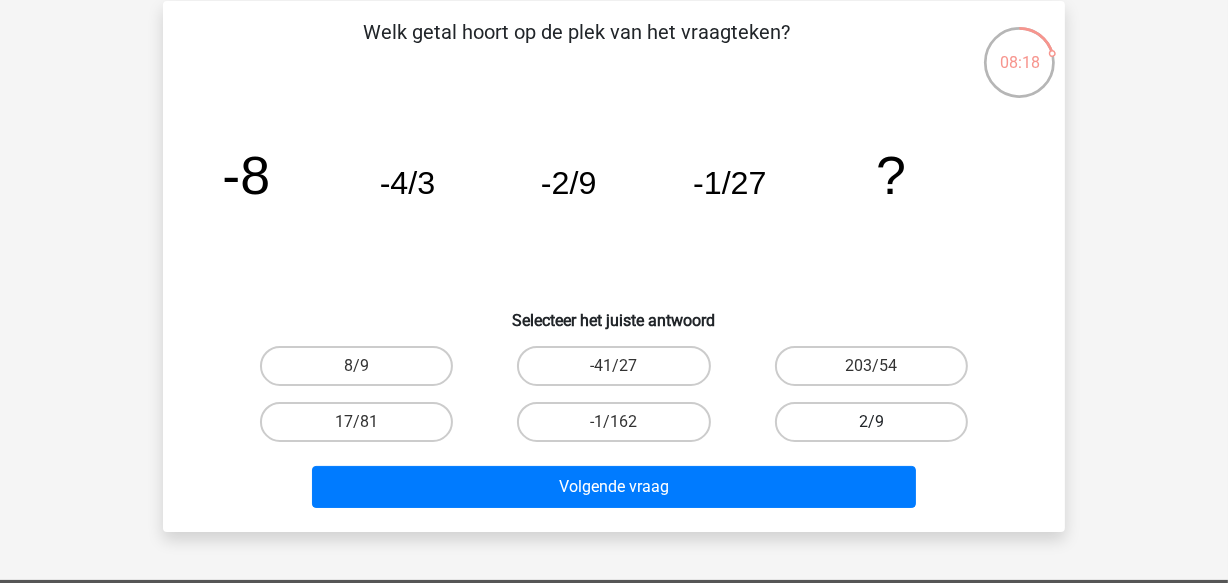 click on "2/9" at bounding box center [871, 422] 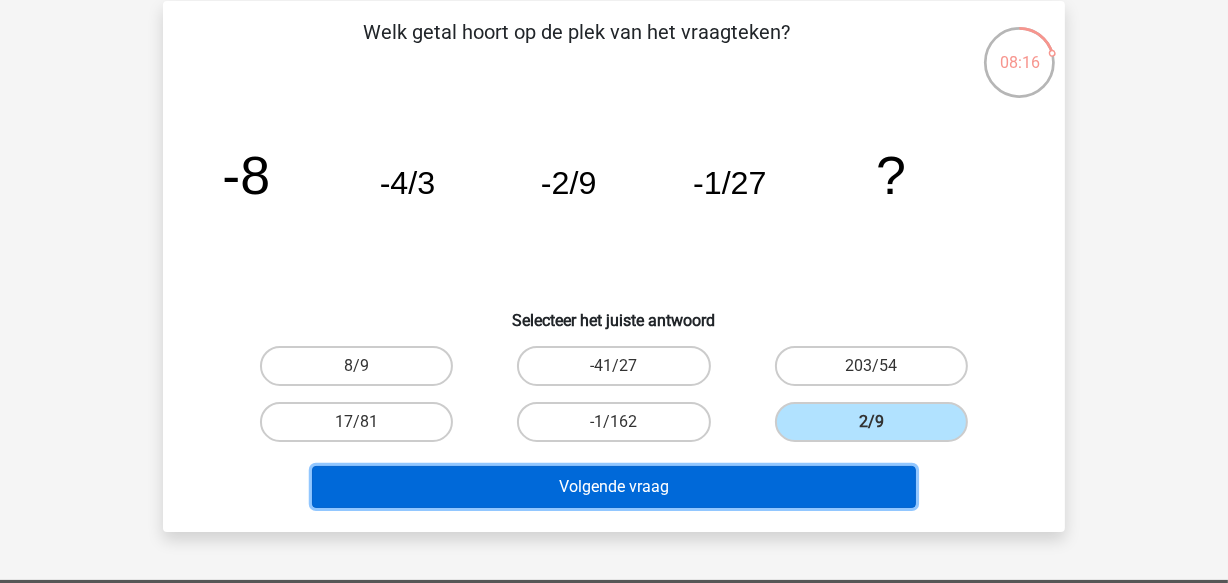 click on "Volgende vraag" at bounding box center [614, 487] 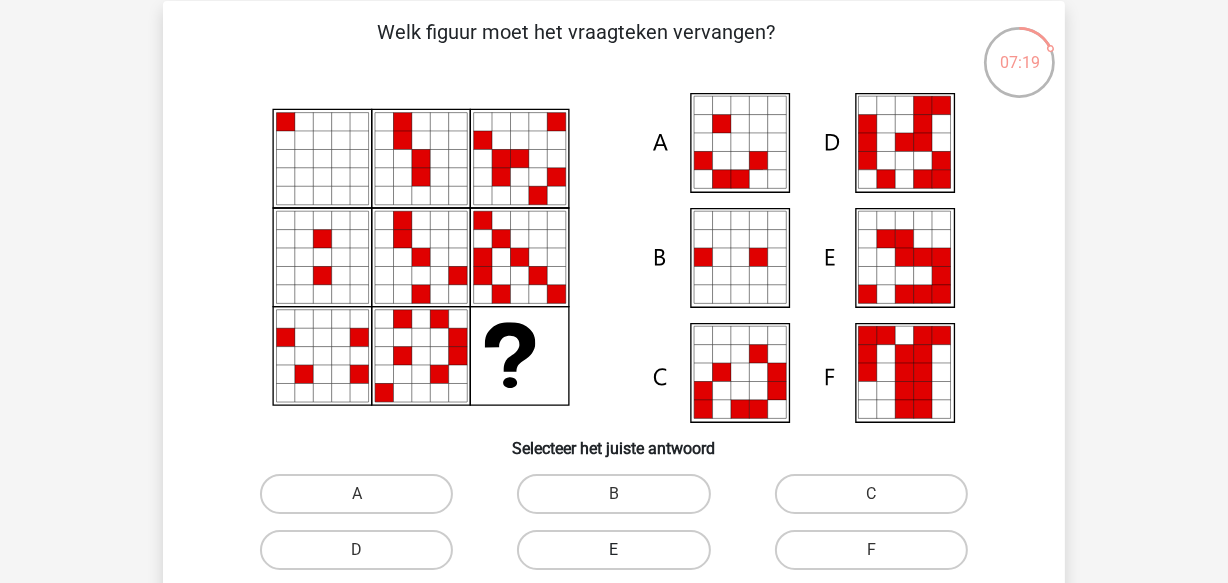 click on "E" at bounding box center [613, 550] 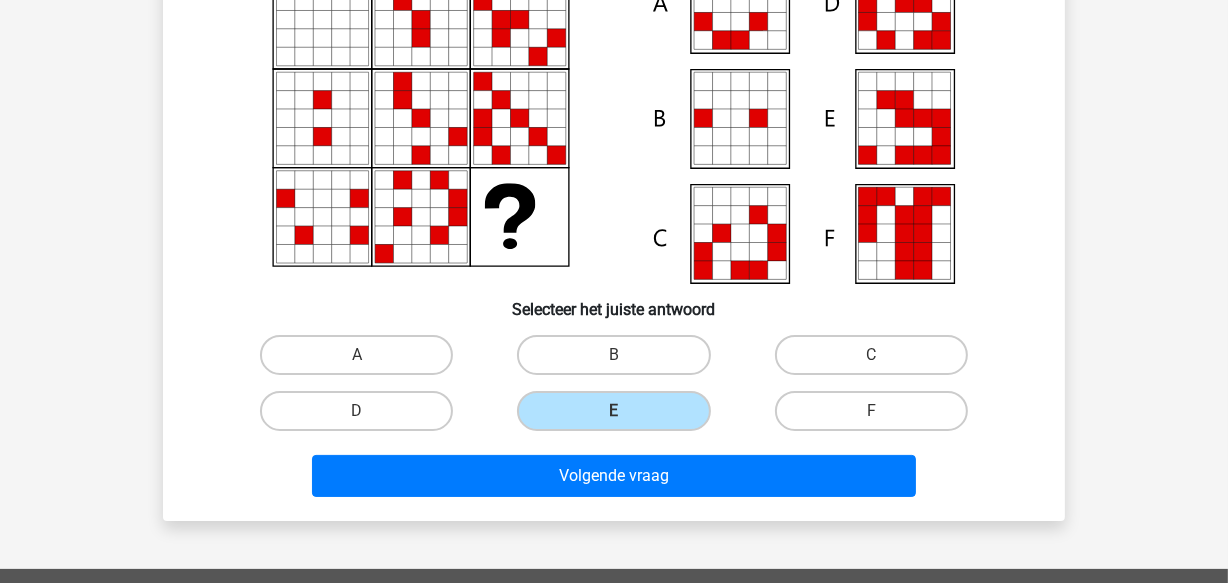 scroll, scrollTop: 264, scrollLeft: 0, axis: vertical 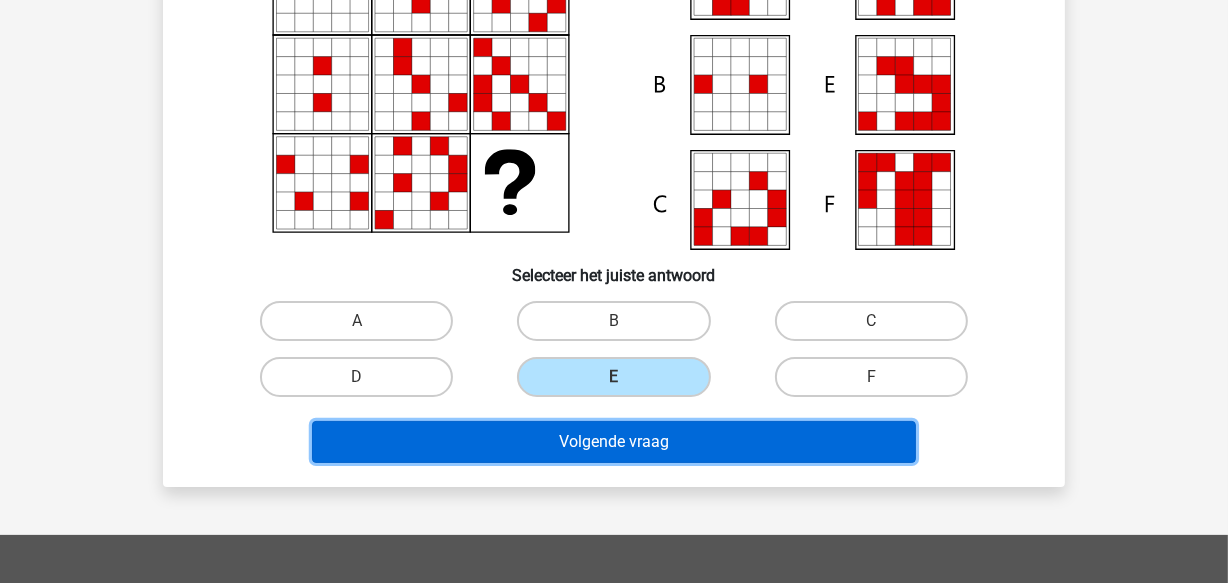 click on "Volgende vraag" at bounding box center (614, 442) 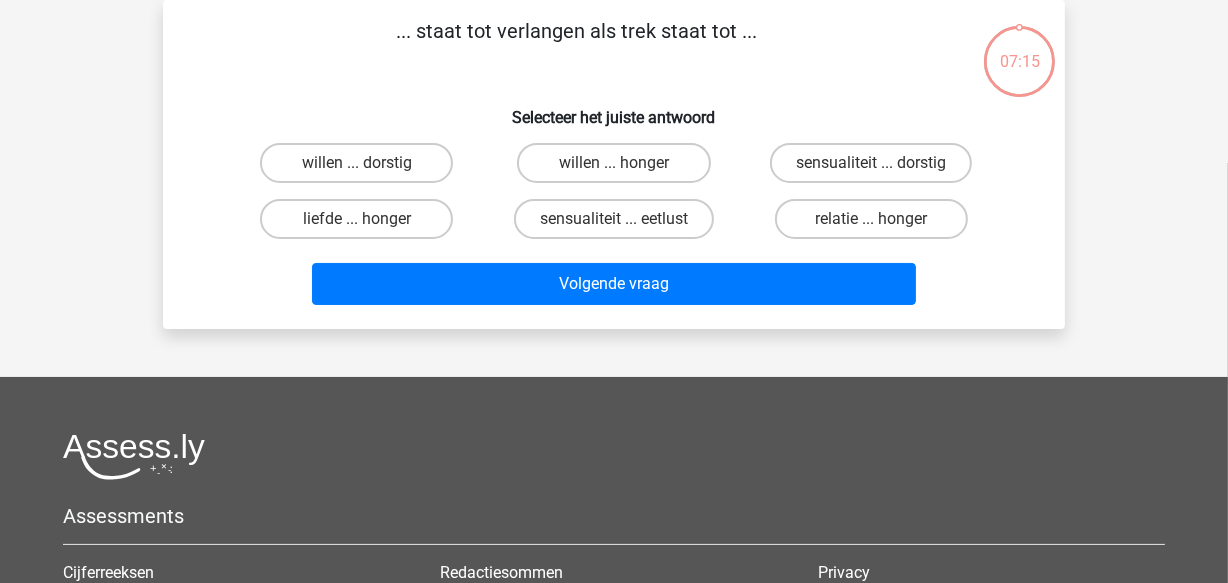 scroll, scrollTop: 91, scrollLeft: 0, axis: vertical 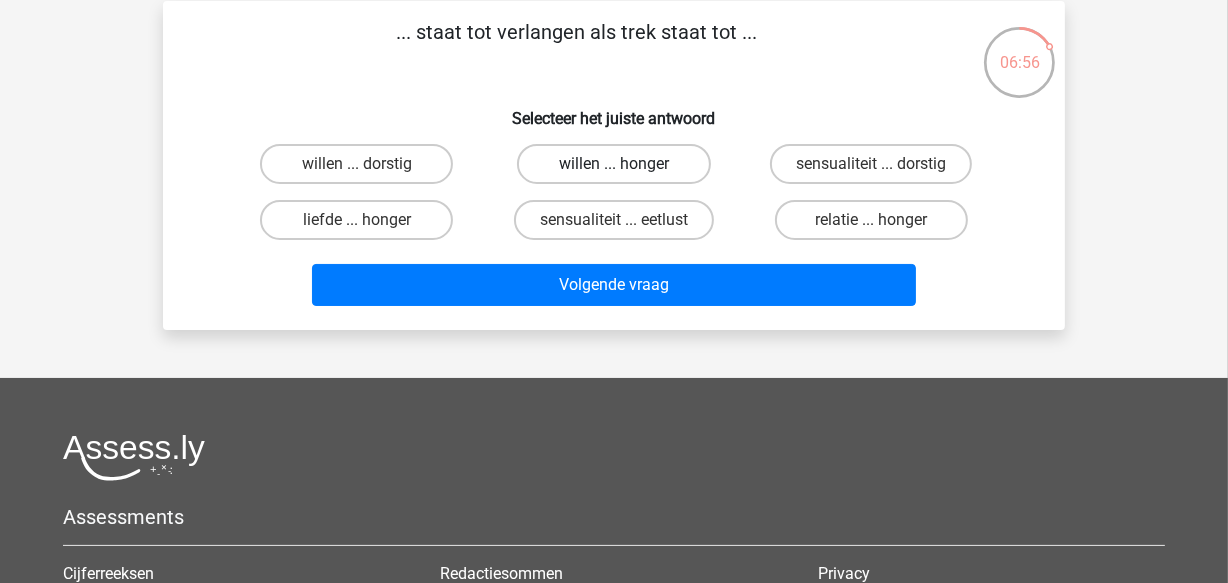 click on "willen ... honger" at bounding box center (613, 164) 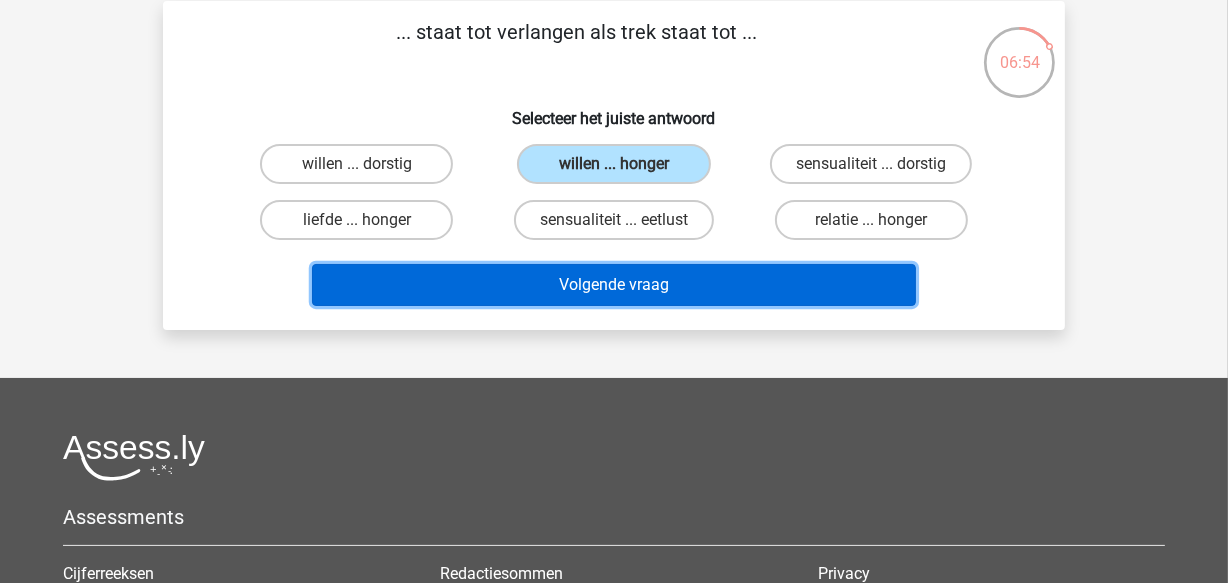 click on "Volgende vraag" at bounding box center [614, 285] 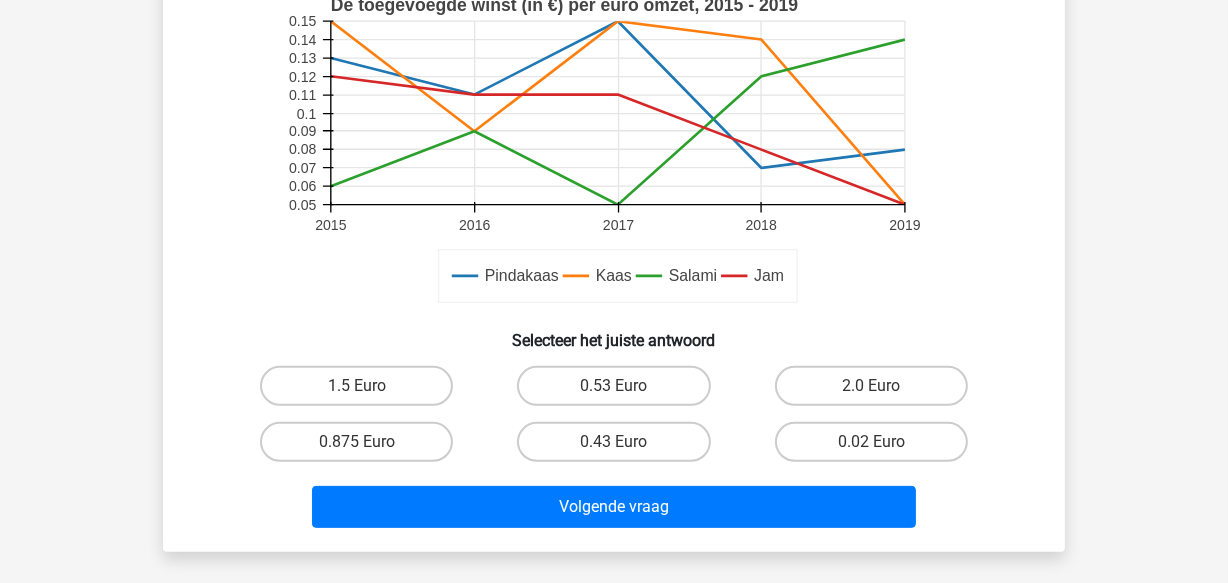 scroll, scrollTop: 561, scrollLeft: 0, axis: vertical 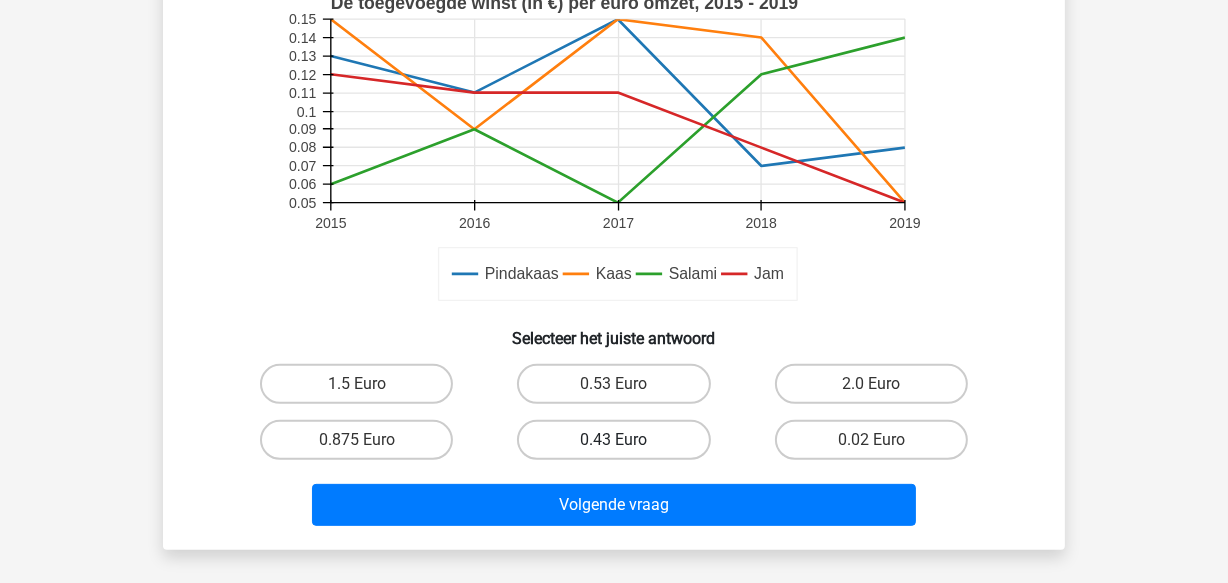 click on "0.43 Euro" at bounding box center [613, 440] 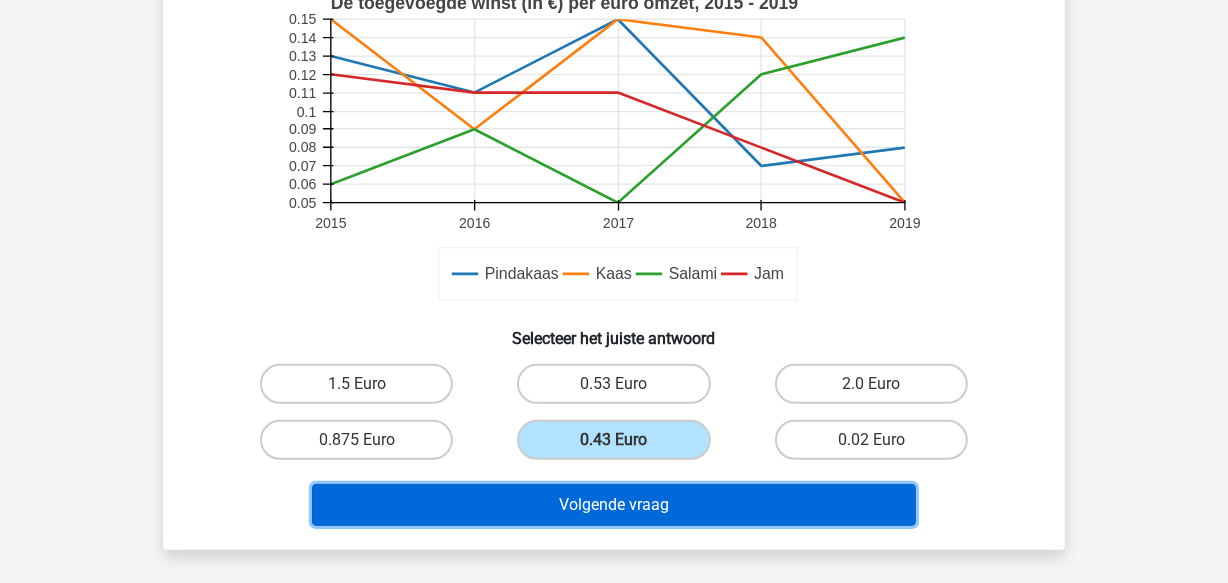 click on "Volgende vraag" at bounding box center [614, 505] 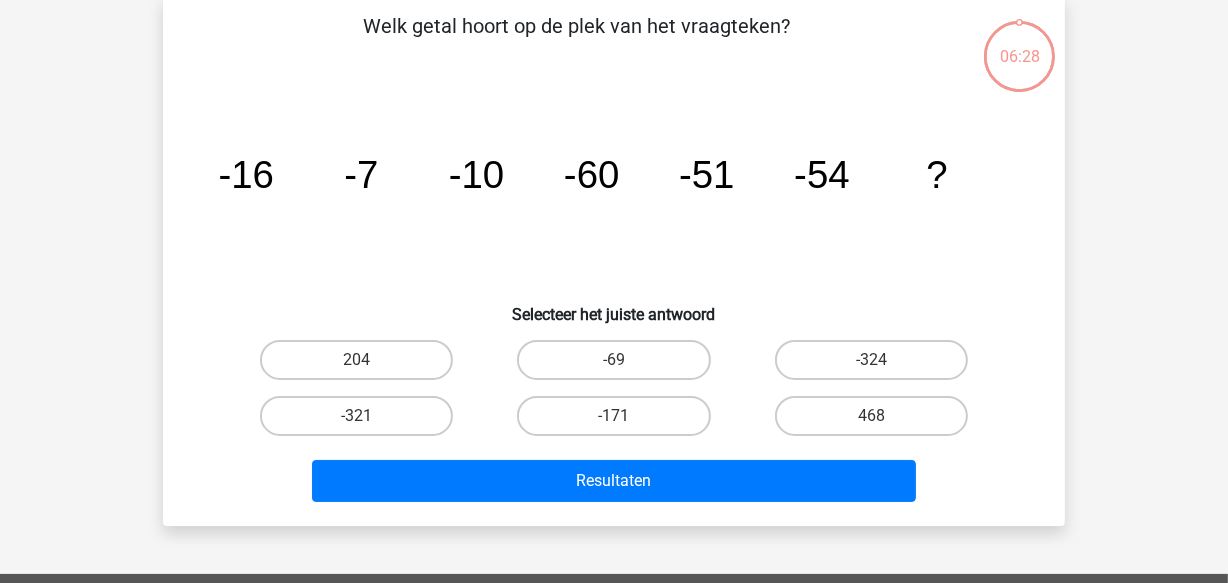 scroll, scrollTop: 91, scrollLeft: 0, axis: vertical 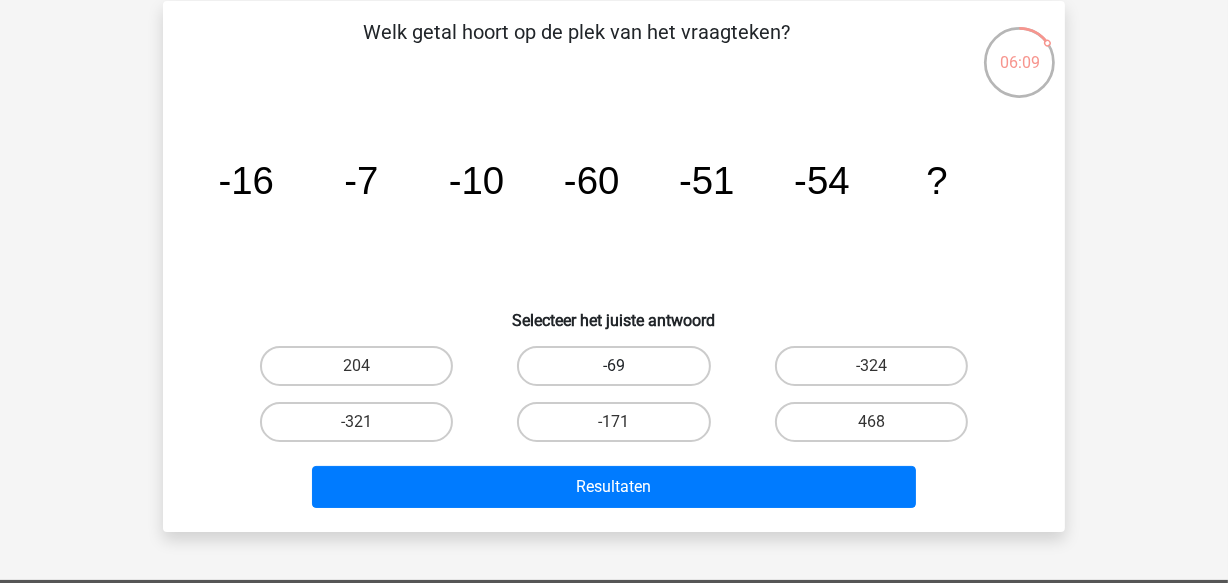 click on "-69" at bounding box center [613, 366] 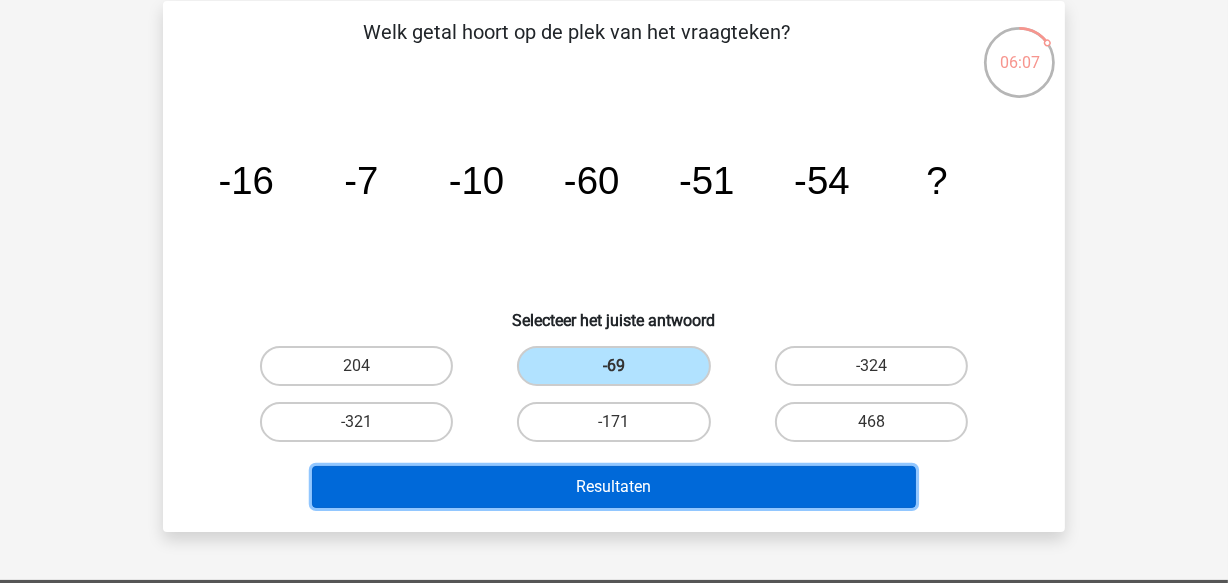 click on "Resultaten" at bounding box center [614, 487] 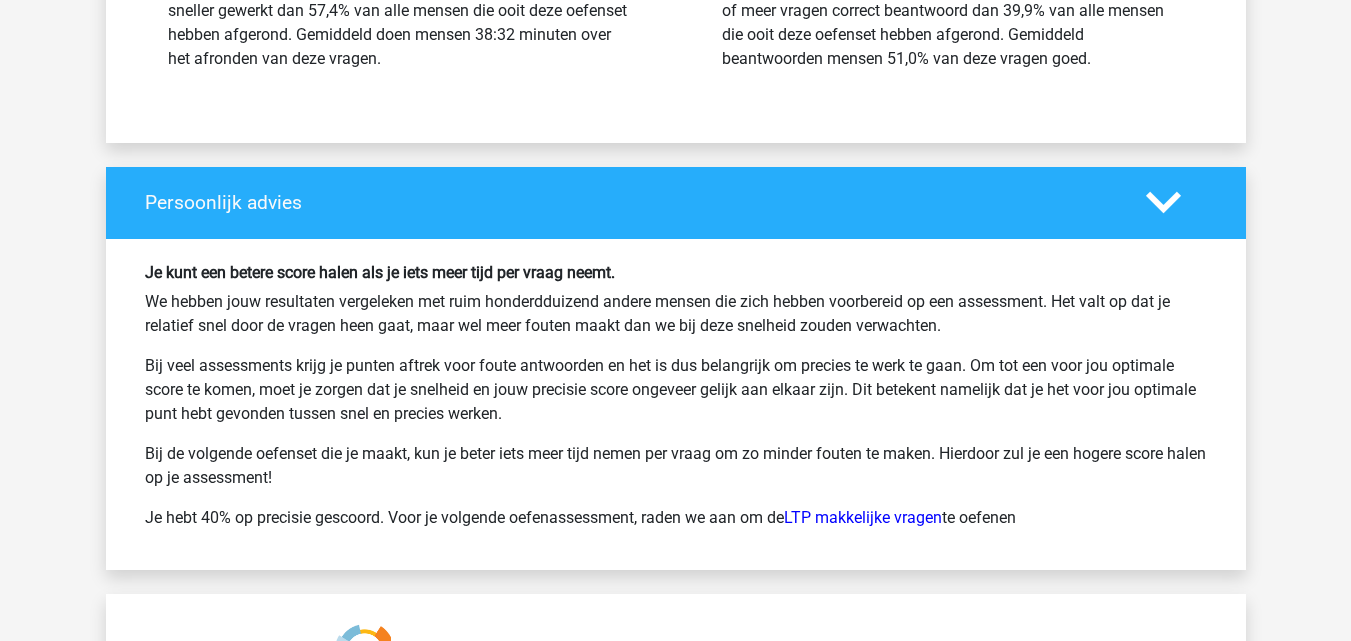 scroll, scrollTop: 5110, scrollLeft: 0, axis: vertical 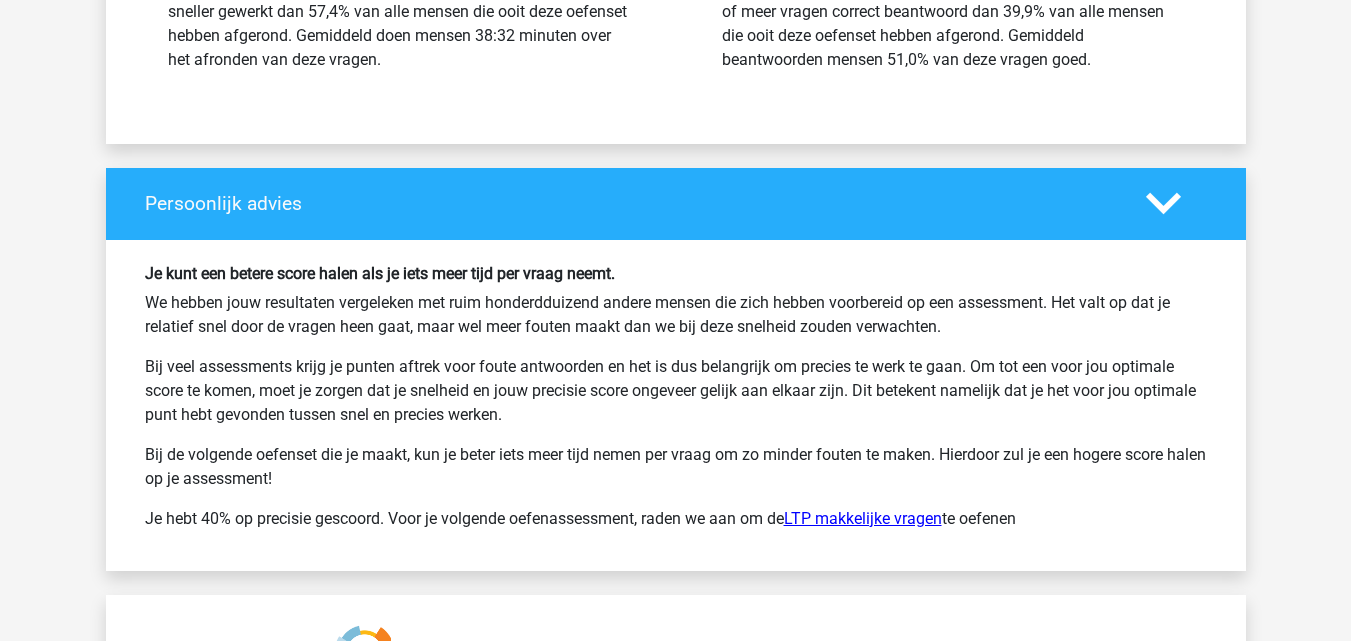 click on "LTP makkelijke vragen" at bounding box center [863, 518] 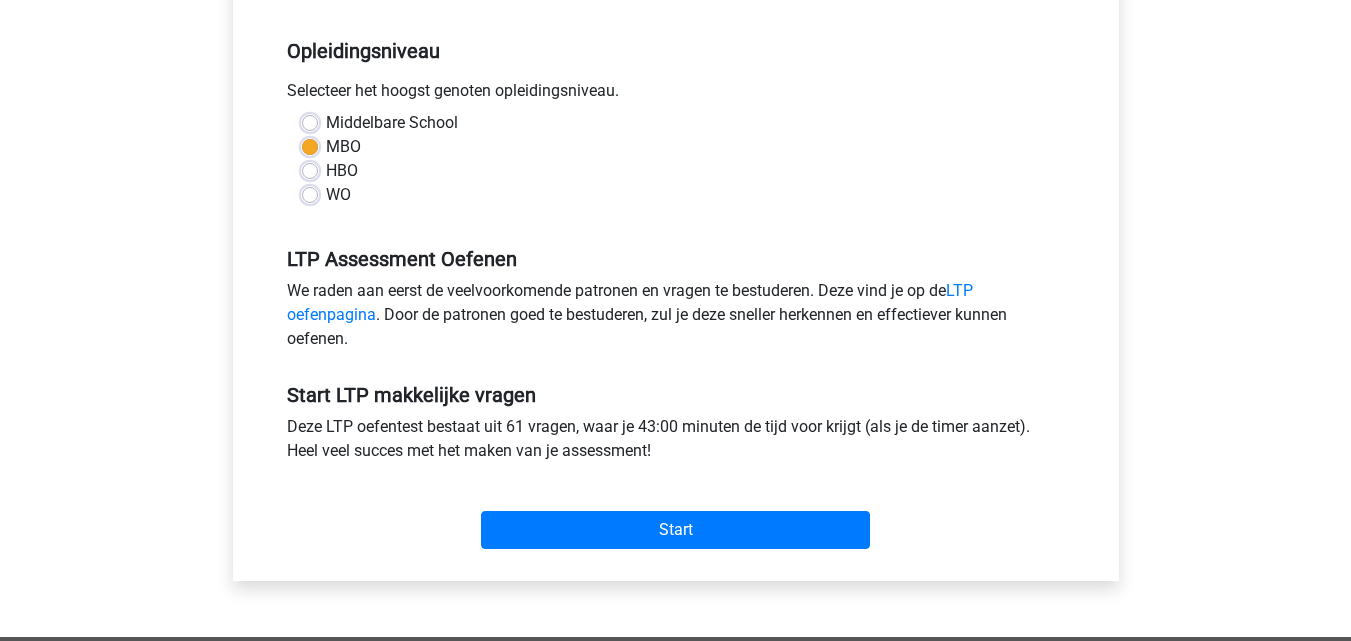 scroll, scrollTop: 427, scrollLeft: 0, axis: vertical 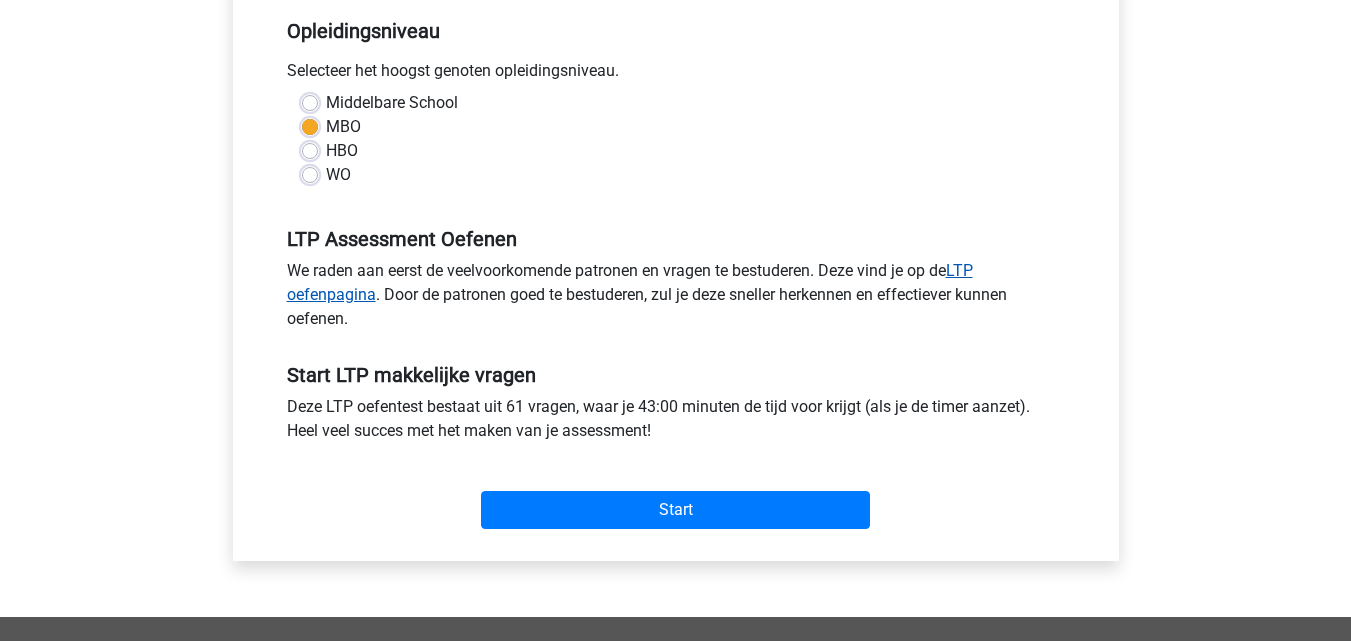 click on "LTP
oefenpagina" at bounding box center [630, 282] 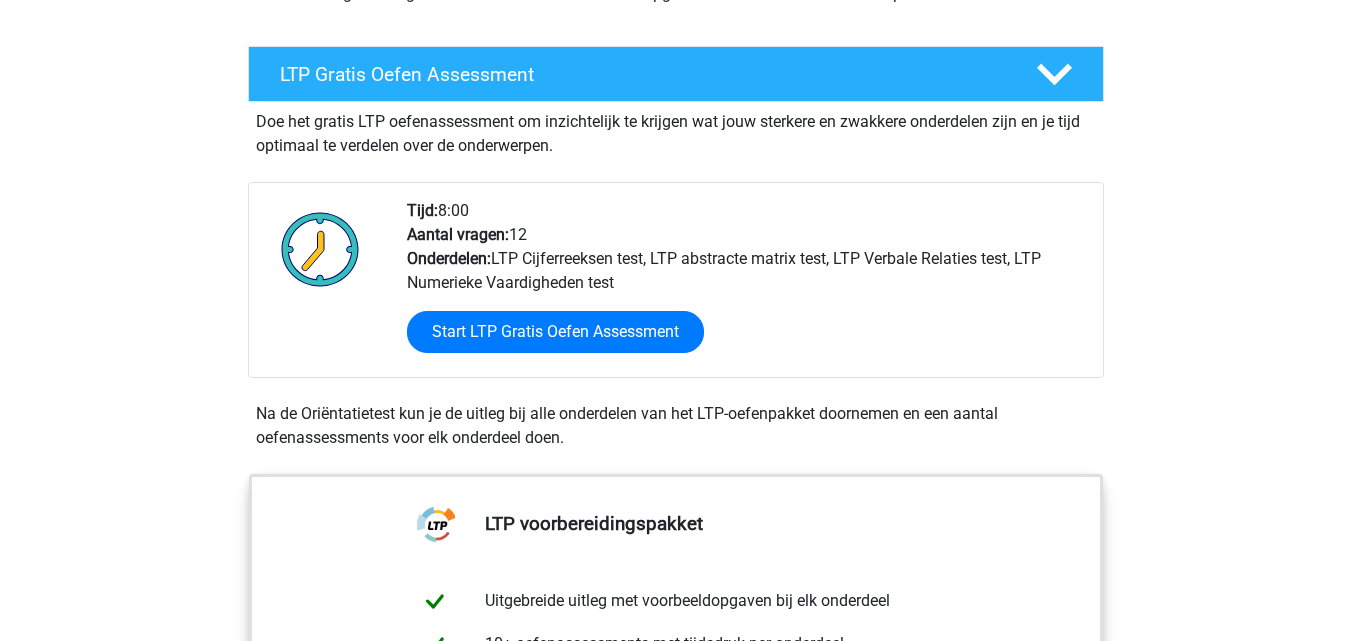 scroll, scrollTop: 360, scrollLeft: 0, axis: vertical 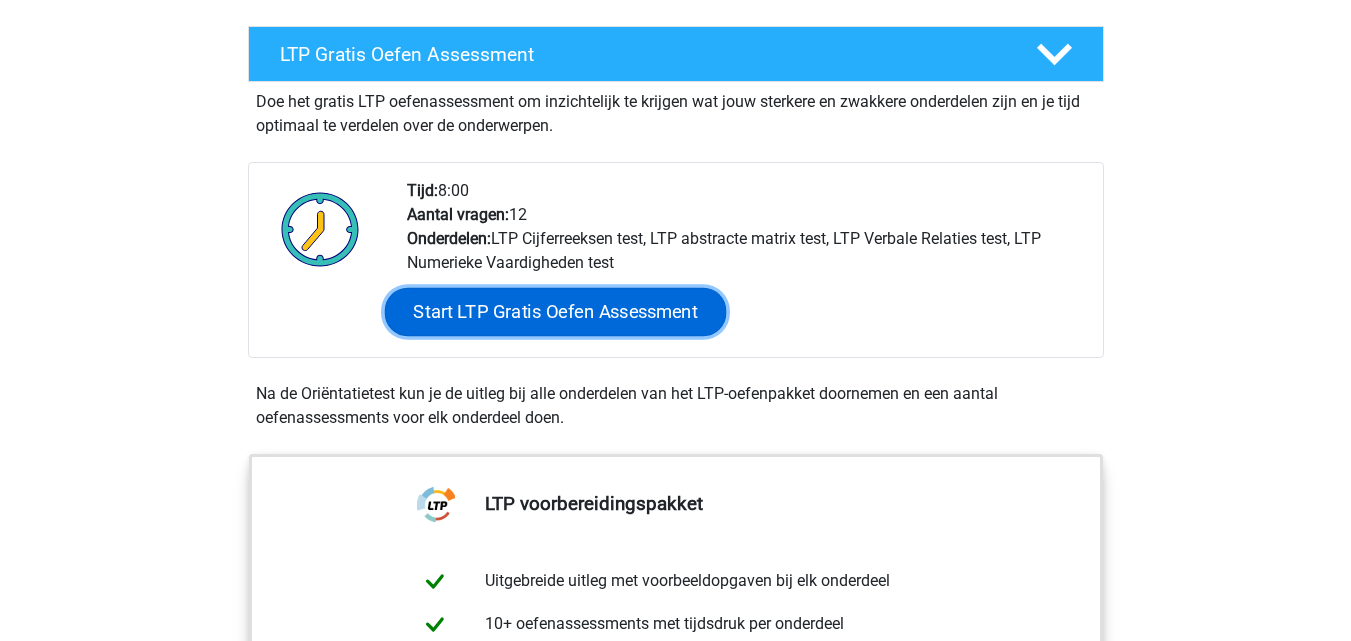 click on "Start LTP Gratis Oefen Assessment" at bounding box center (555, 312) 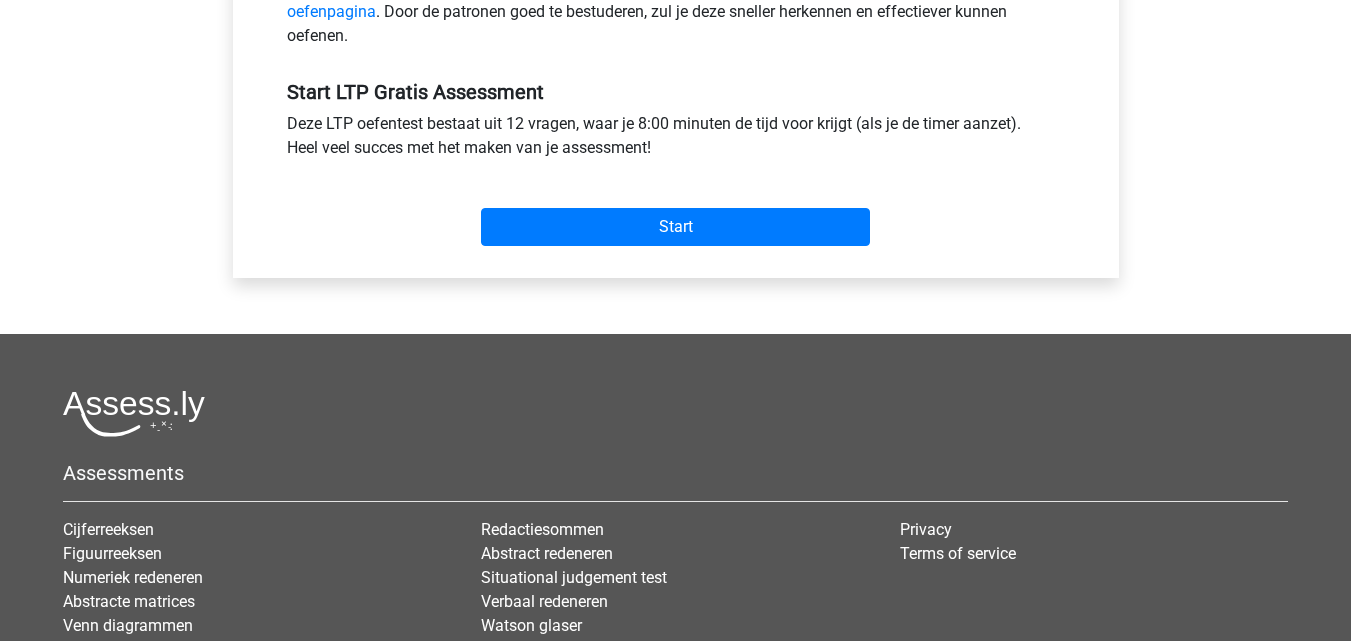 scroll, scrollTop: 711, scrollLeft: 0, axis: vertical 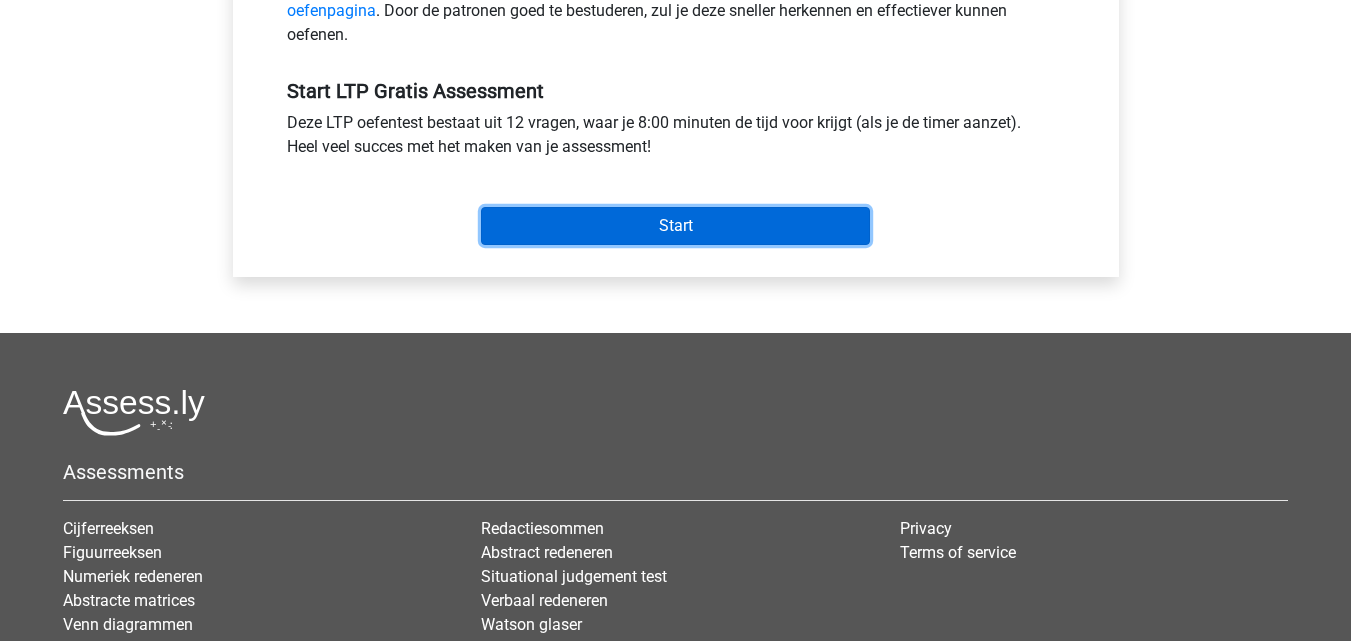 click on "Start" at bounding box center (675, 226) 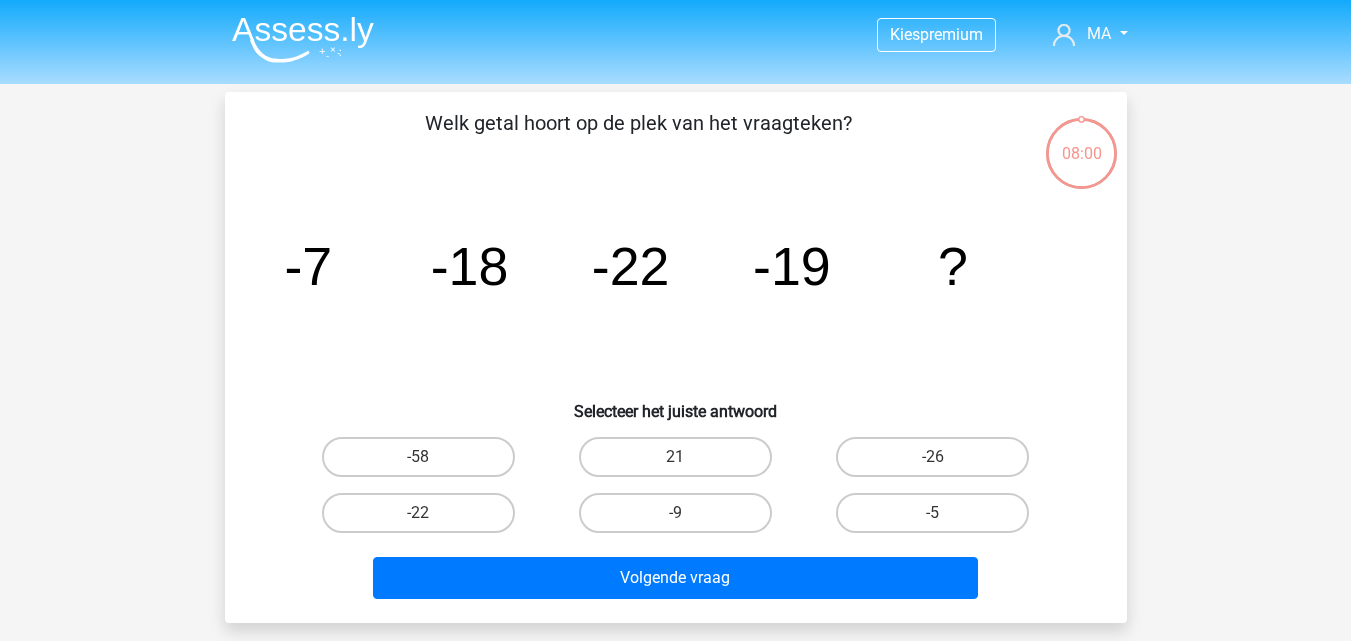 scroll, scrollTop: 0, scrollLeft: 0, axis: both 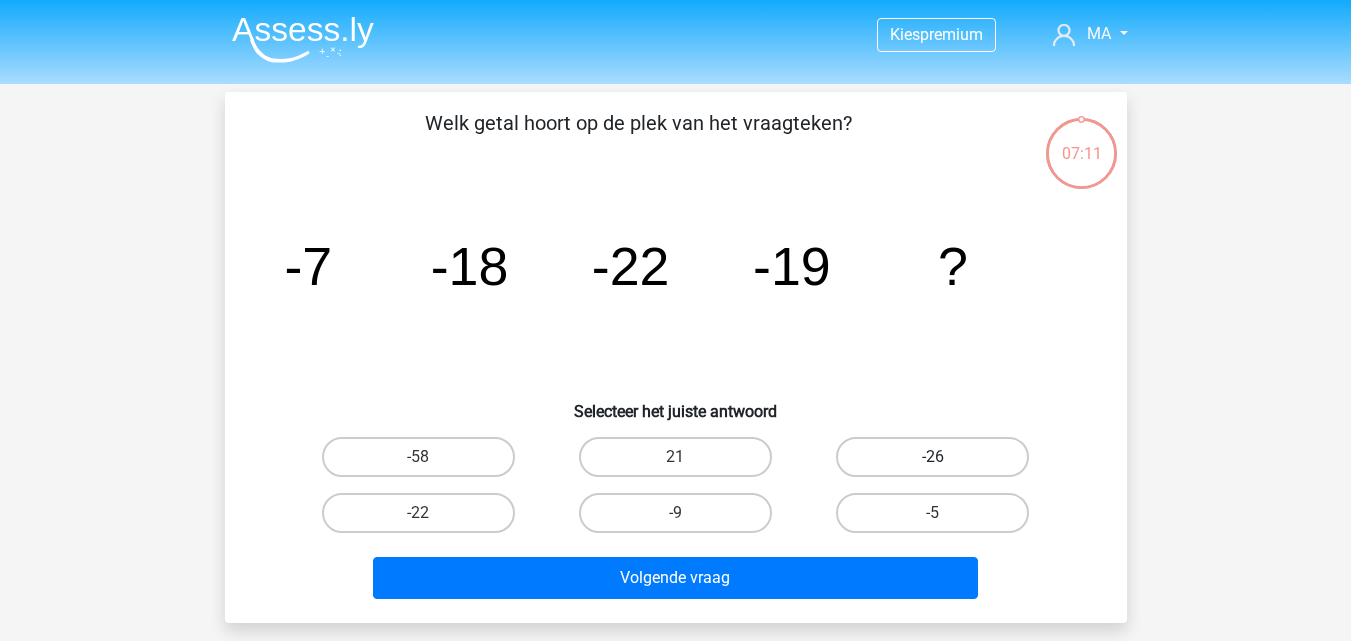 click on "-26" at bounding box center (932, 457) 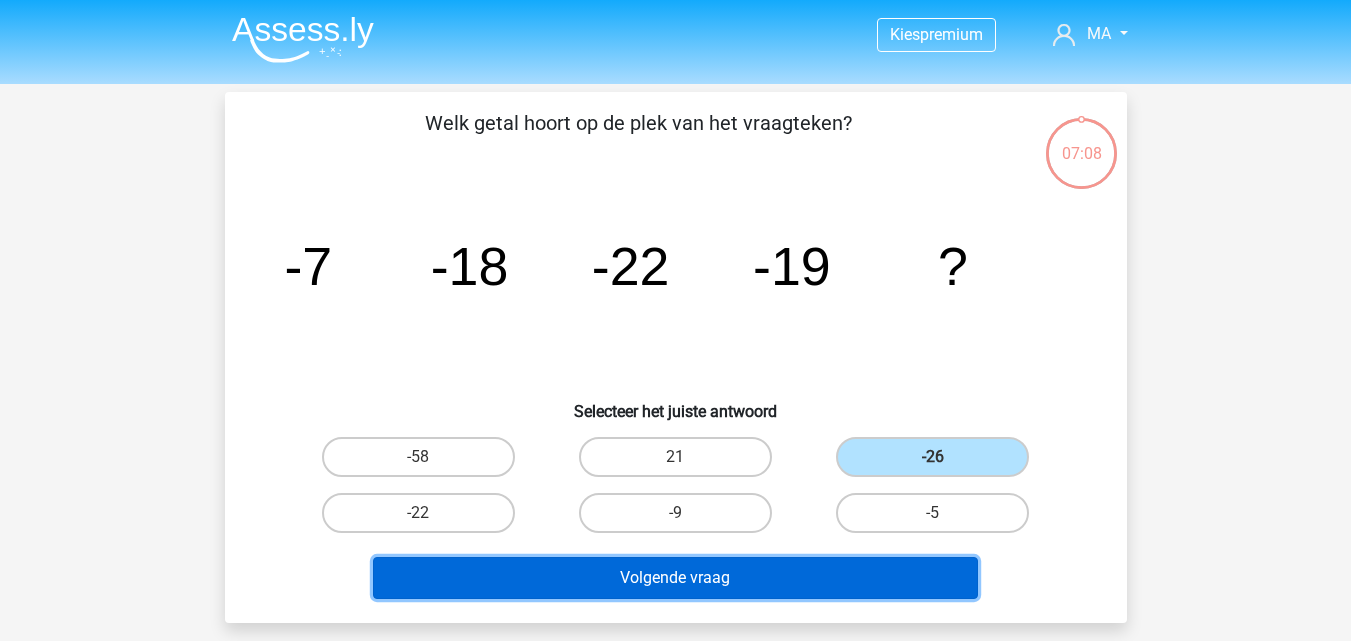 click on "Volgende vraag" at bounding box center [675, 578] 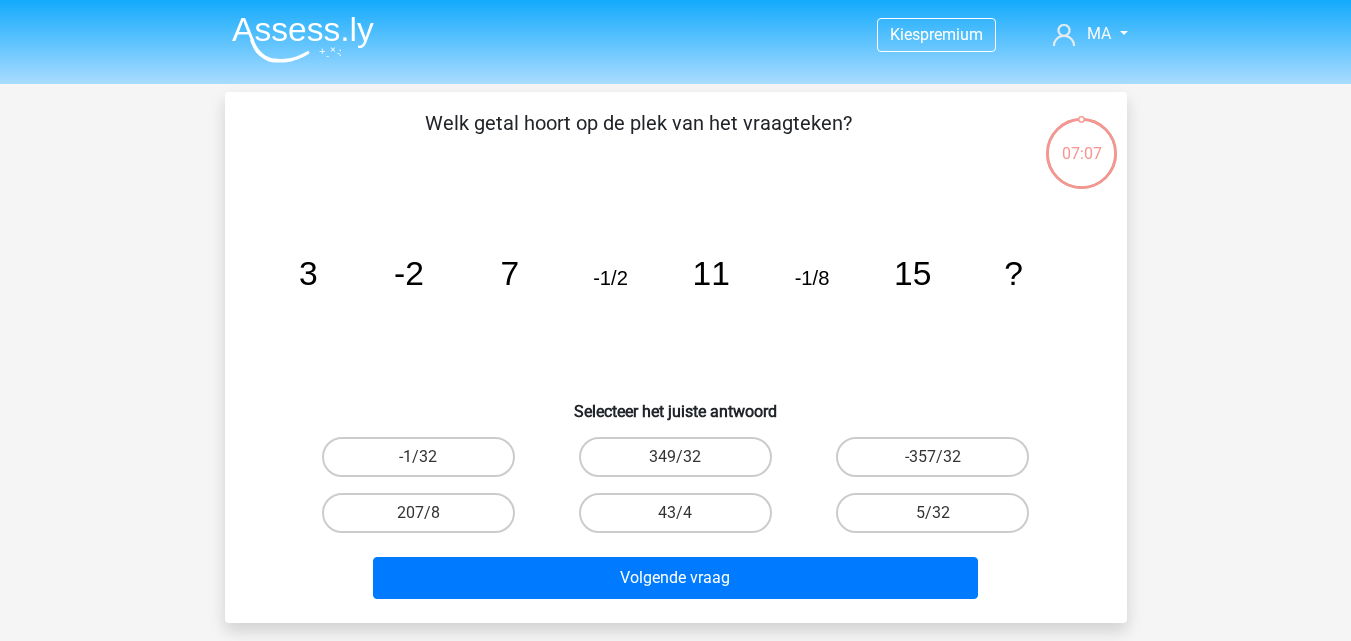 scroll, scrollTop: 92, scrollLeft: 0, axis: vertical 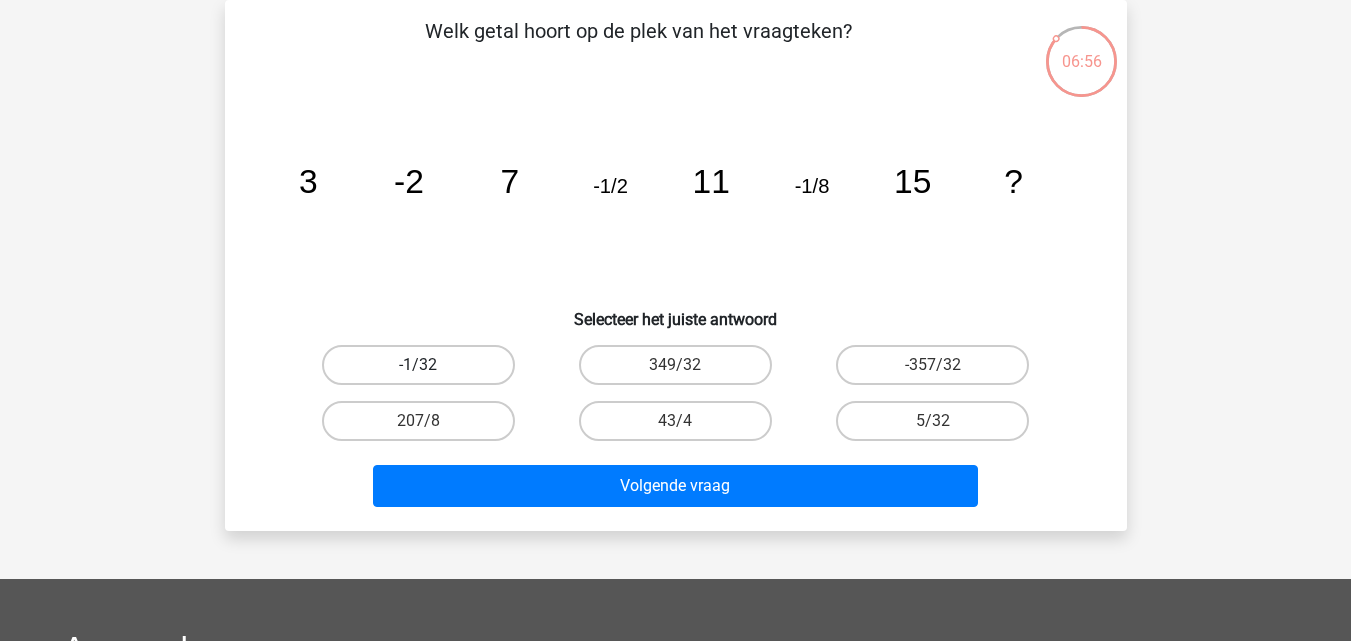 click on "-1/32" at bounding box center [418, 365] 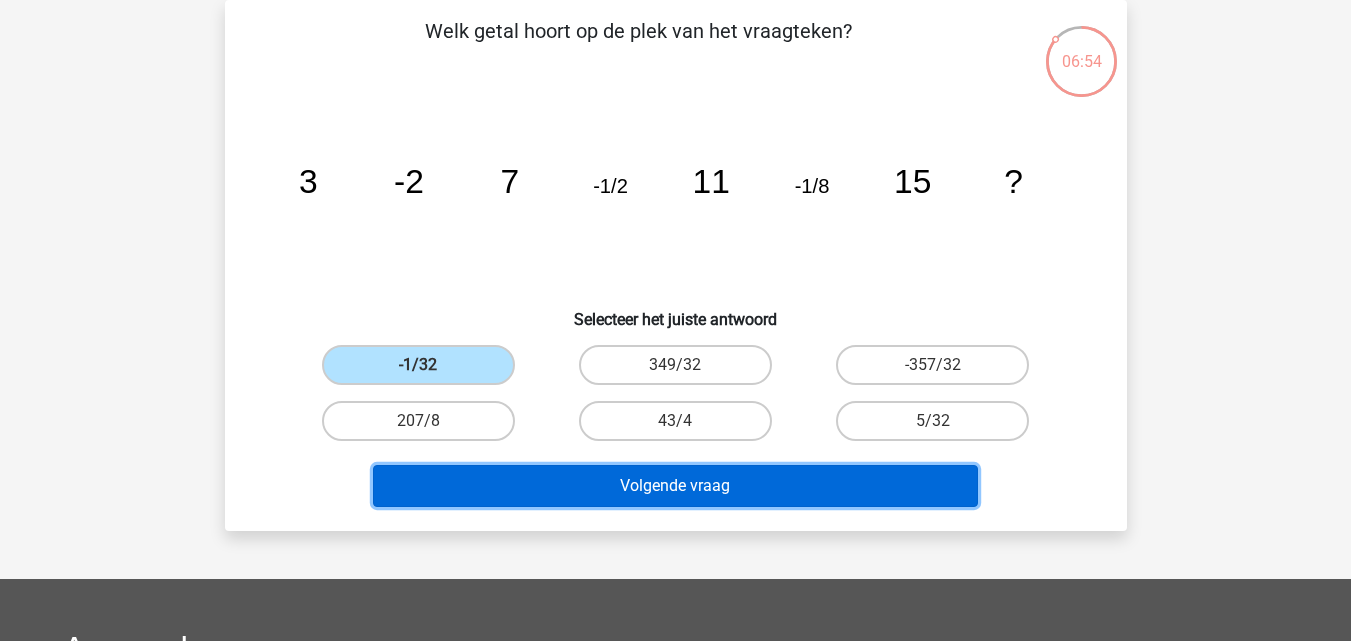 click on "Volgende vraag" at bounding box center (675, 486) 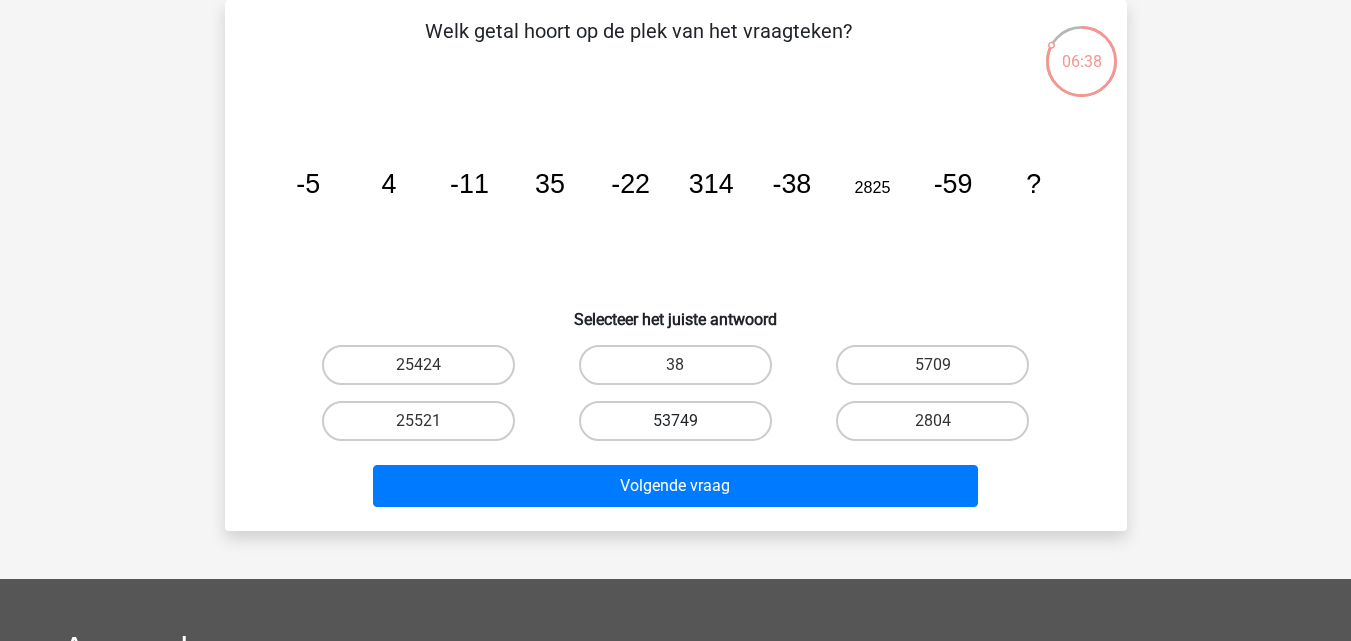 click on "53749" at bounding box center (675, 421) 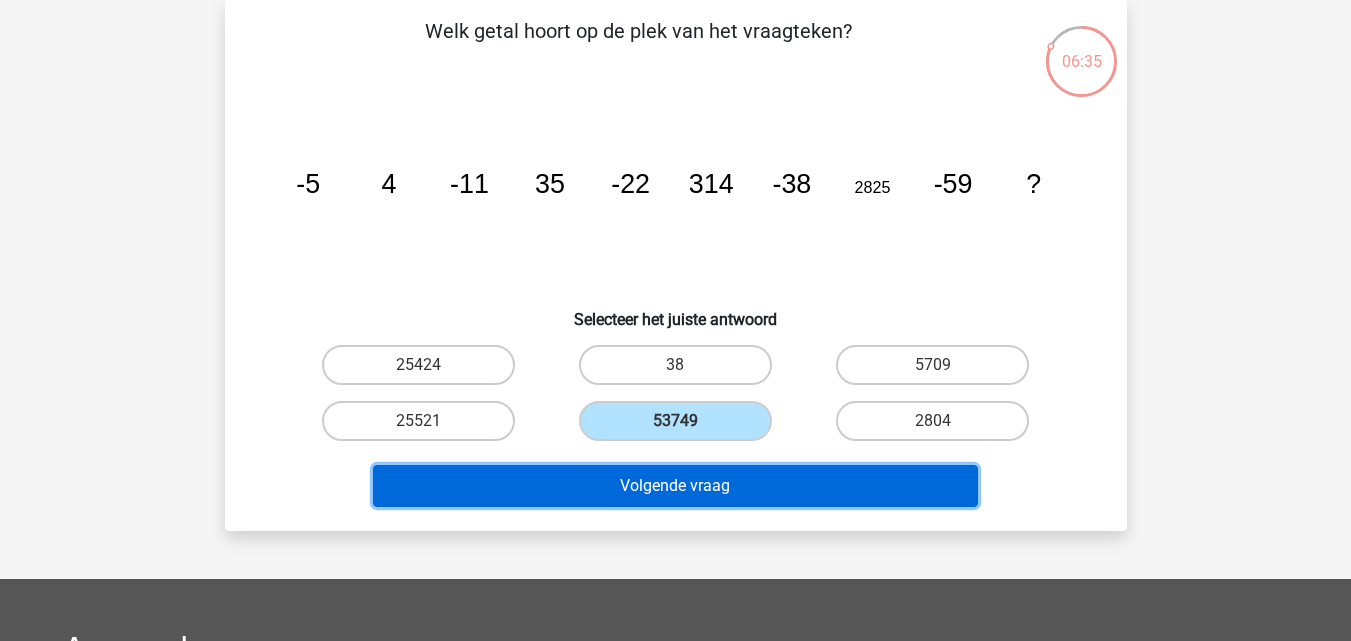 click on "Volgende vraag" at bounding box center [675, 486] 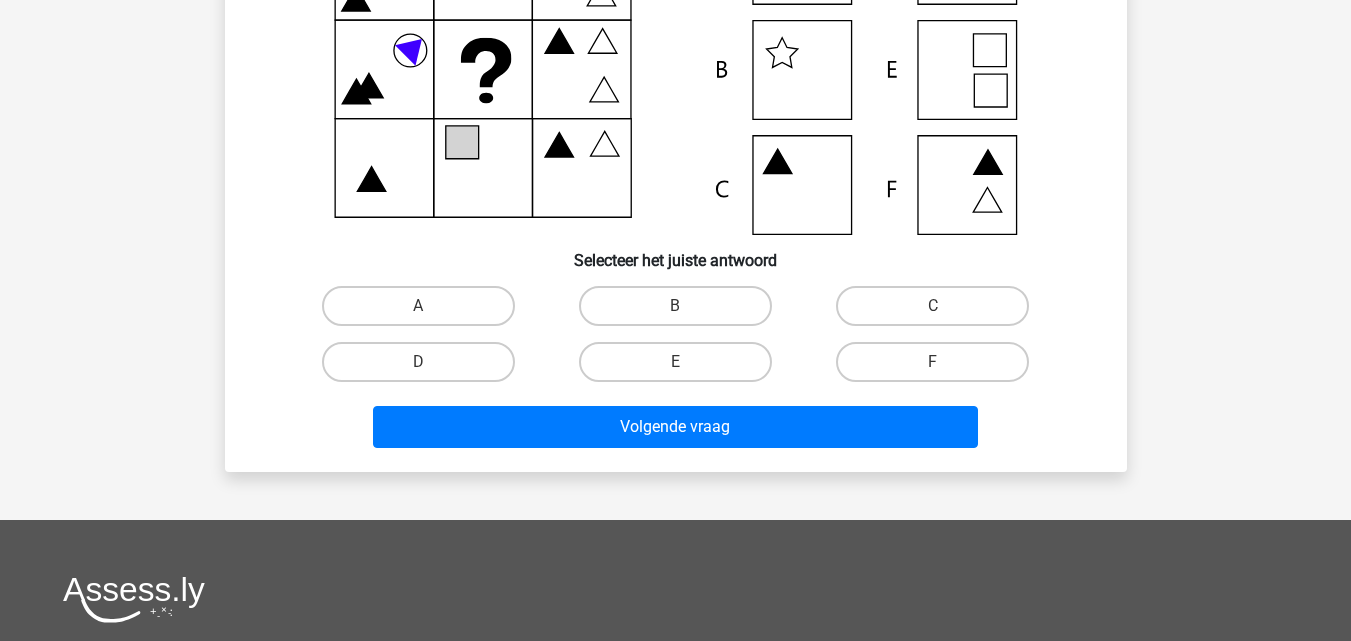 scroll, scrollTop: 0, scrollLeft: 0, axis: both 